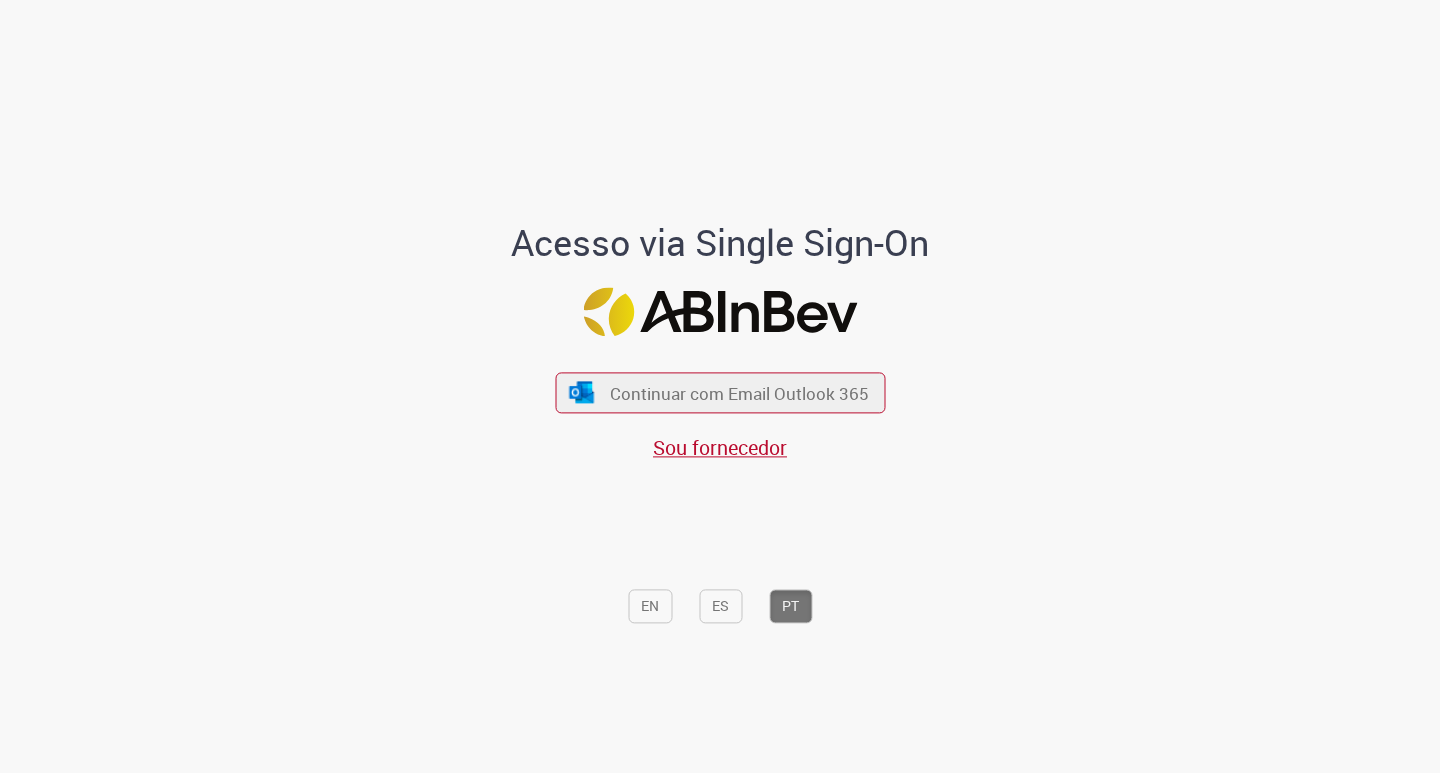 scroll, scrollTop: 0, scrollLeft: 0, axis: both 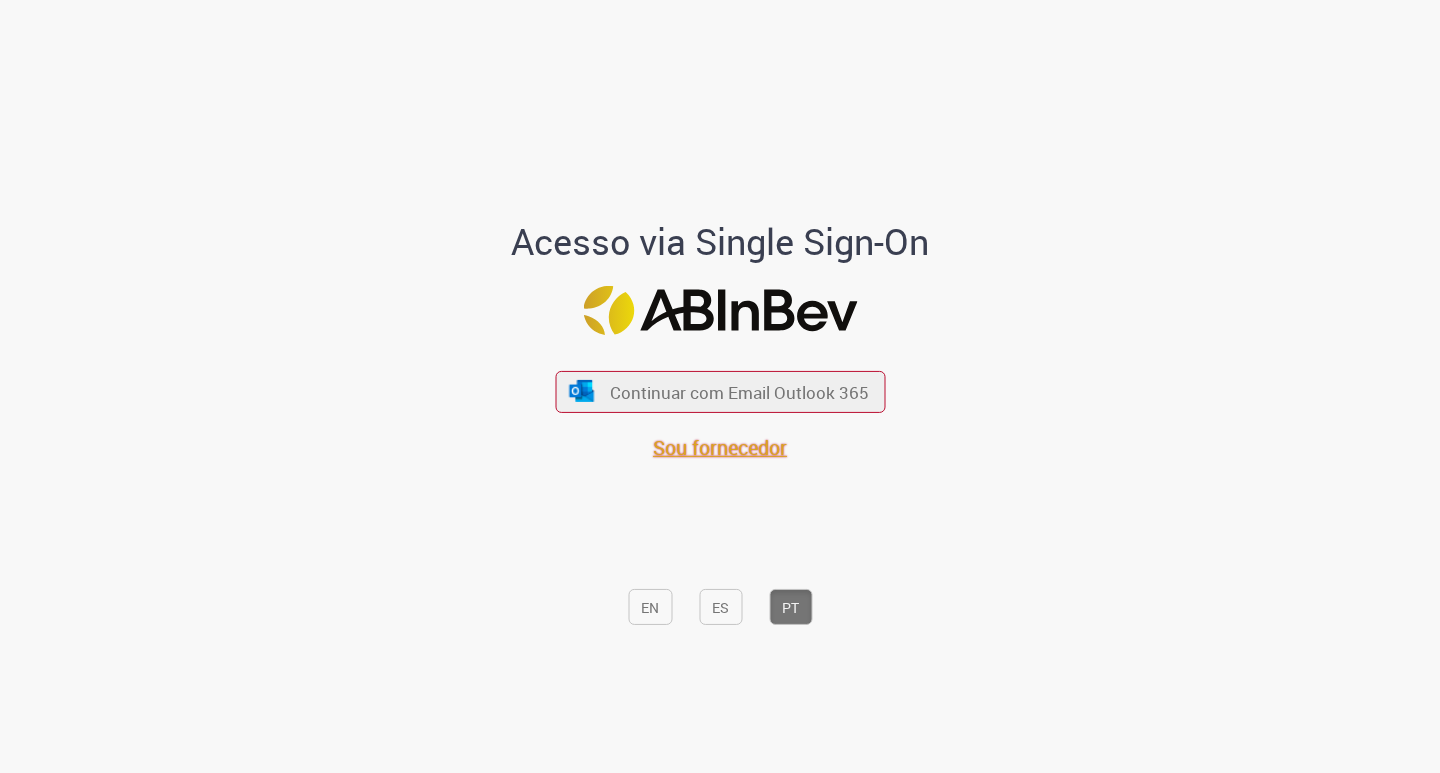 click on "Sou fornecedor" at bounding box center [720, 447] 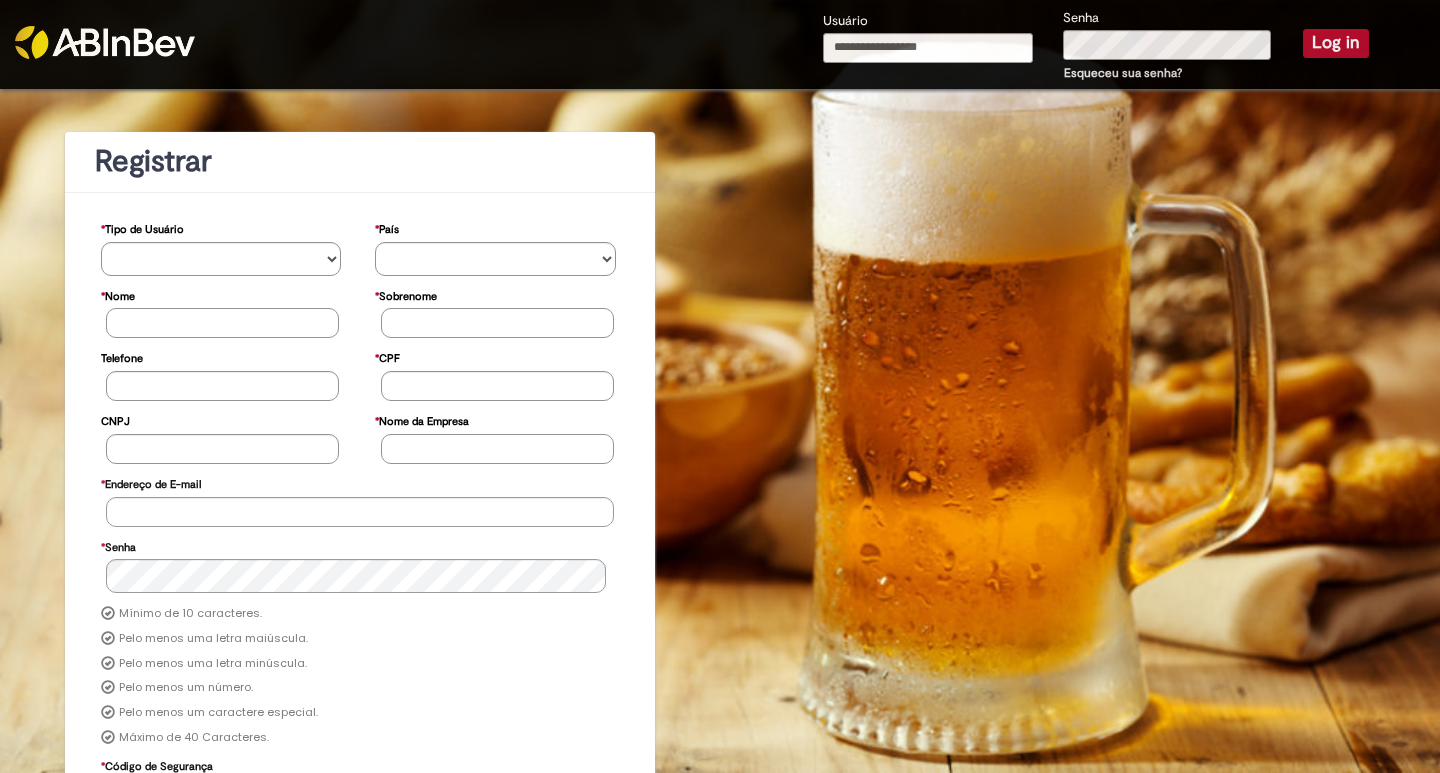scroll, scrollTop: 0, scrollLeft: 0, axis: both 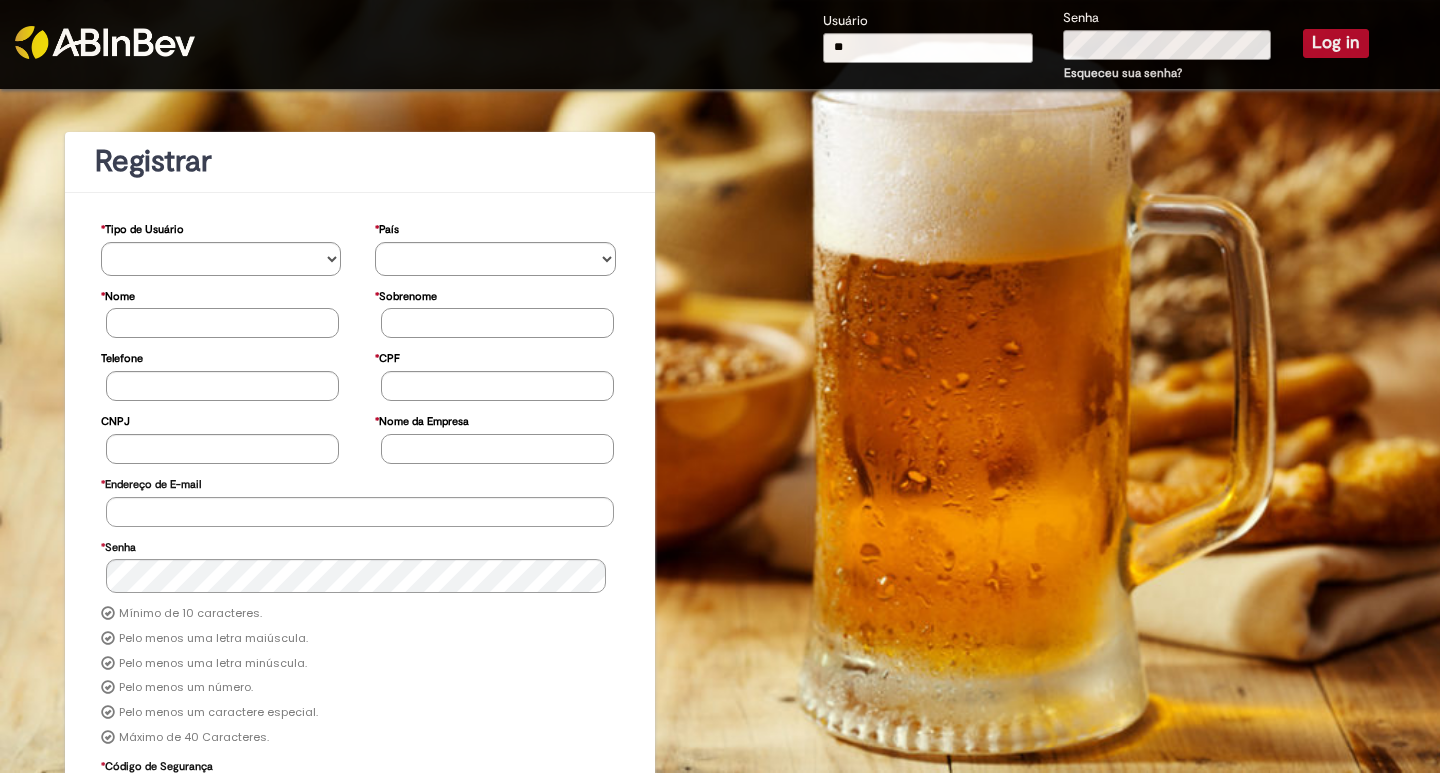 type on "*" 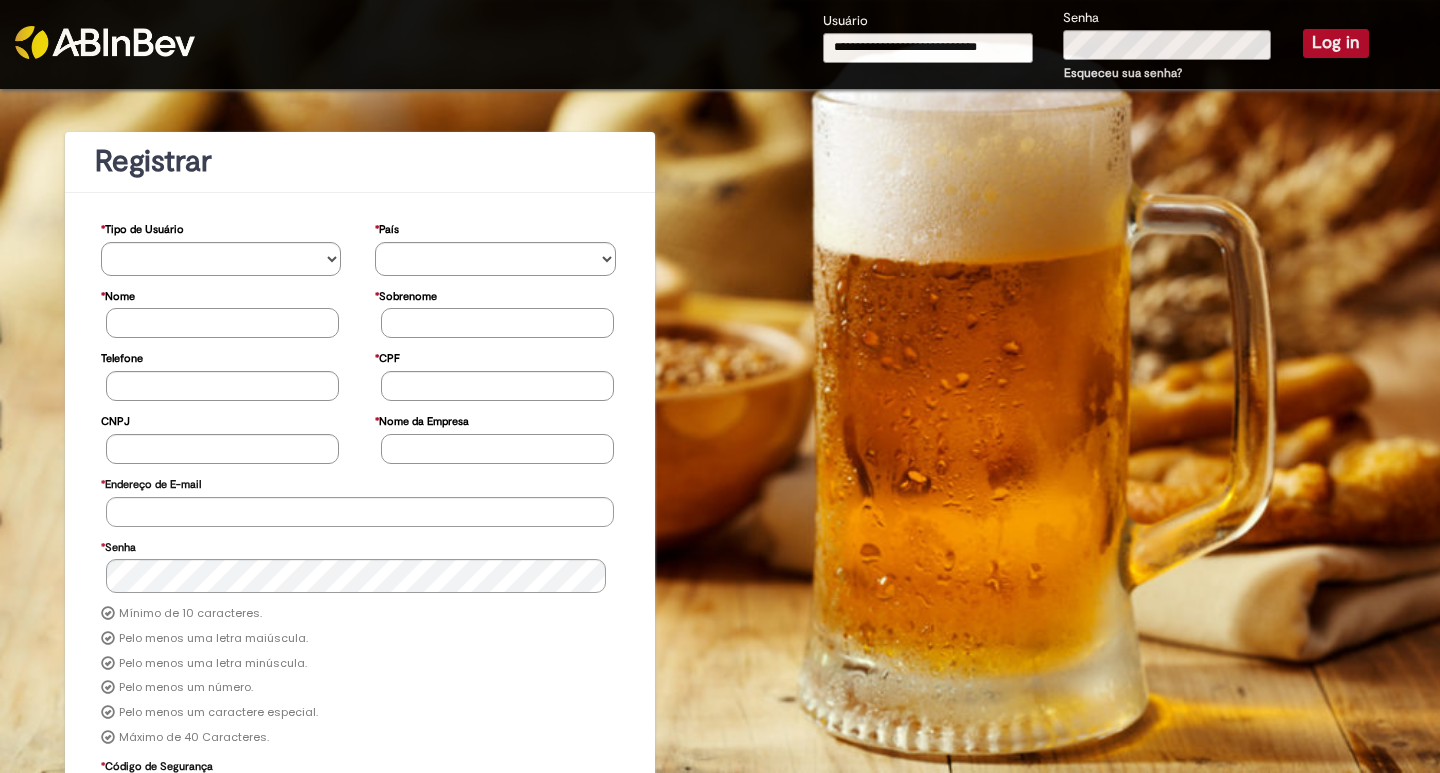 type on "**********" 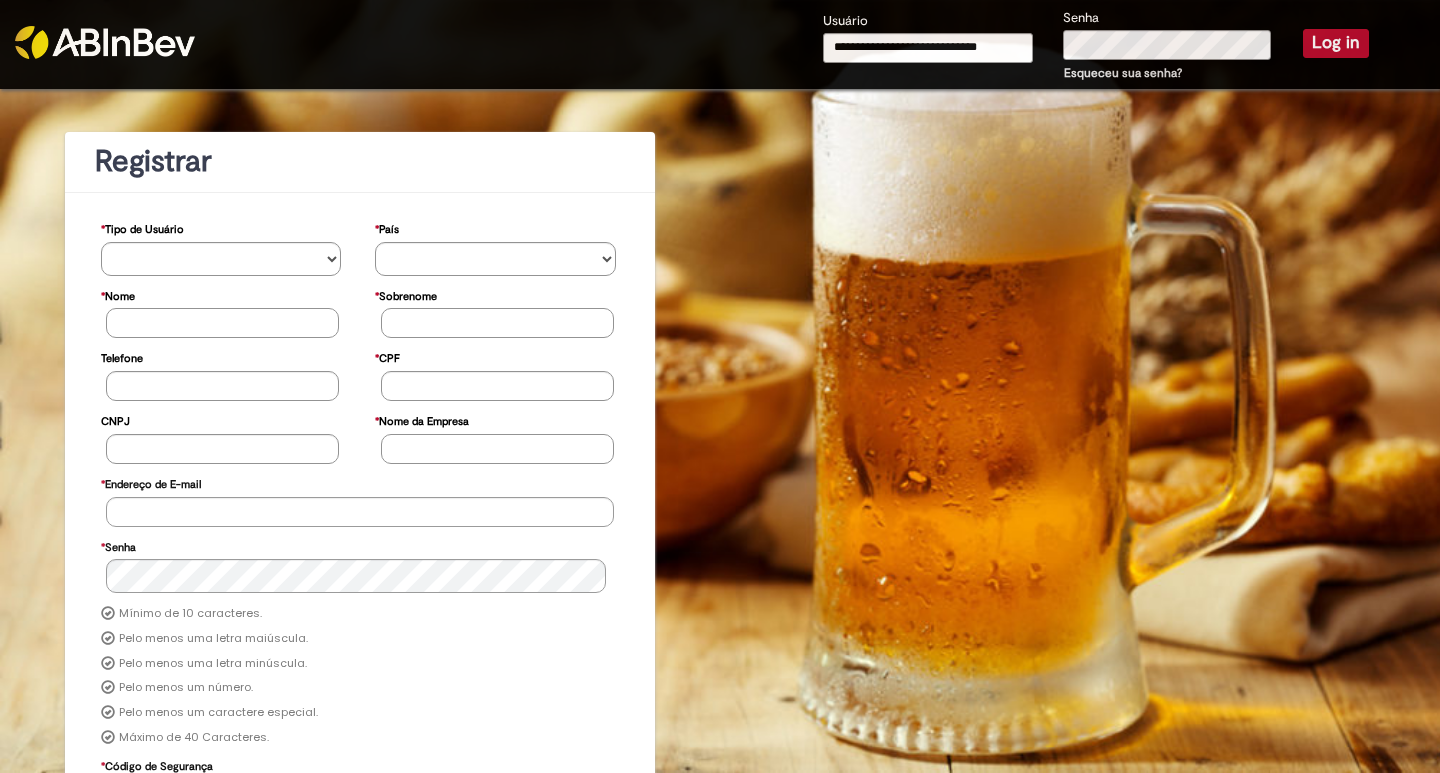 click on "Log in" at bounding box center (1336, 43) 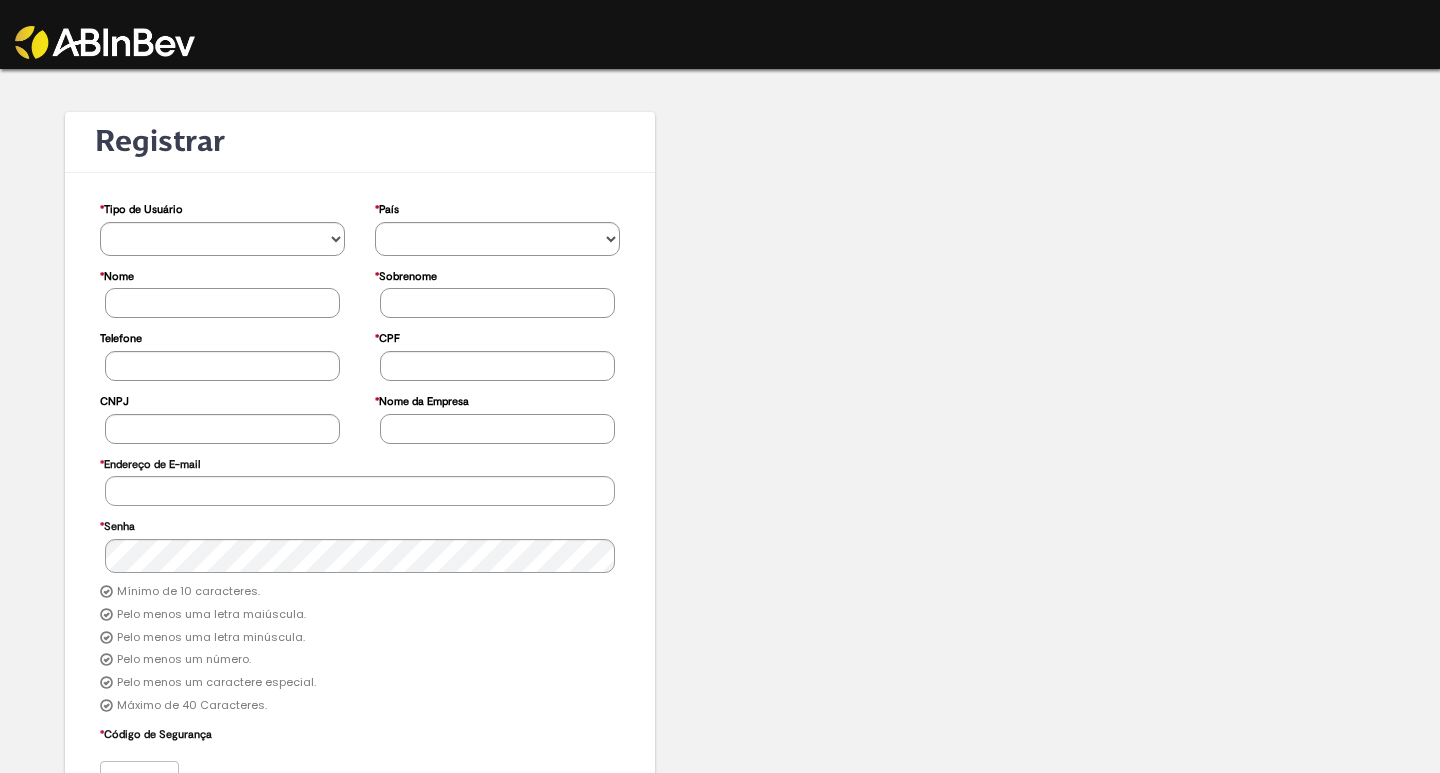 scroll, scrollTop: 0, scrollLeft: 0, axis: both 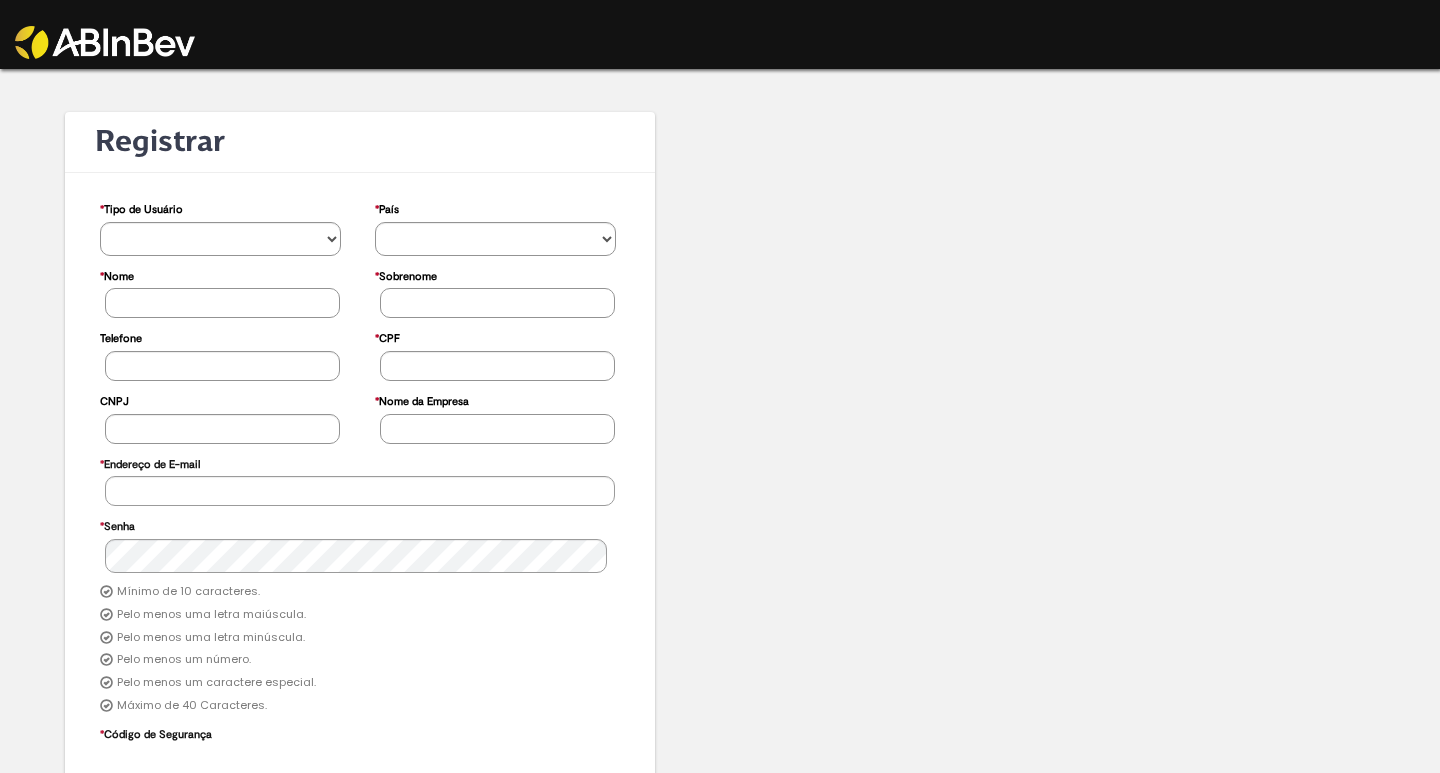 click at bounding box center [105, 42] 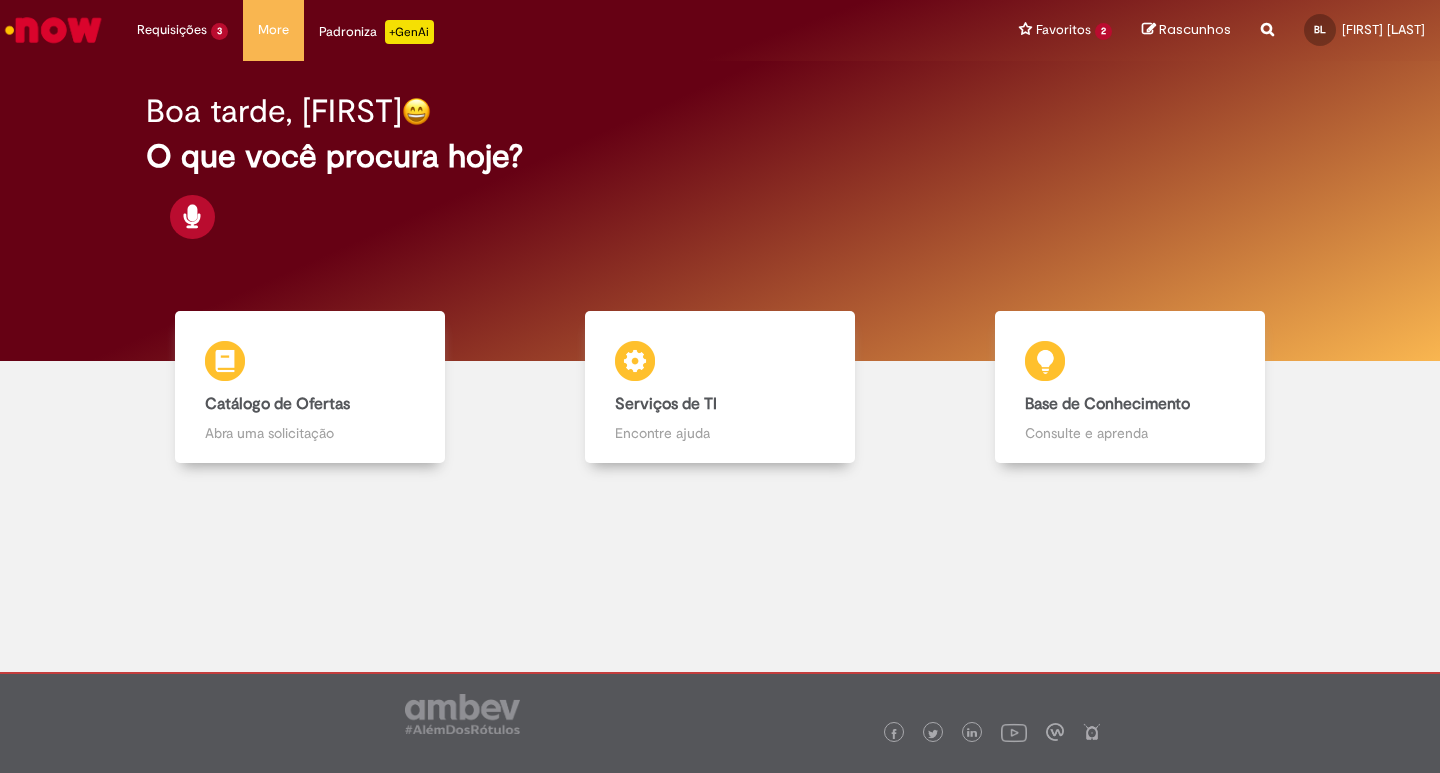 scroll, scrollTop: 0, scrollLeft: 0, axis: both 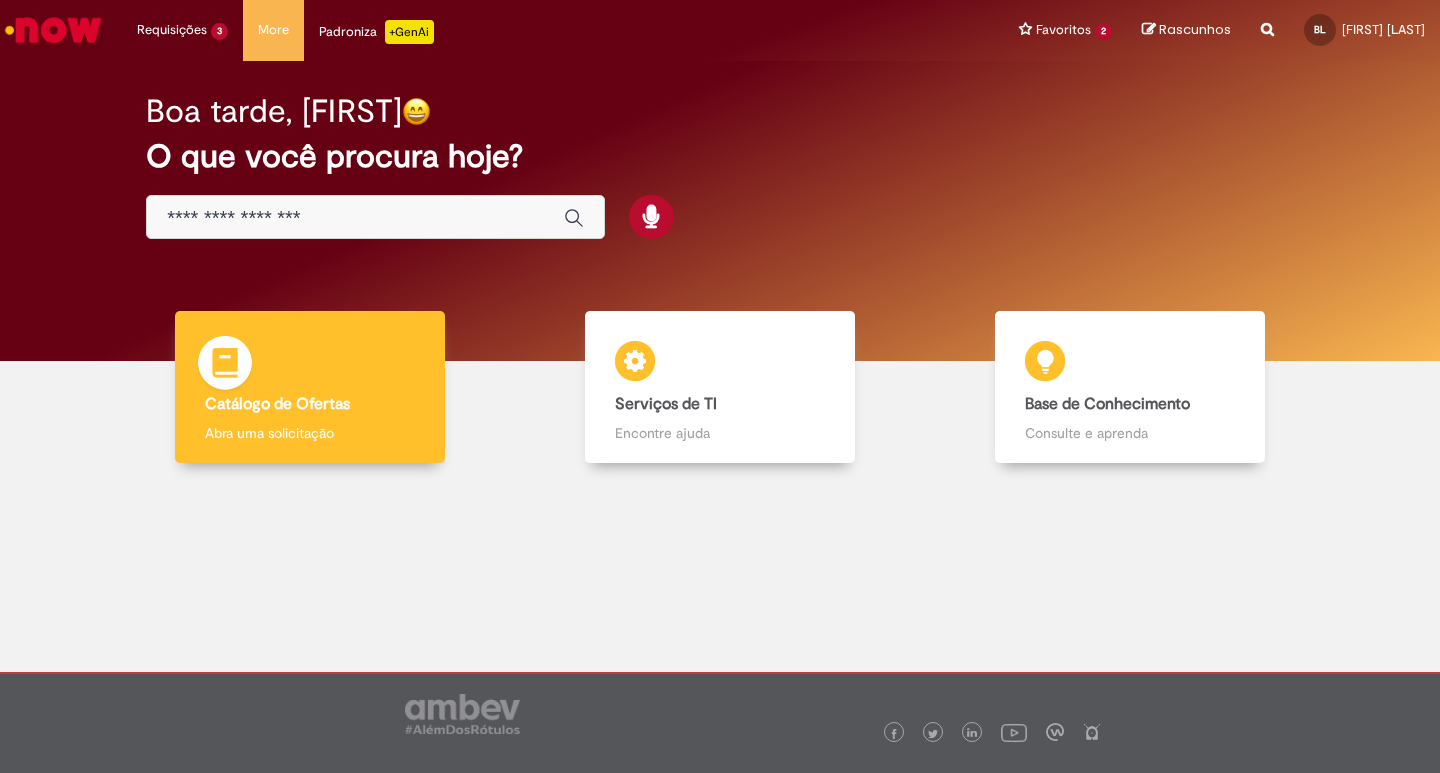 click on "Catálogo de Ofertas" at bounding box center (277, 404) 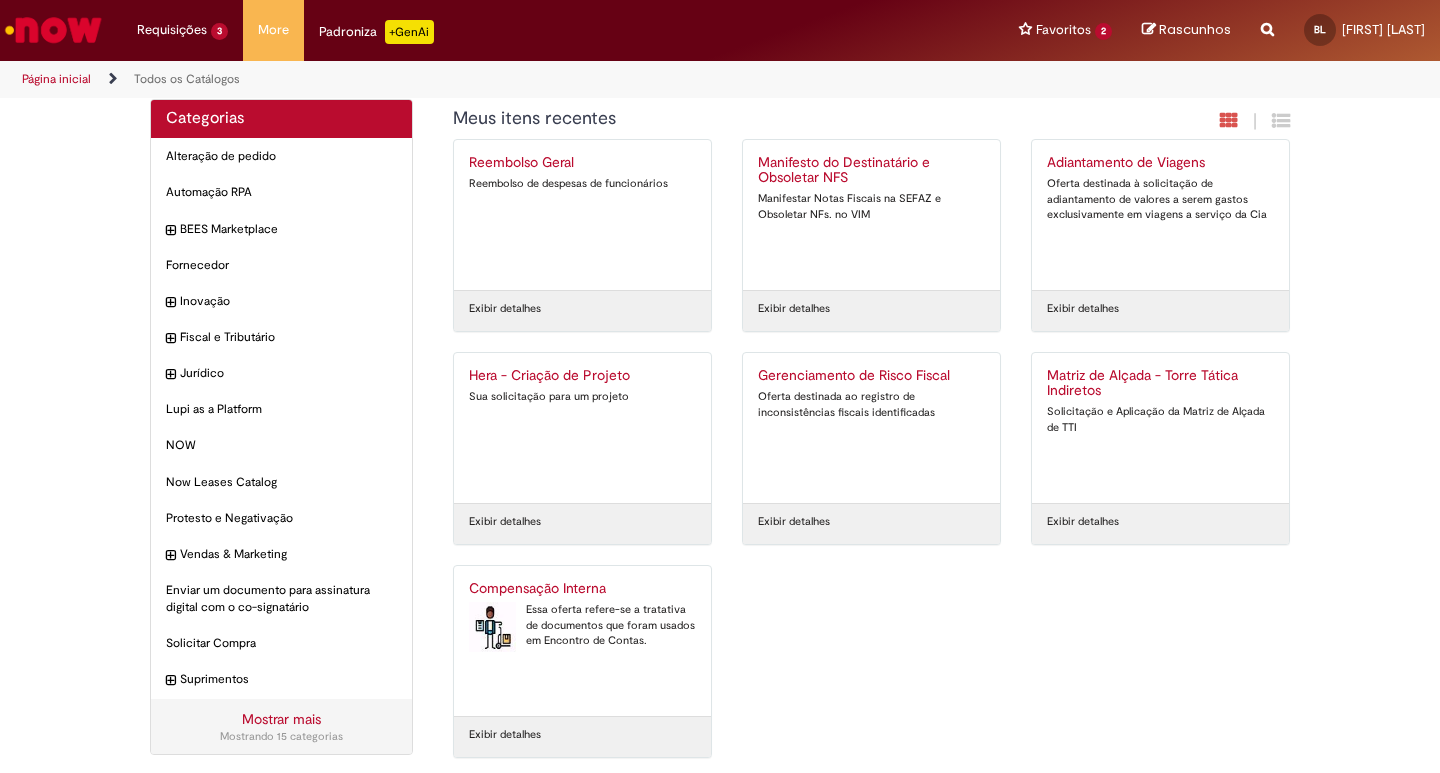 scroll, scrollTop: 25, scrollLeft: 0, axis: vertical 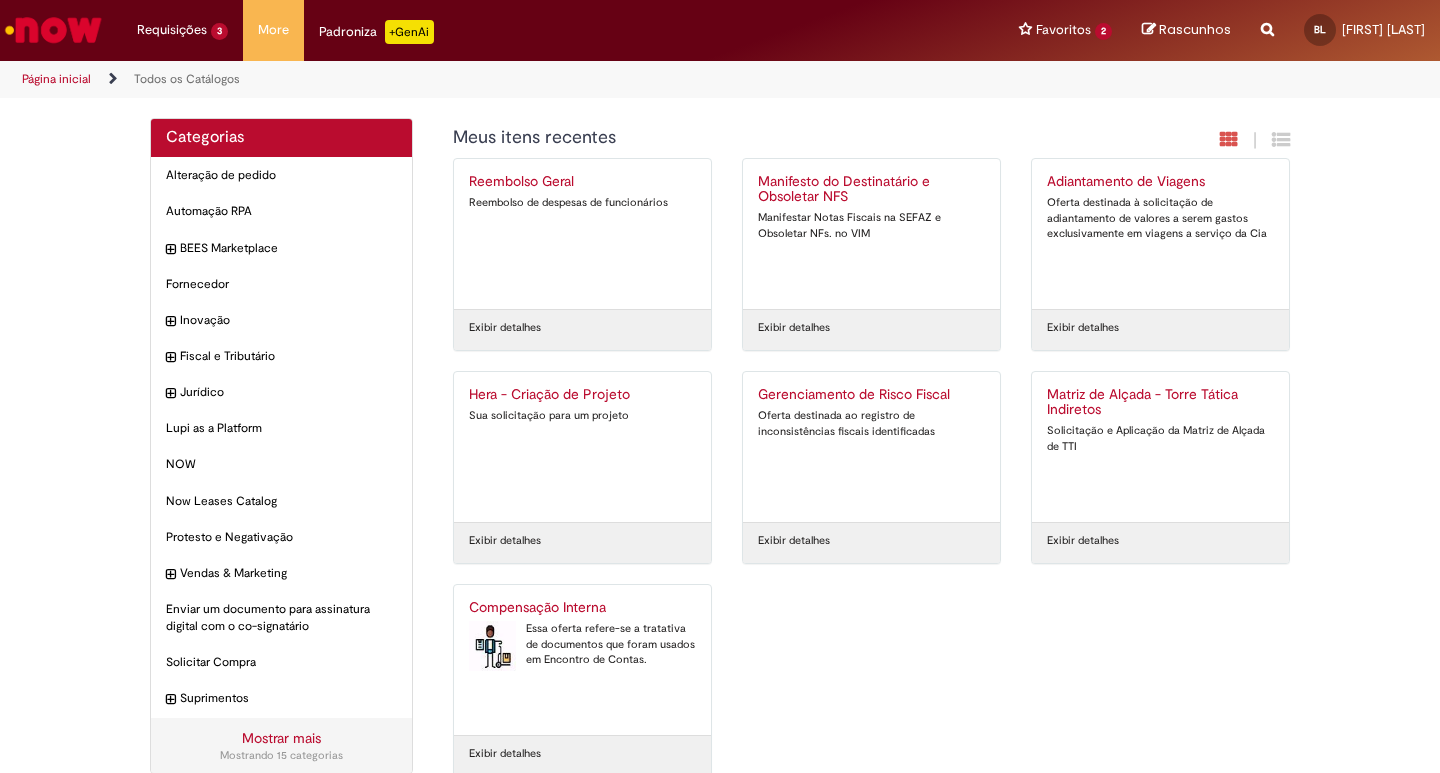 click on "Reembolso Geral
Reembolso de despesas de funcionários
Exibir detalhes
Manifesto do Destinatário e Obsoletar NFS
Manifestar Notas Fiscais na SEFAZ e Obsoletar NFs. no VIM
Exibir detalhes
Adiantamento de Viagens
Oferta destinada à solicitação de adiantamento de valores a serem gastos exclusivamente em viagens a serviço da Cia
Exibir detalhes
Hera - Criação de Projeto
Sua solicitação para um projeto
Exibir detalhes
Gerenciamento de Risco Fiscal
Oferta destinada ao registro de inconsistências fiscais identificadas" at bounding box center (872, 477) 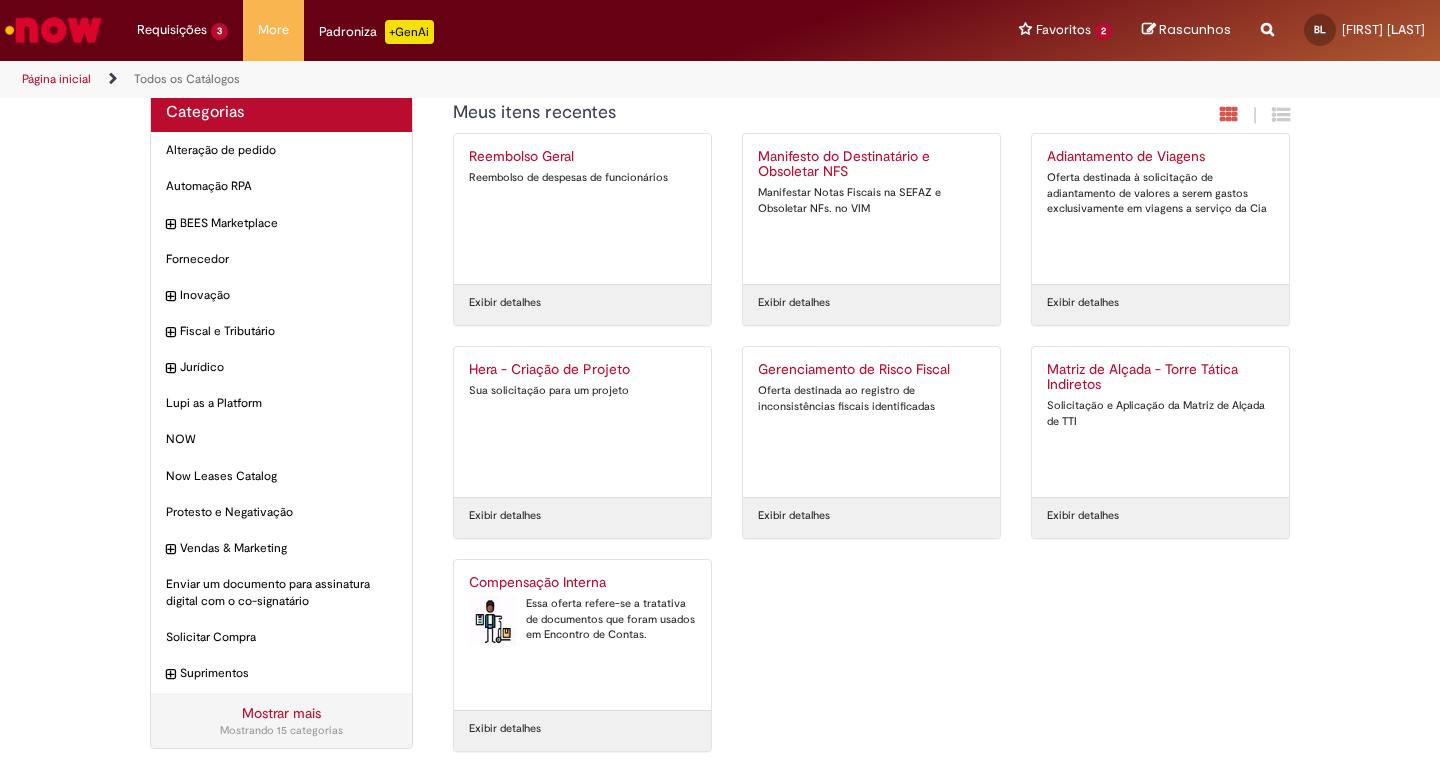 click on "Essa oferta refere-se a tratativa de documentos que foram usados em Encontro de Contas." at bounding box center (582, 619) 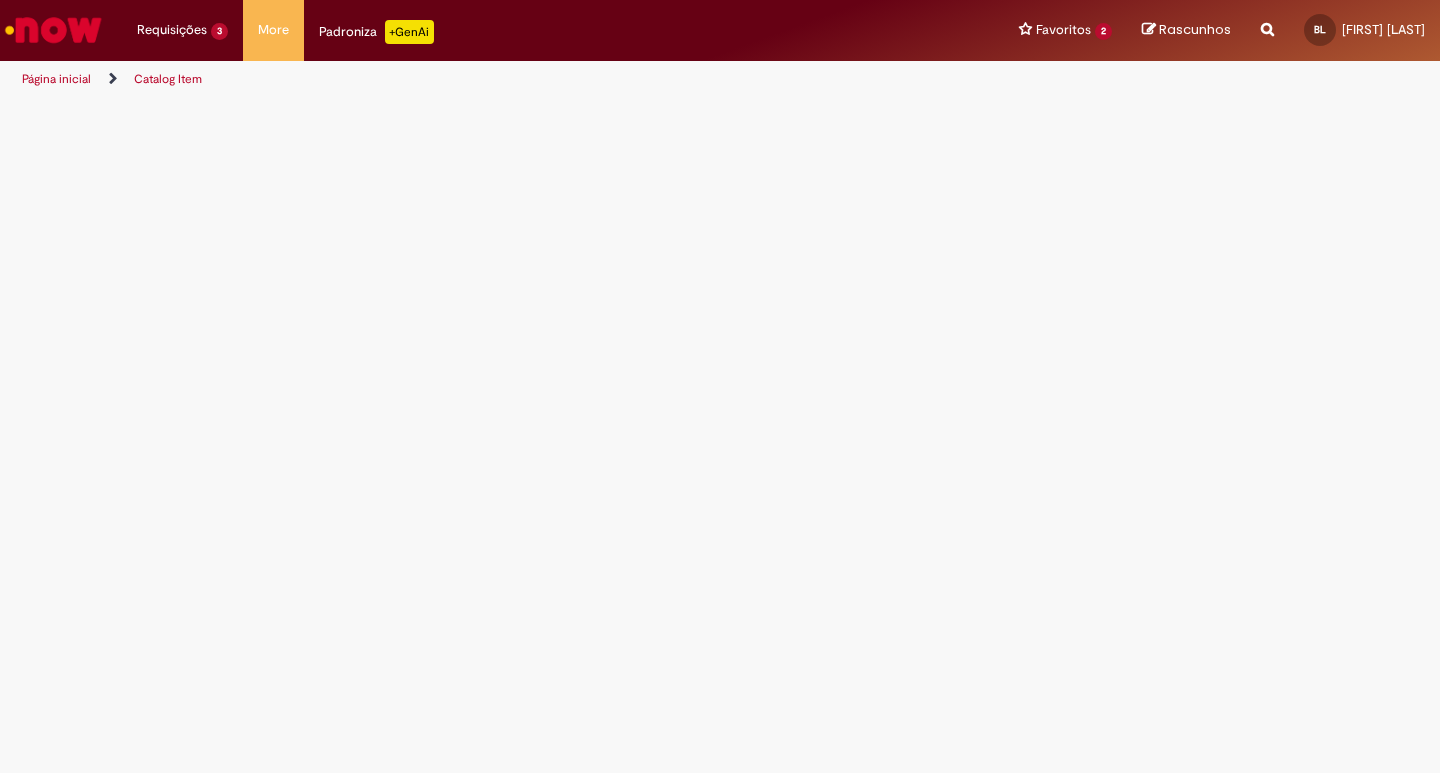scroll, scrollTop: 0, scrollLeft: 0, axis: both 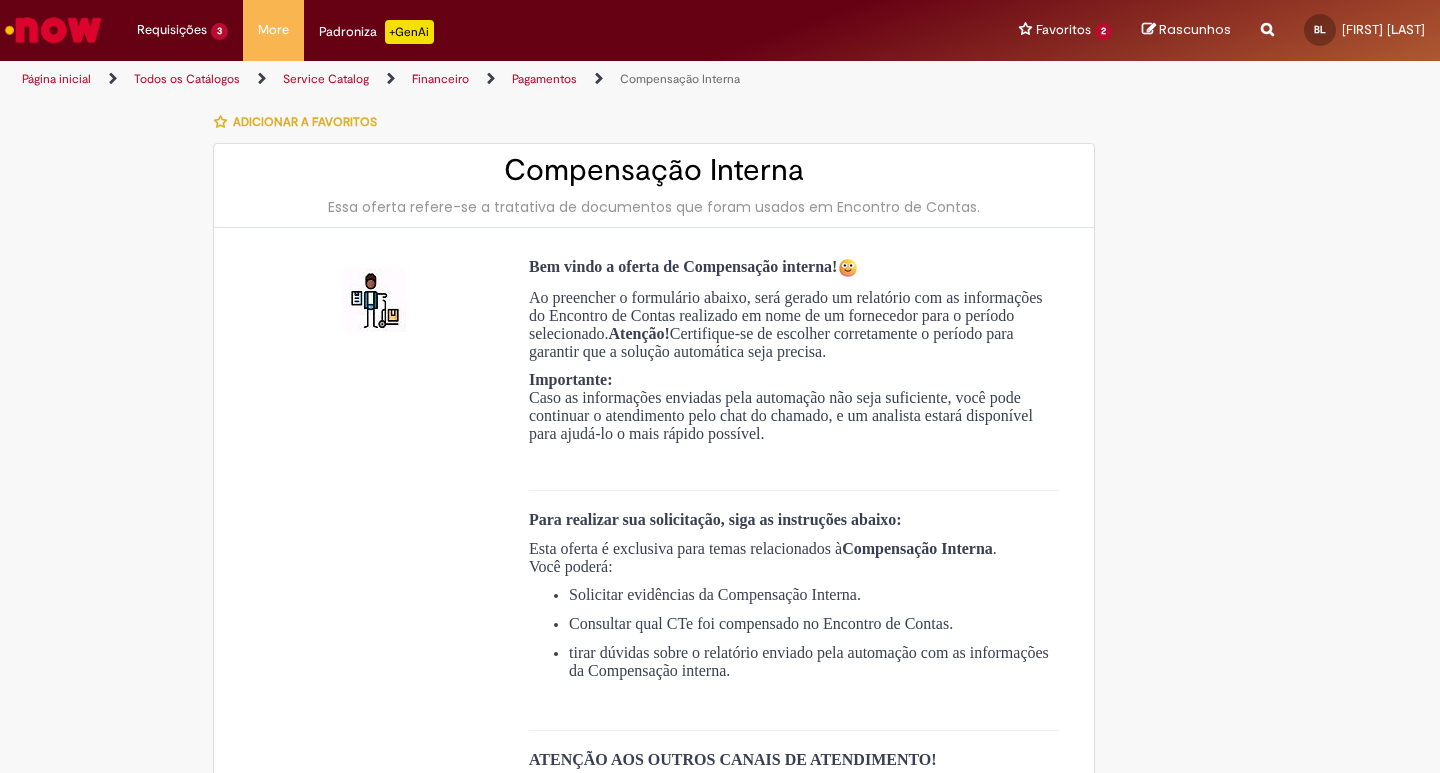 type on "**********" 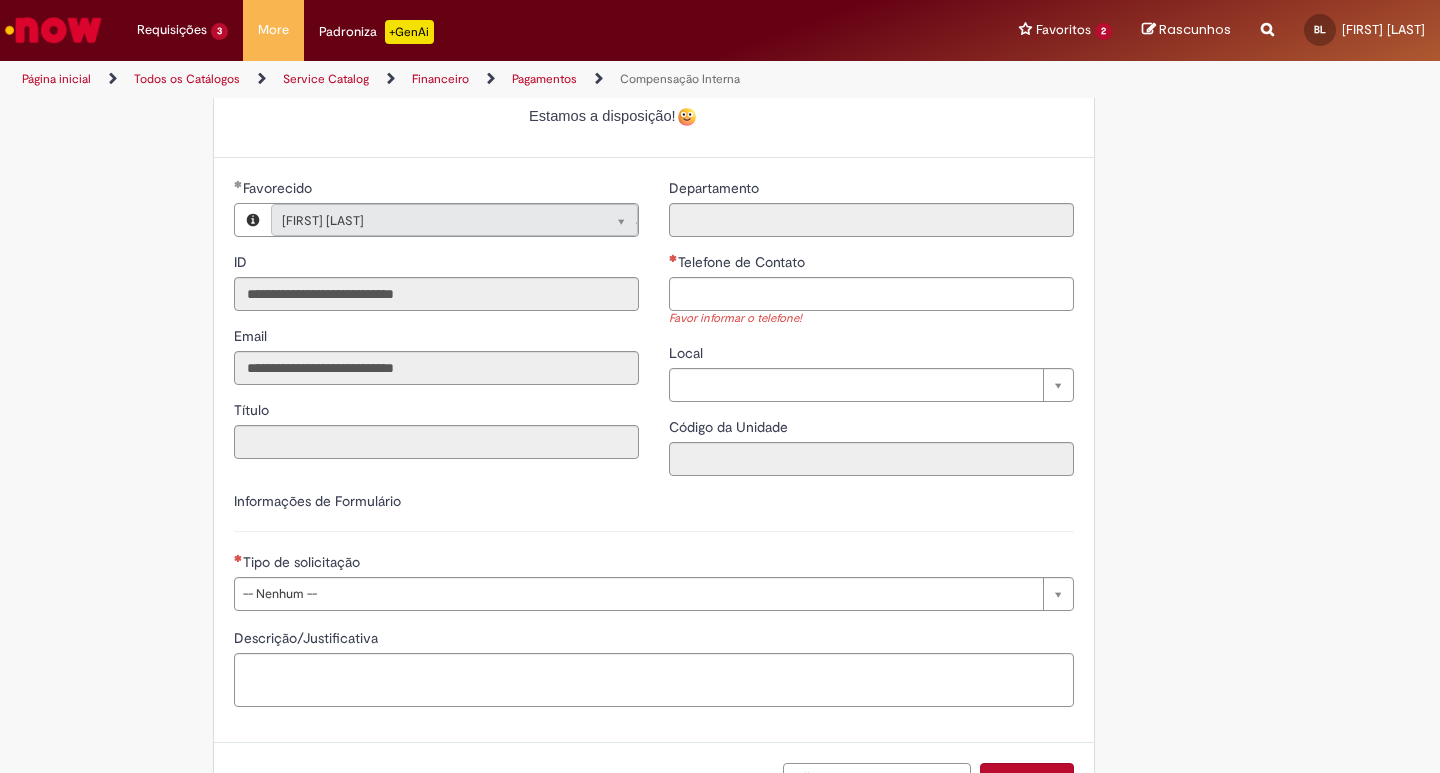 scroll, scrollTop: 800, scrollLeft: 0, axis: vertical 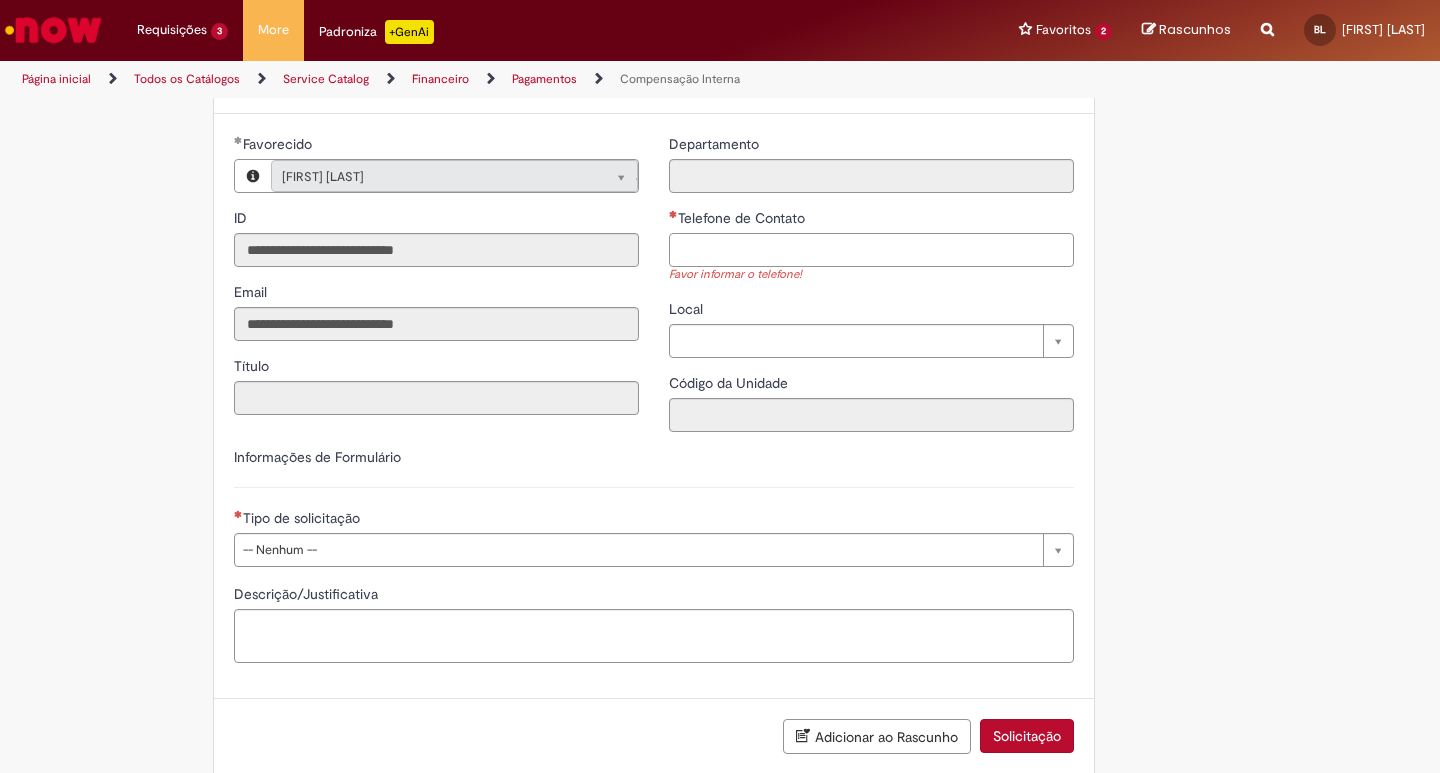click on "Telefone de Contato" at bounding box center [871, 250] 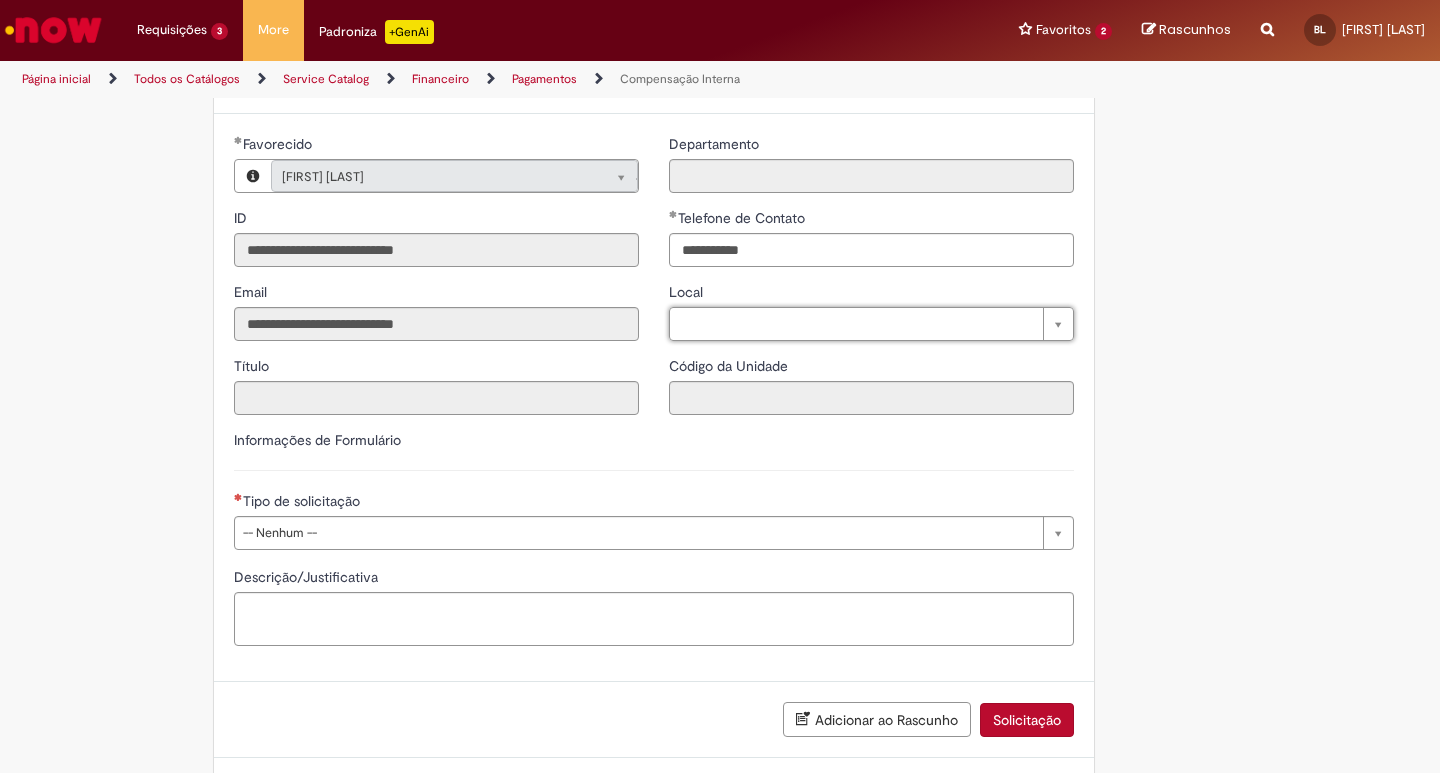 type on "**********" 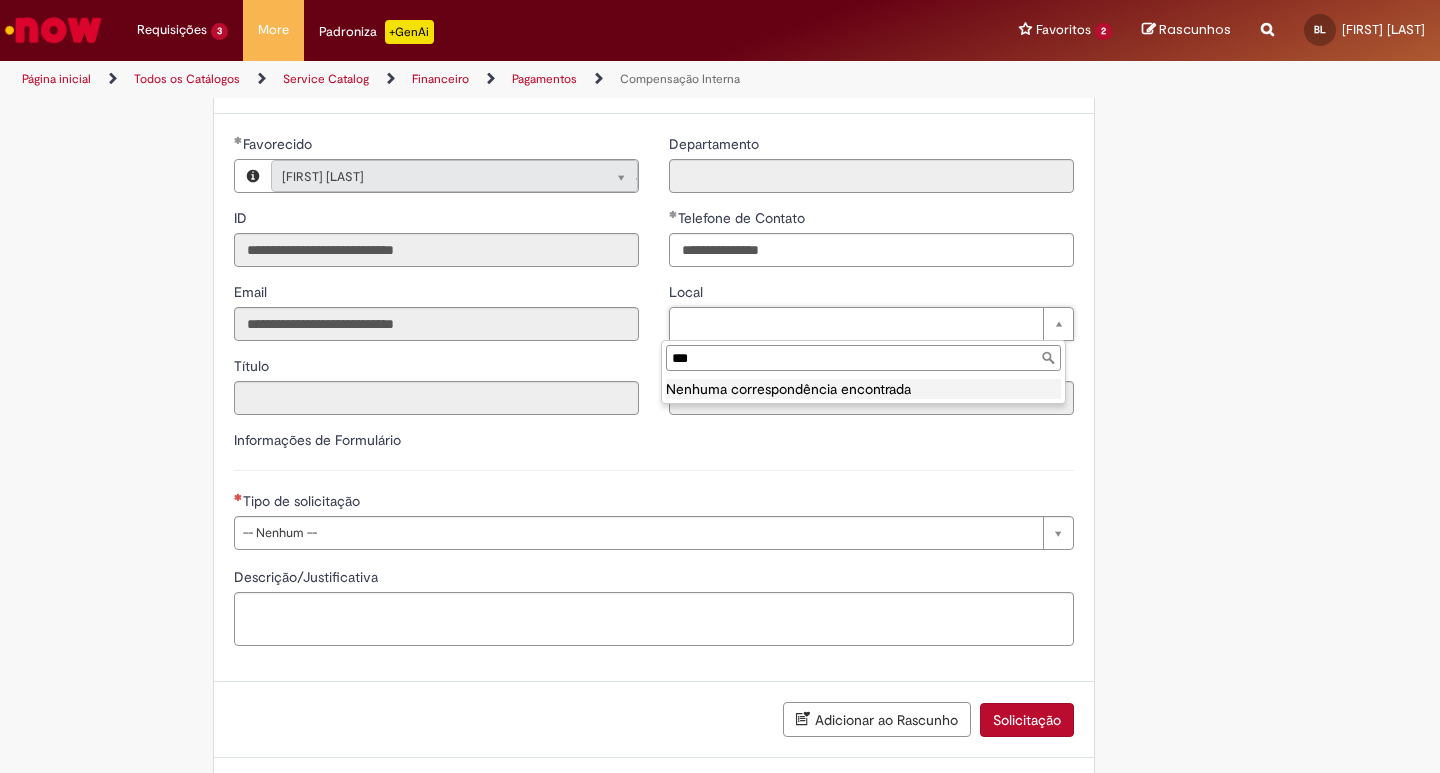 type on "**" 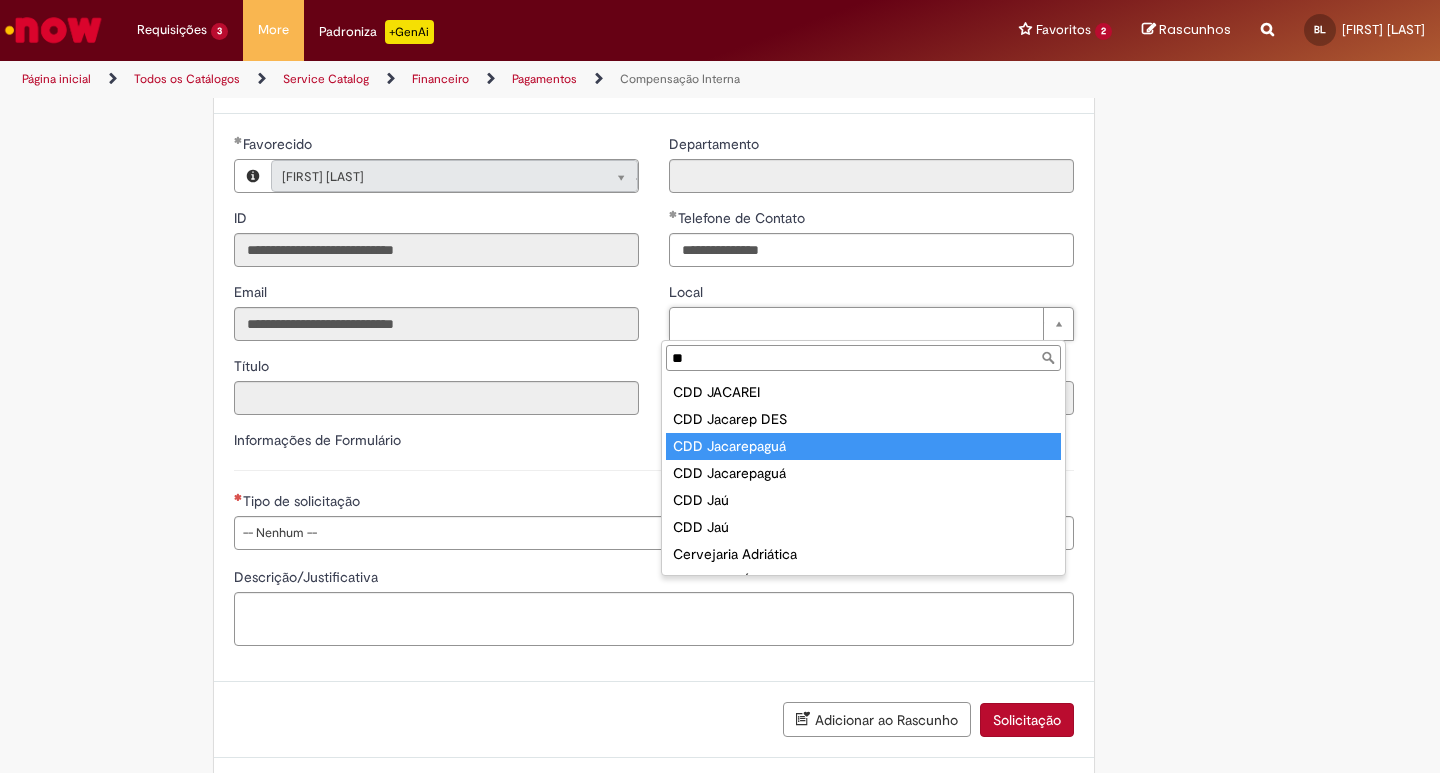 type on "**********" 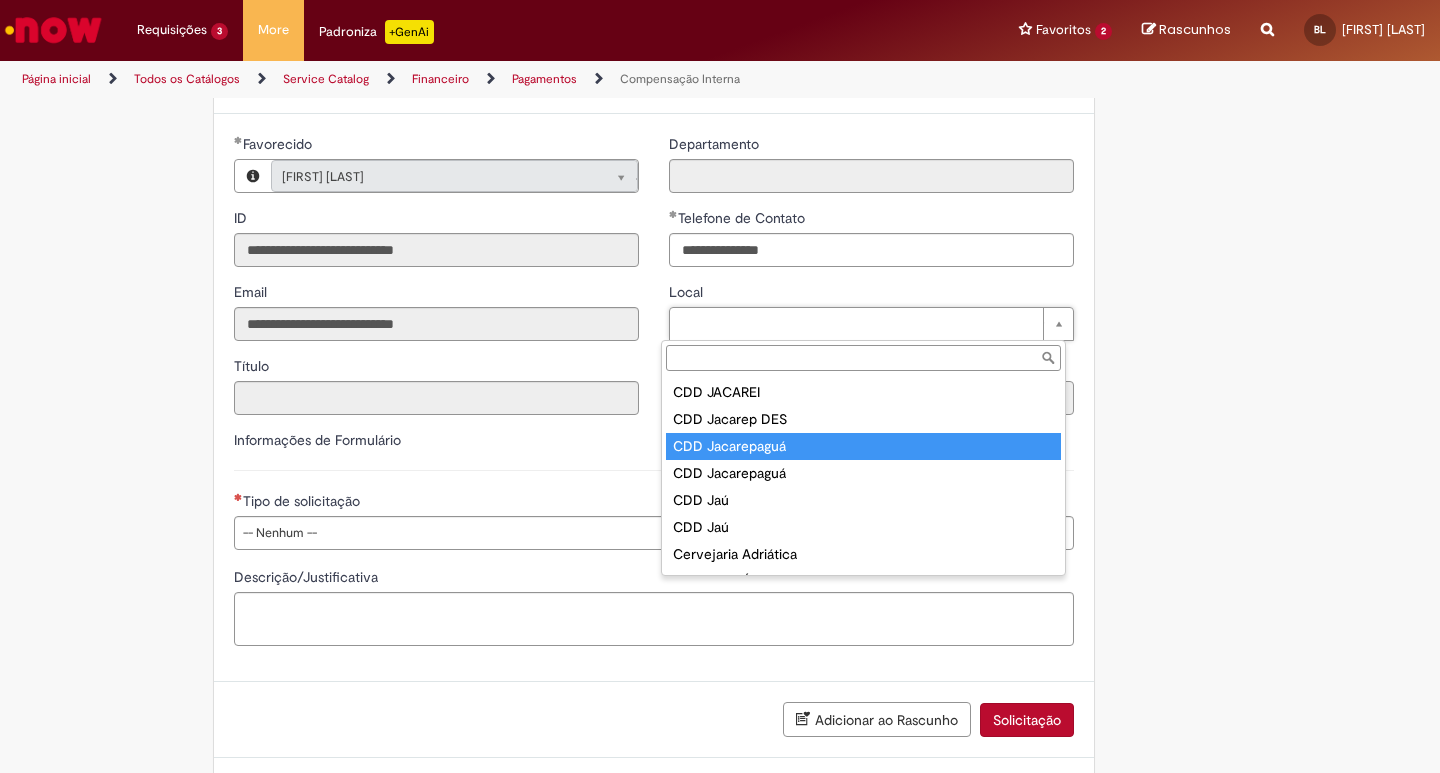 type on "****" 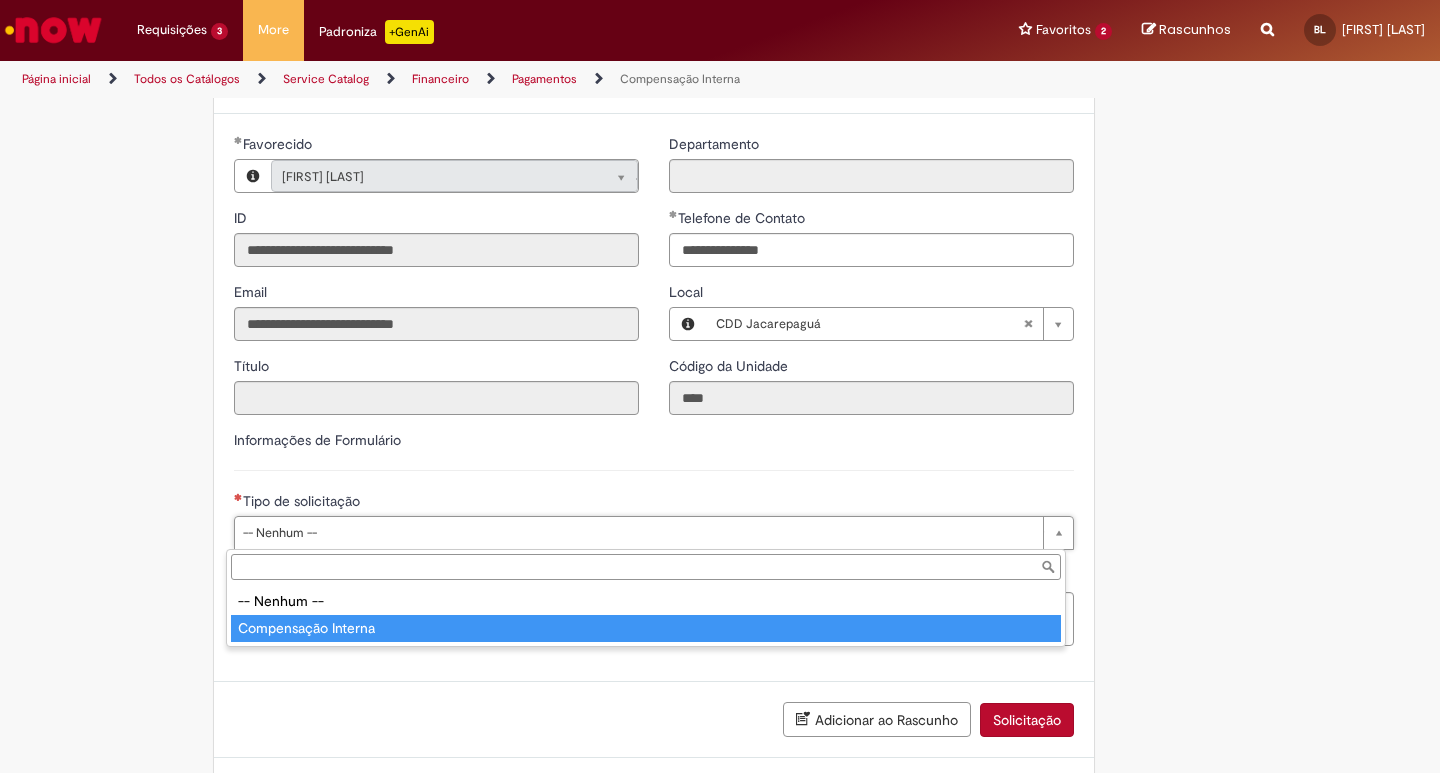 type on "**********" 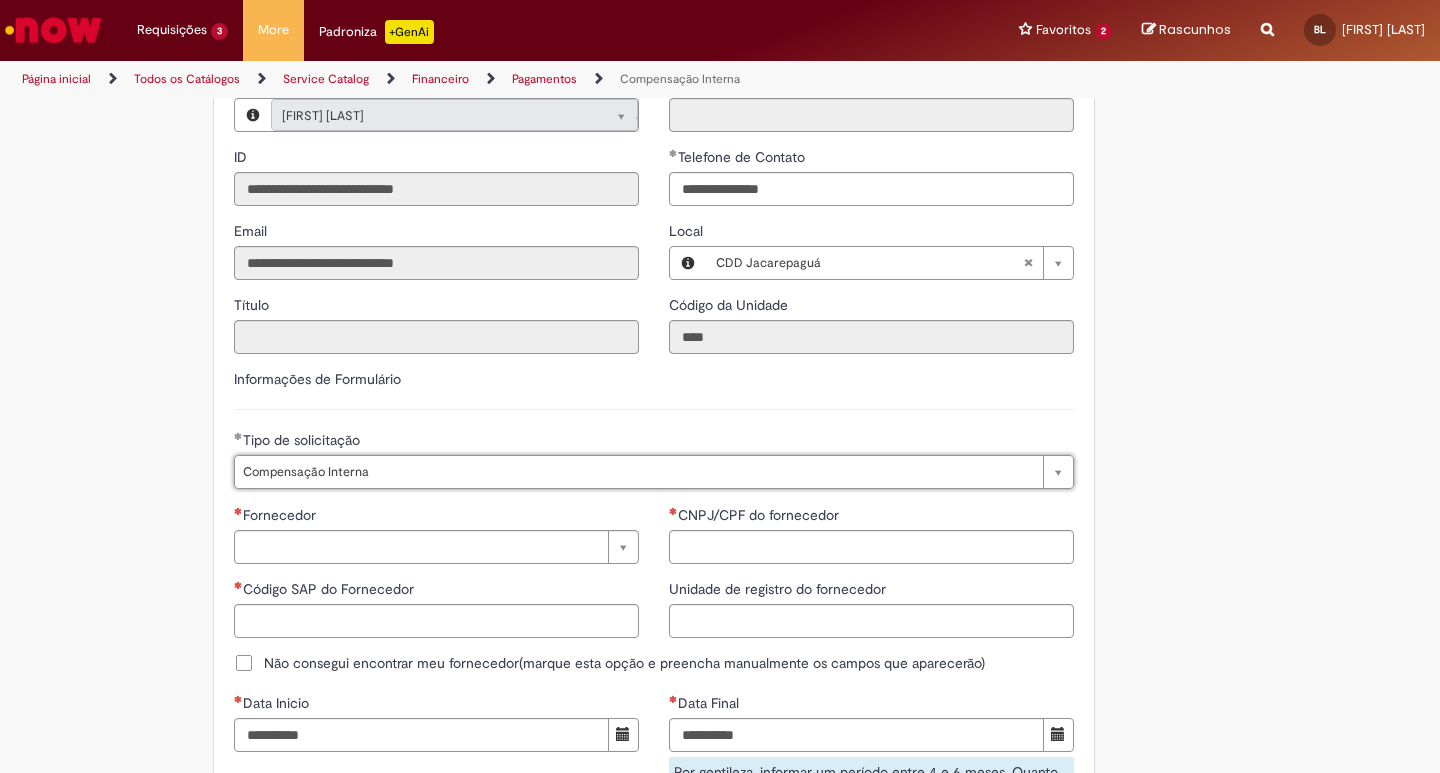 scroll, scrollTop: 1000, scrollLeft: 0, axis: vertical 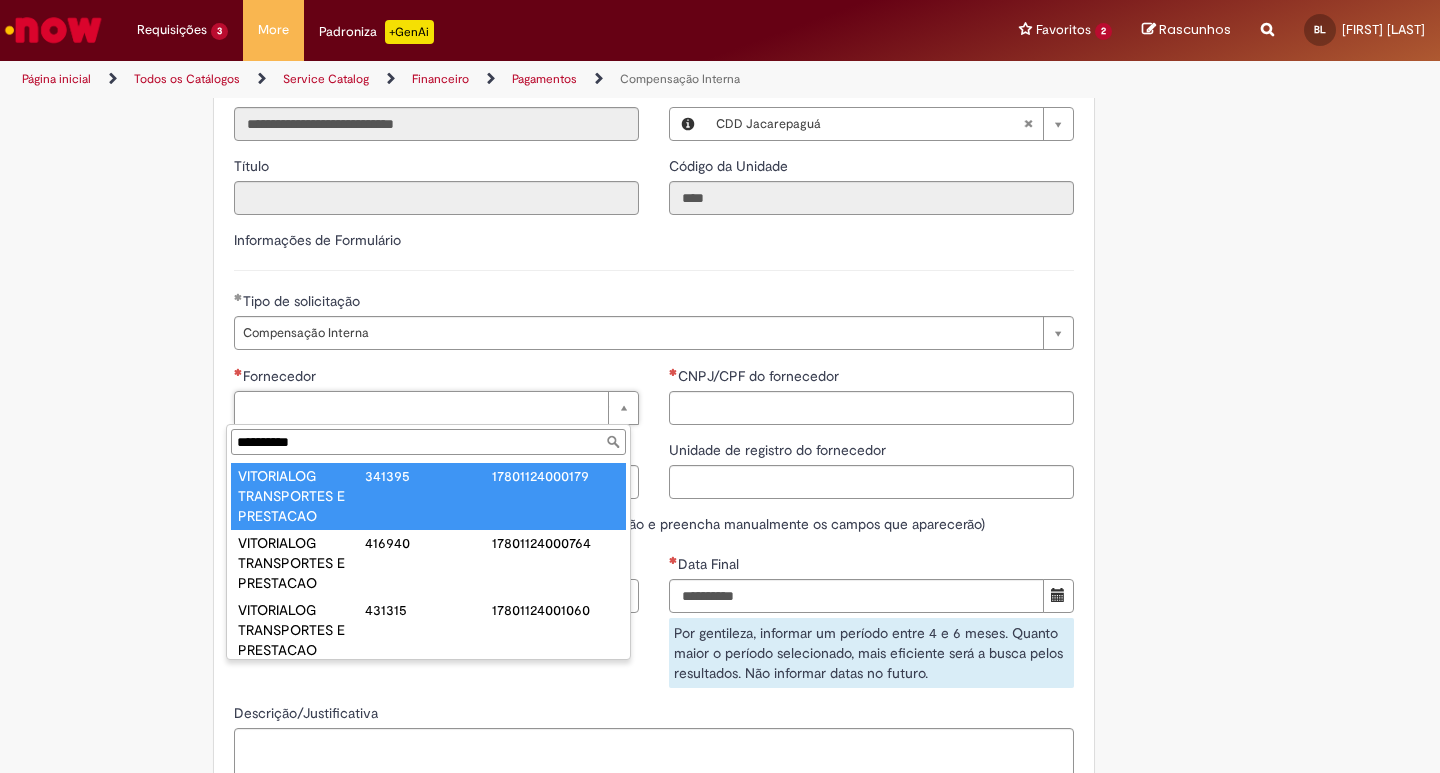 type on "**********" 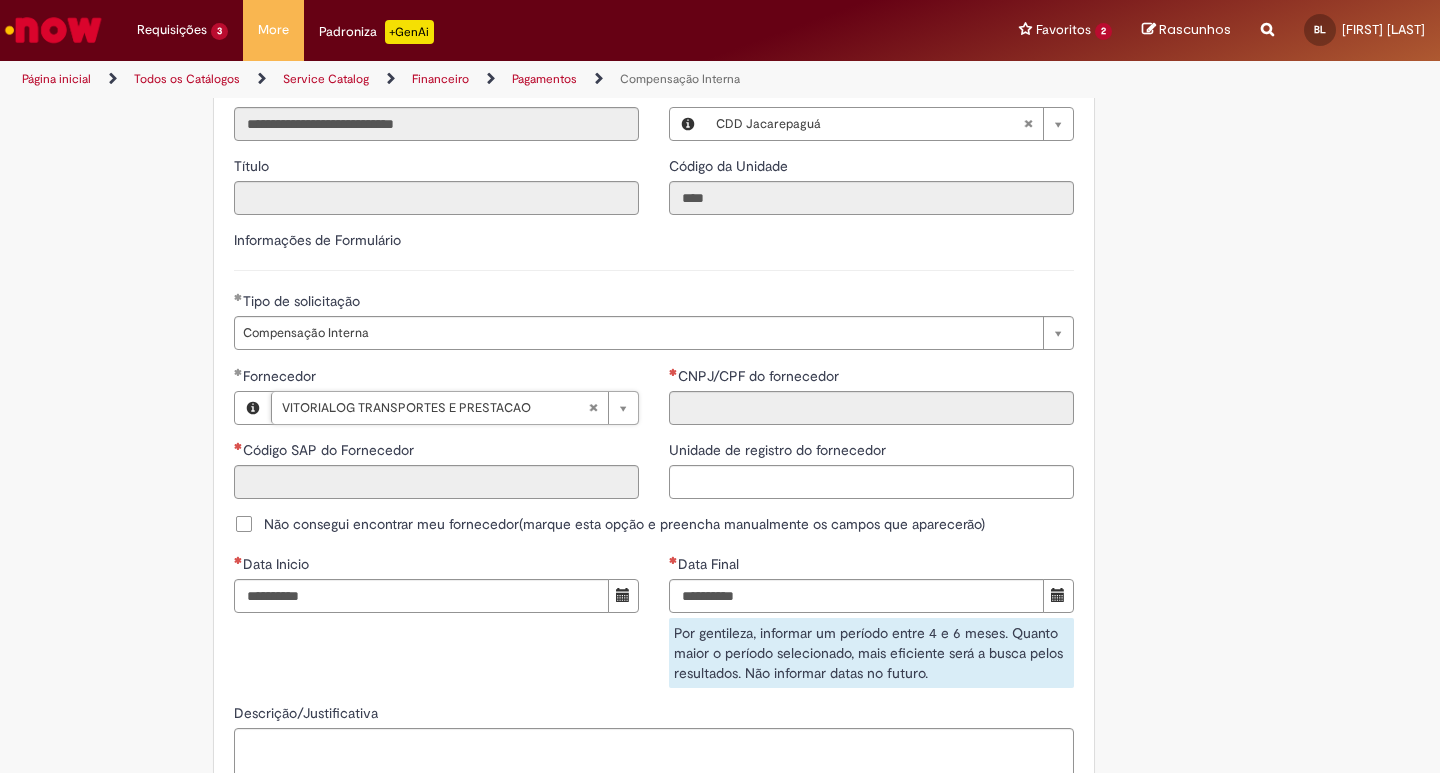 type on "******" 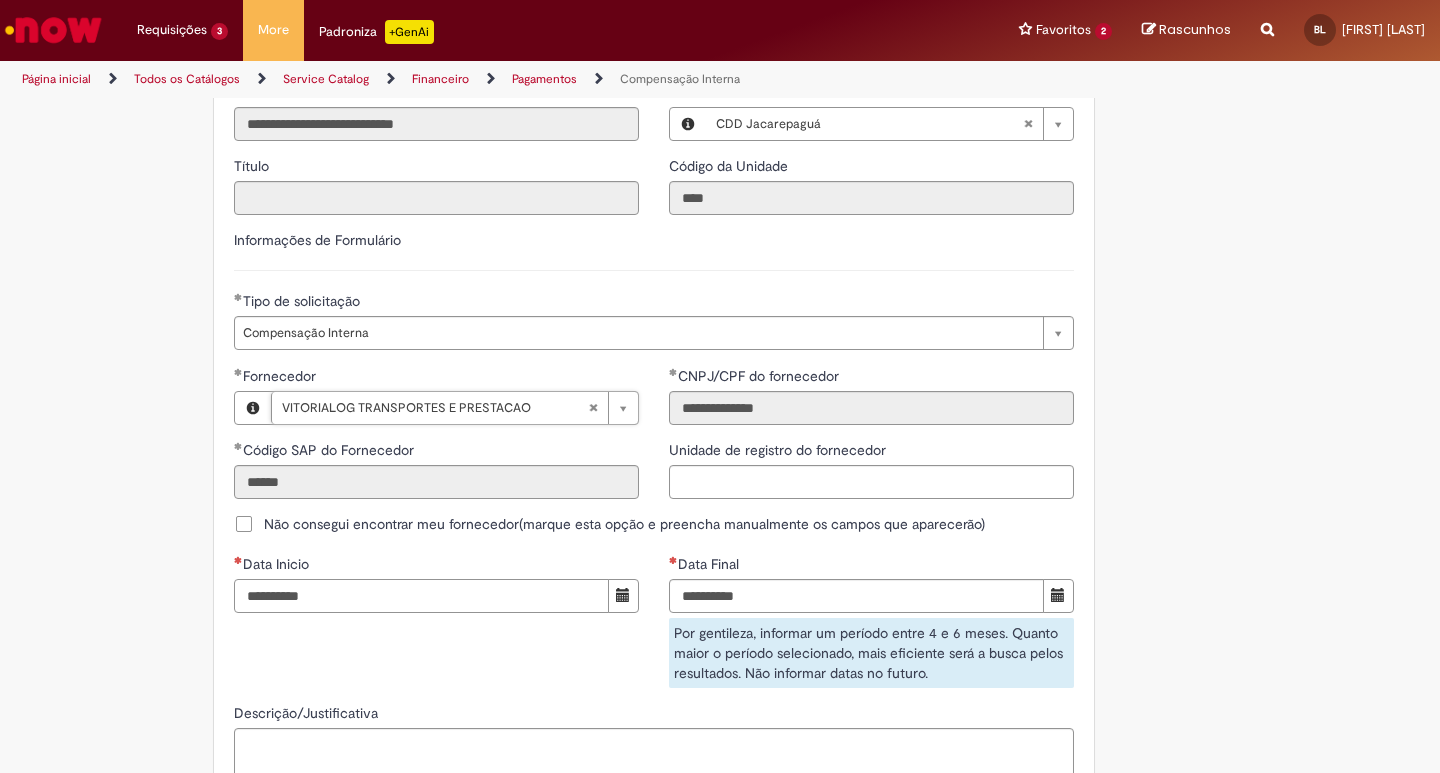 click on "Data Inicio" at bounding box center (421, 596) 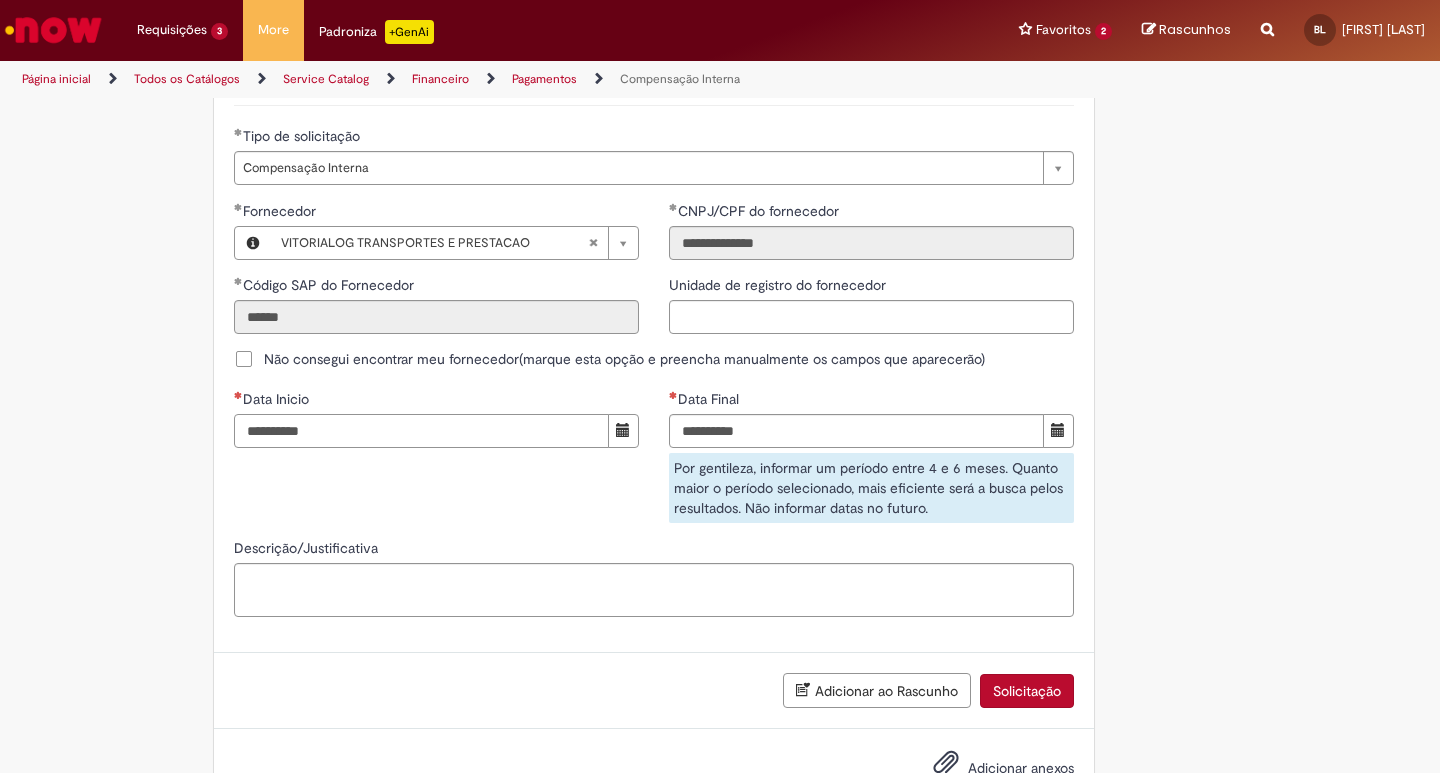 scroll, scrollTop: 1200, scrollLeft: 0, axis: vertical 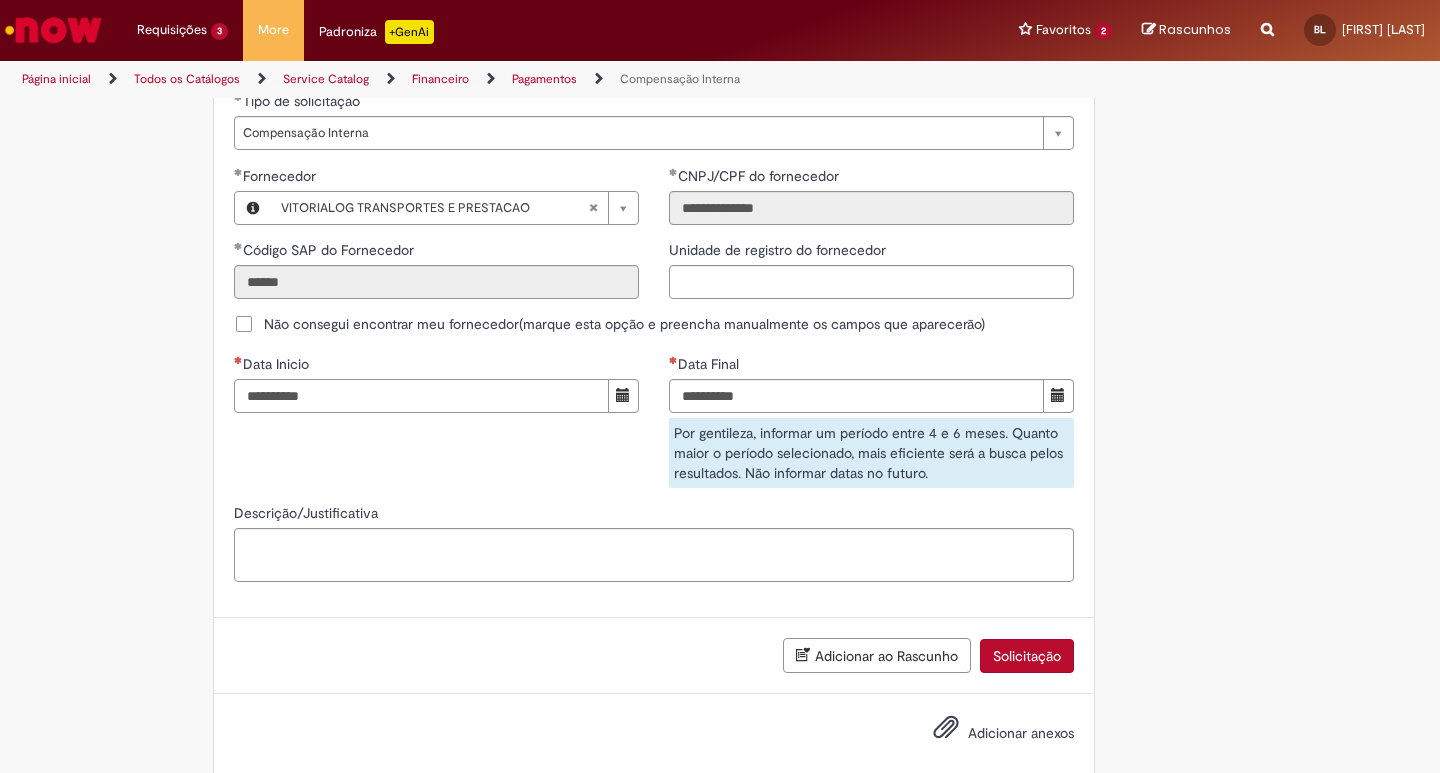 drag, startPoint x: 352, startPoint y: 402, endPoint x: 210, endPoint y: 411, distance: 142.28493 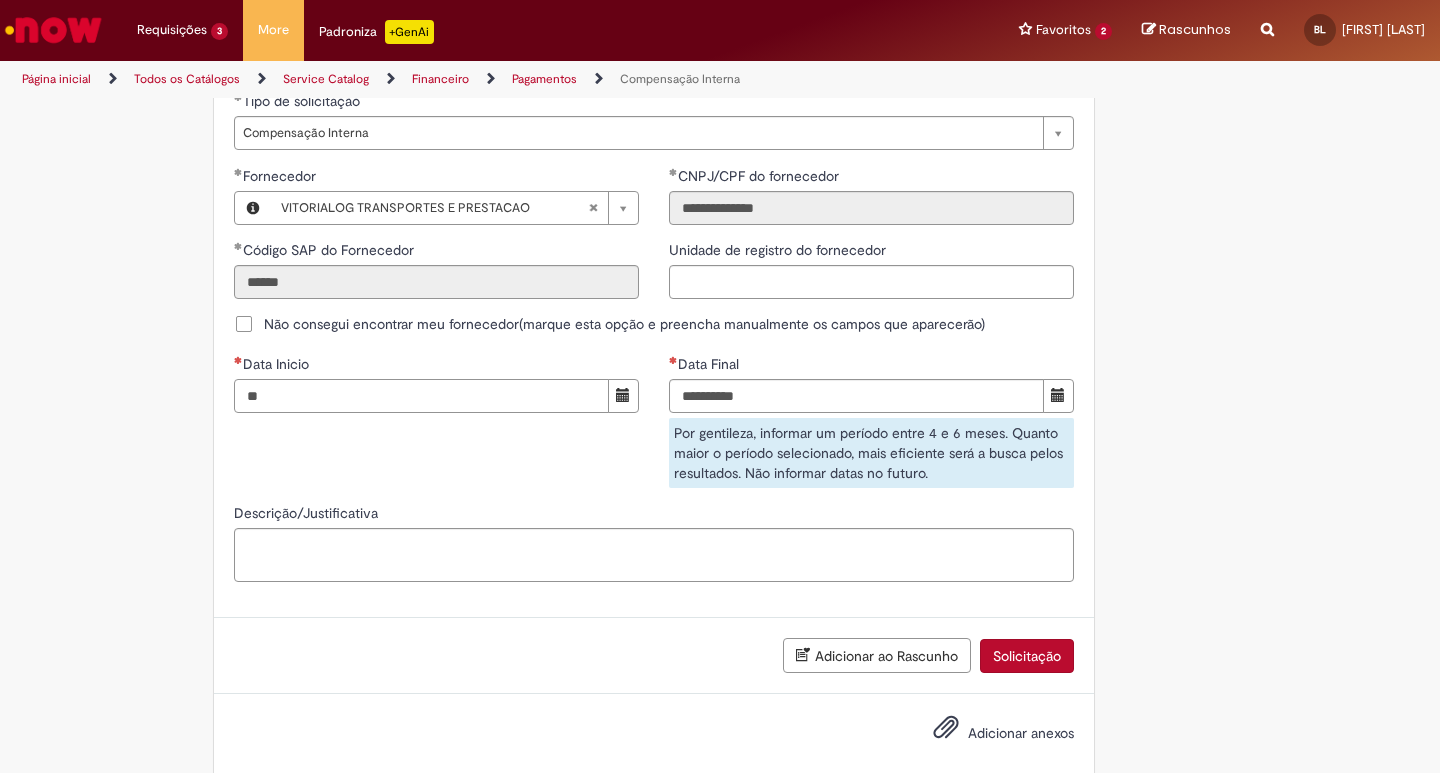 type on "*" 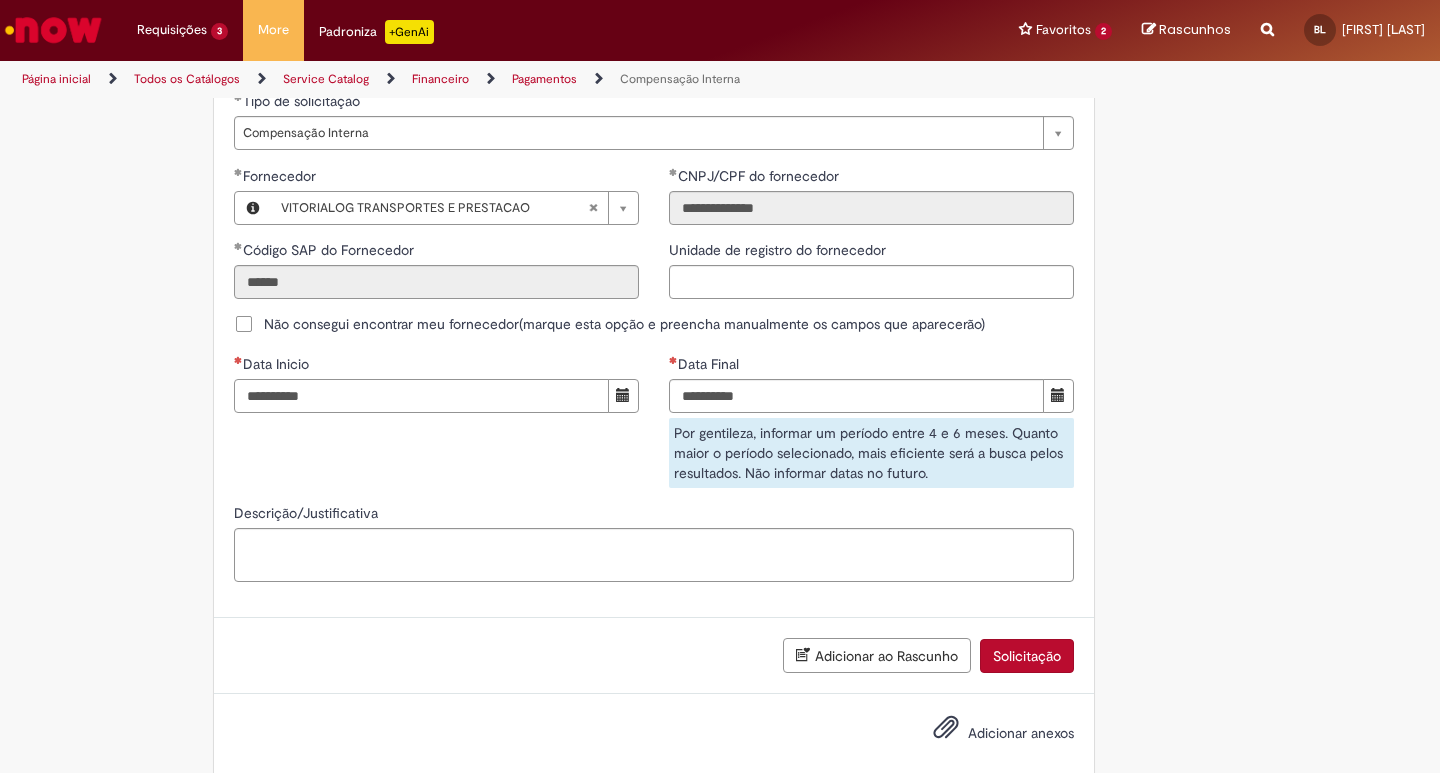 type on "**********" 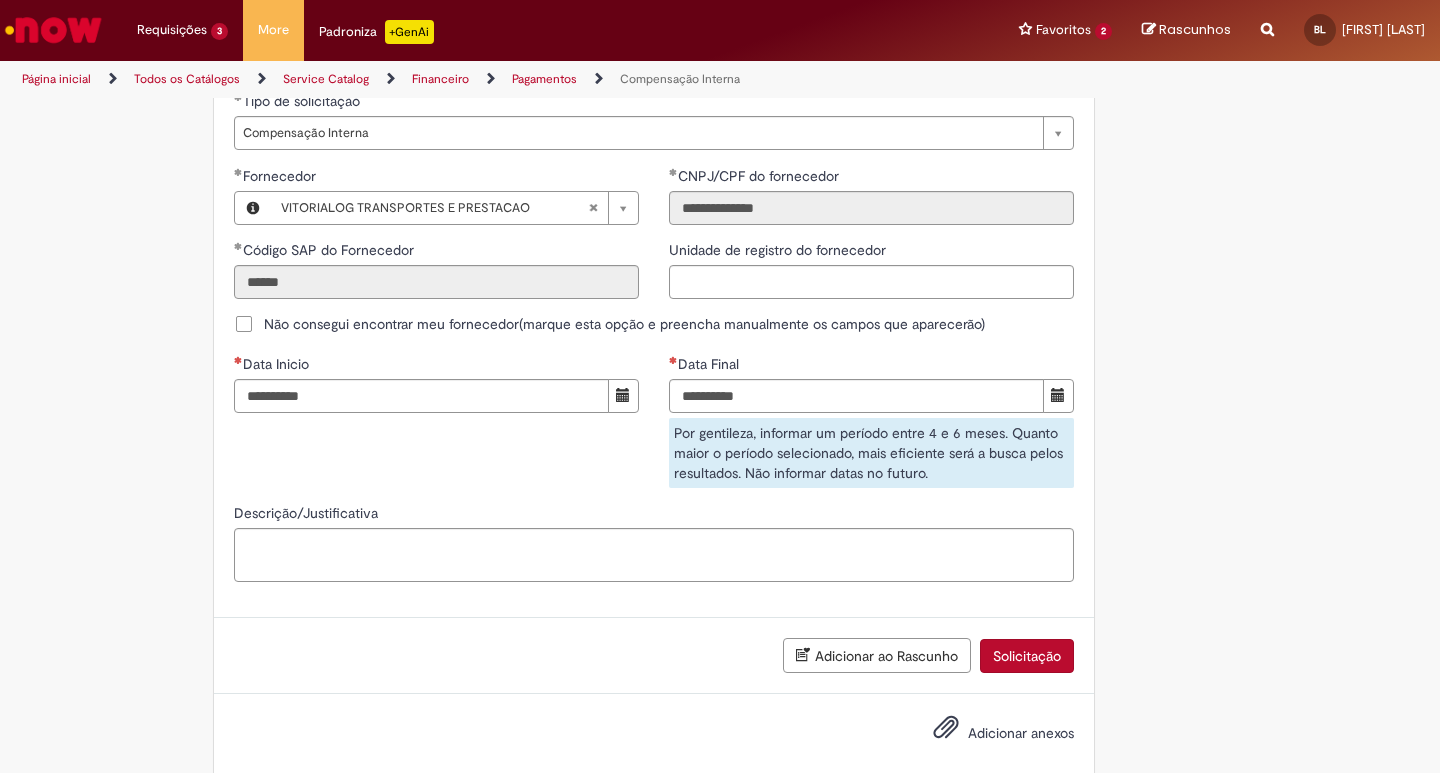 type 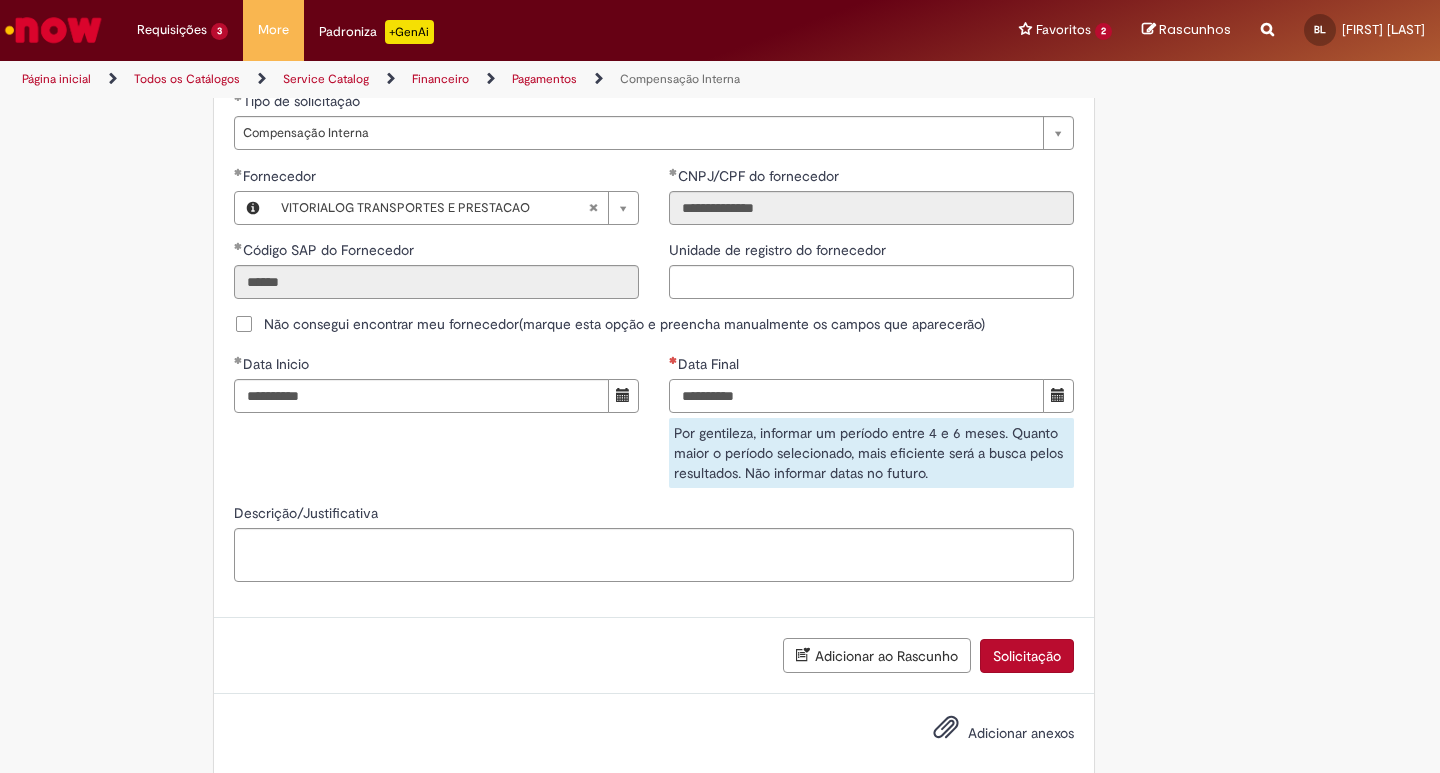 type on "**********" 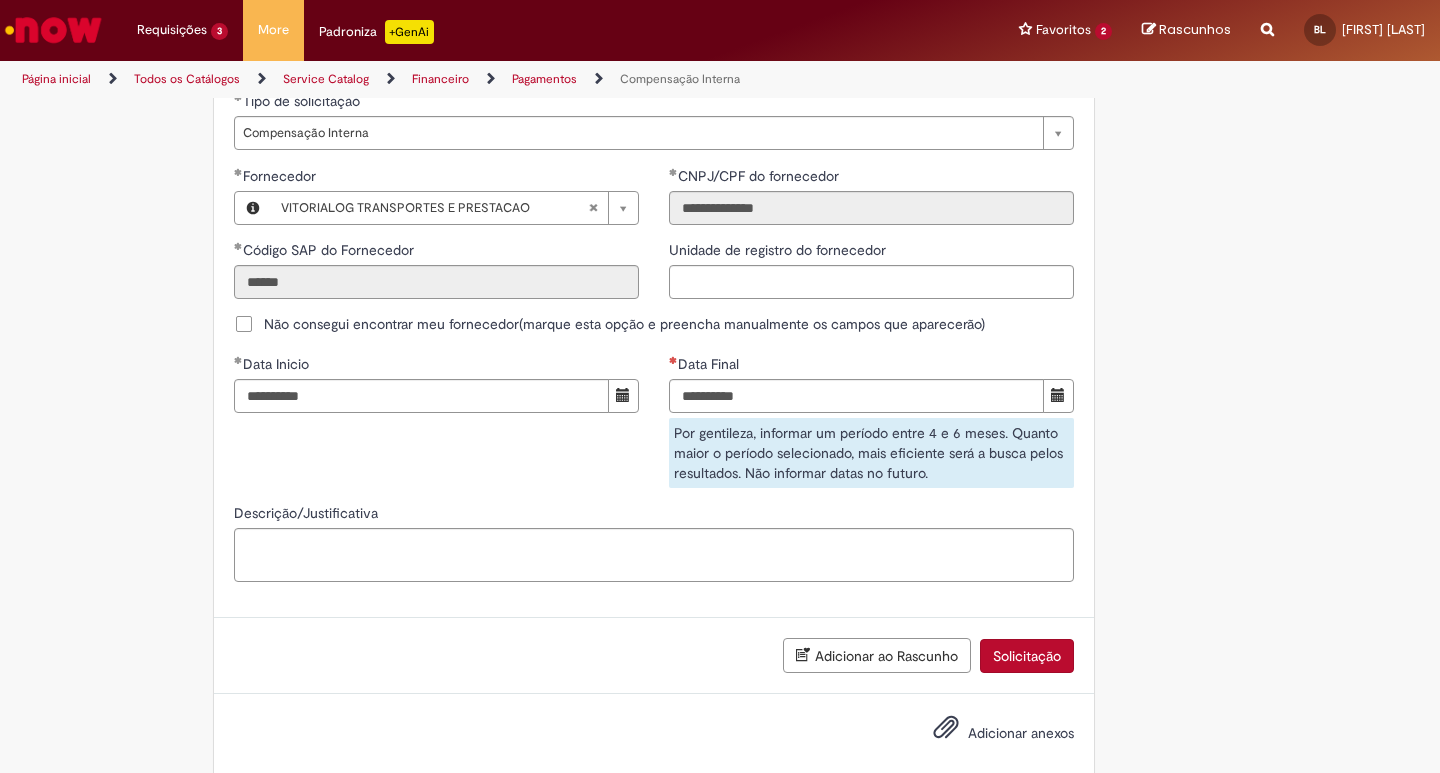 type 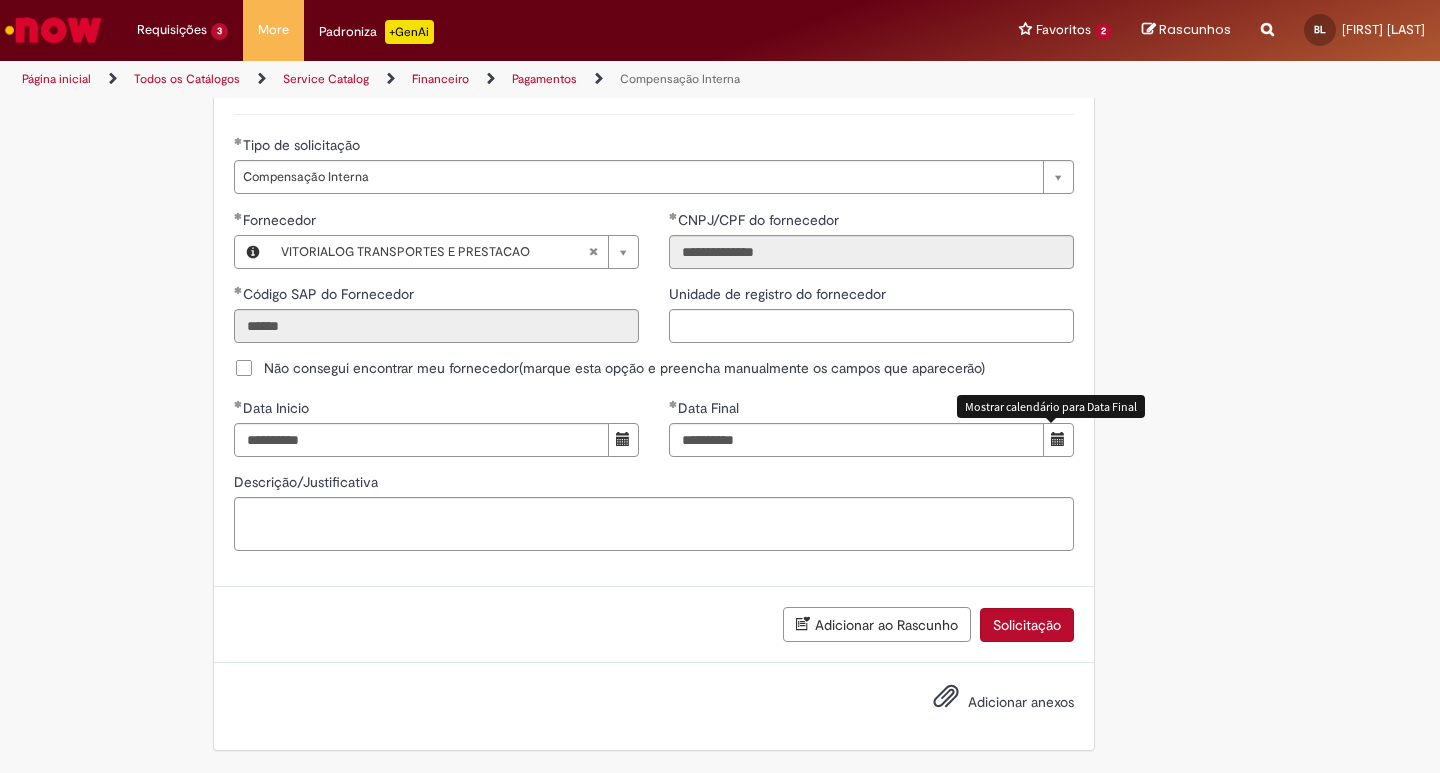 scroll, scrollTop: 1158, scrollLeft: 0, axis: vertical 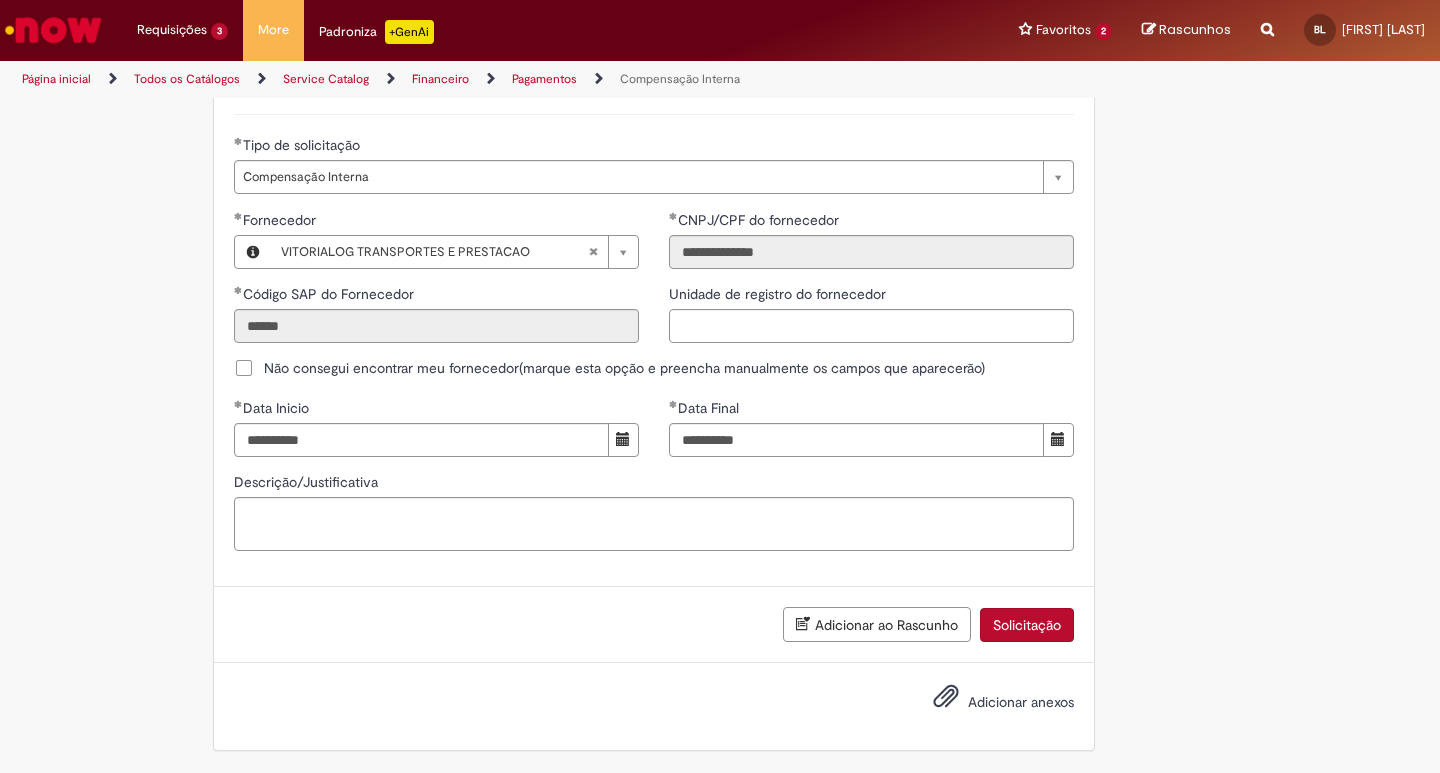 click on "Solicitação" at bounding box center (1027, 625) 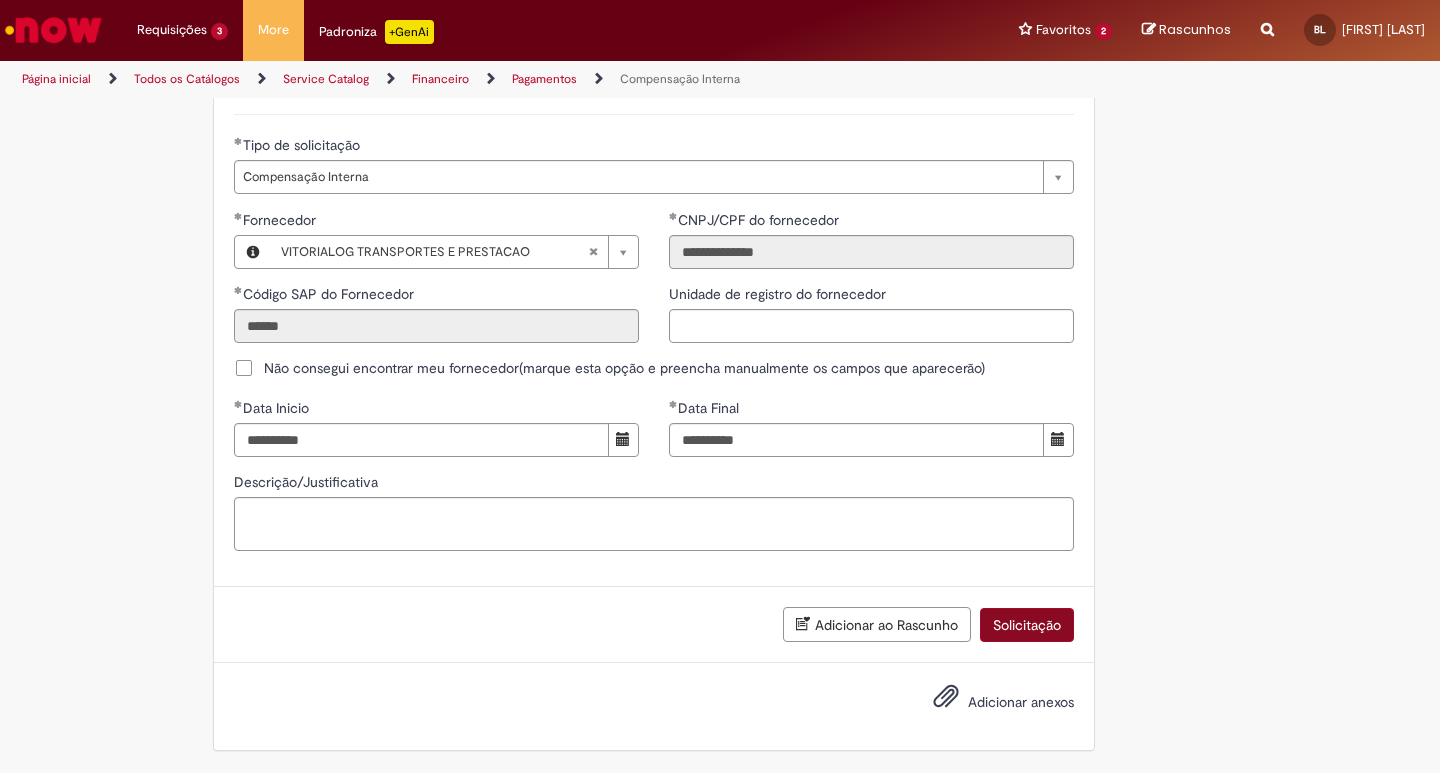 scroll, scrollTop: 1112, scrollLeft: 0, axis: vertical 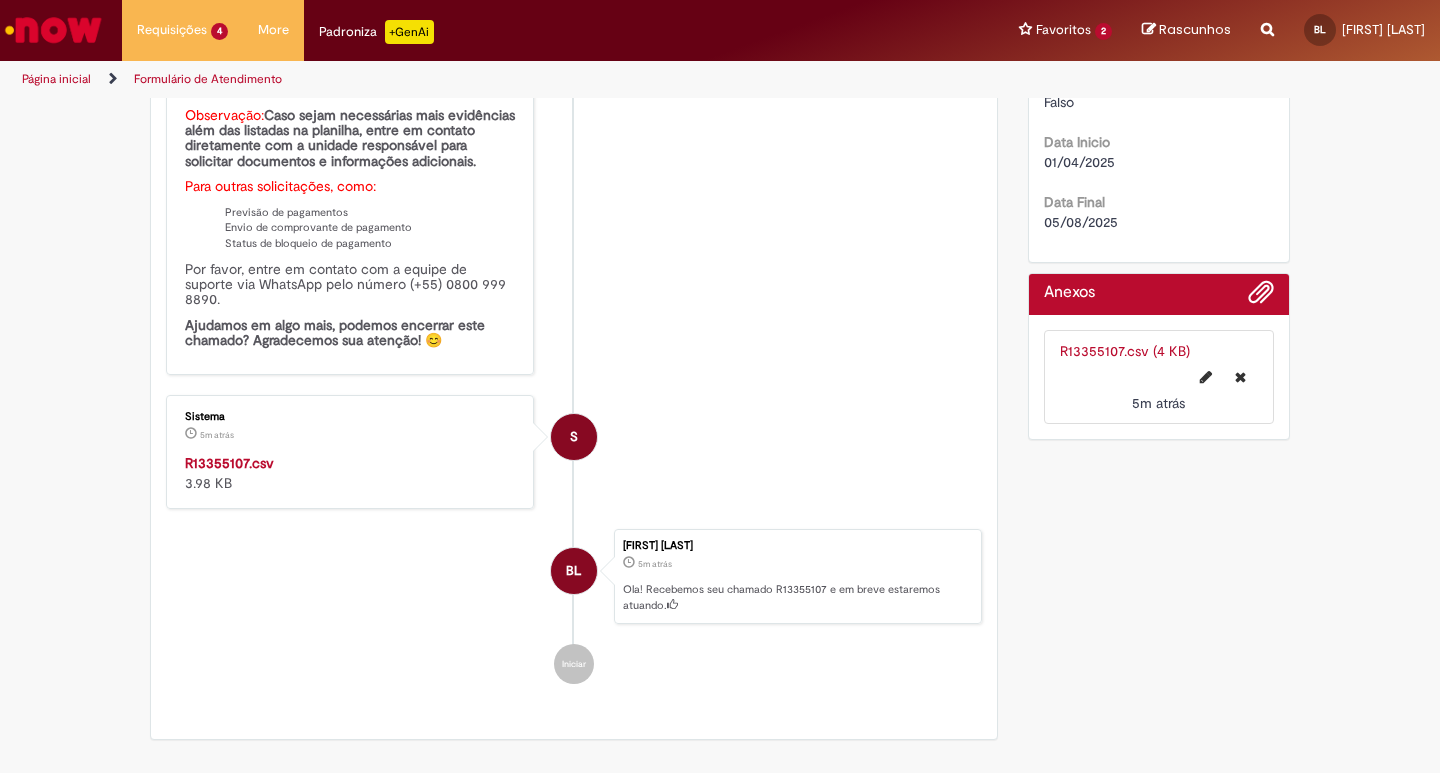 click on "R13355107.csv" at bounding box center [229, 463] 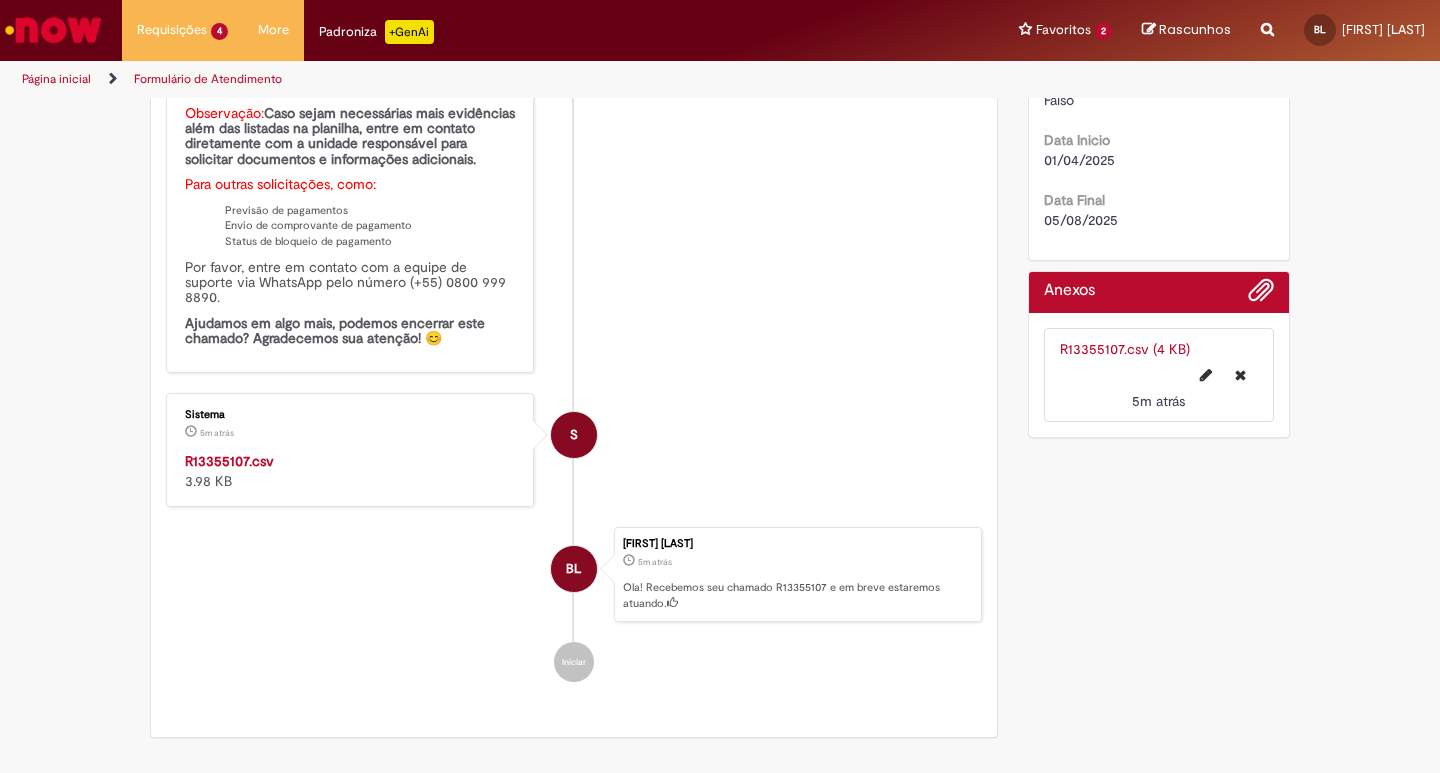 scroll, scrollTop: 800, scrollLeft: 0, axis: vertical 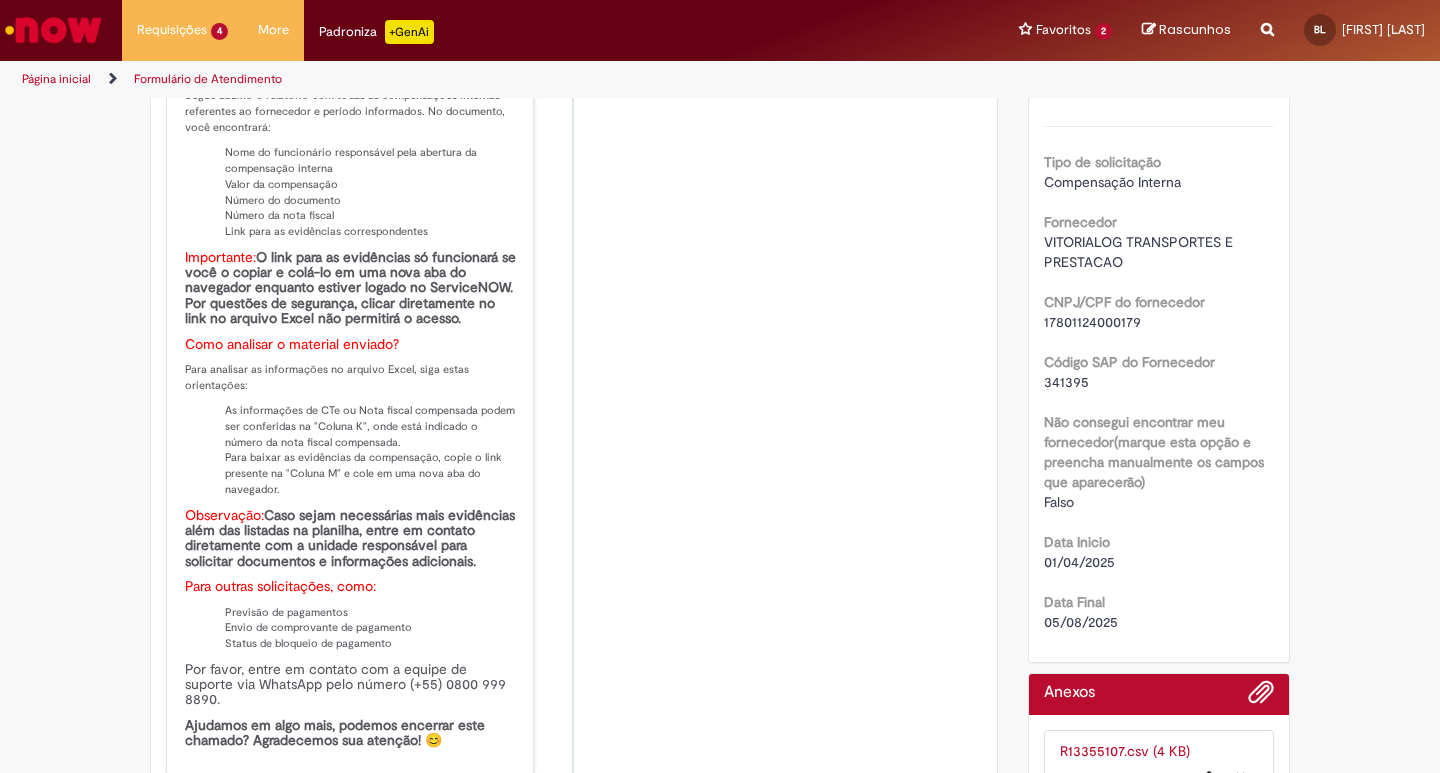 click at bounding box center [53, 30] 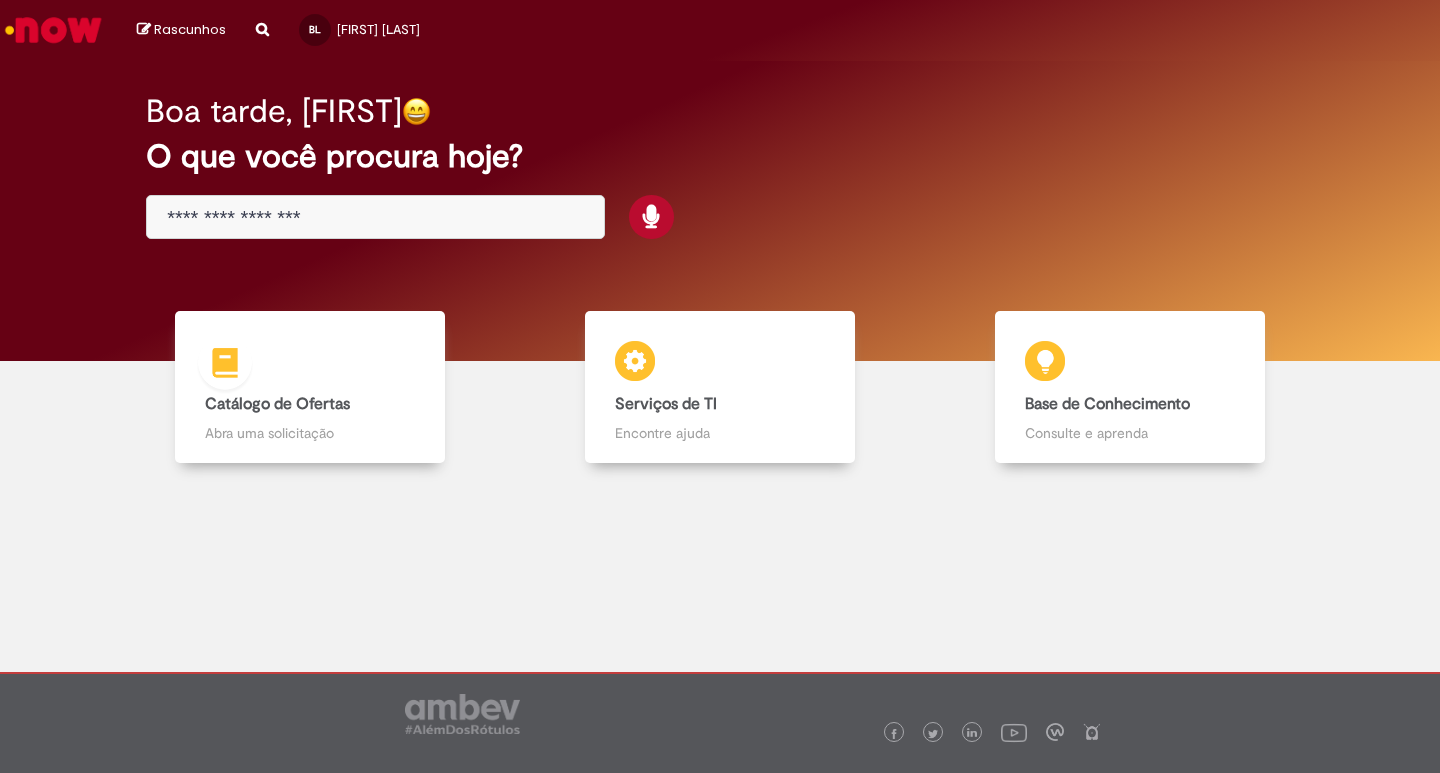 scroll, scrollTop: 0, scrollLeft: 0, axis: both 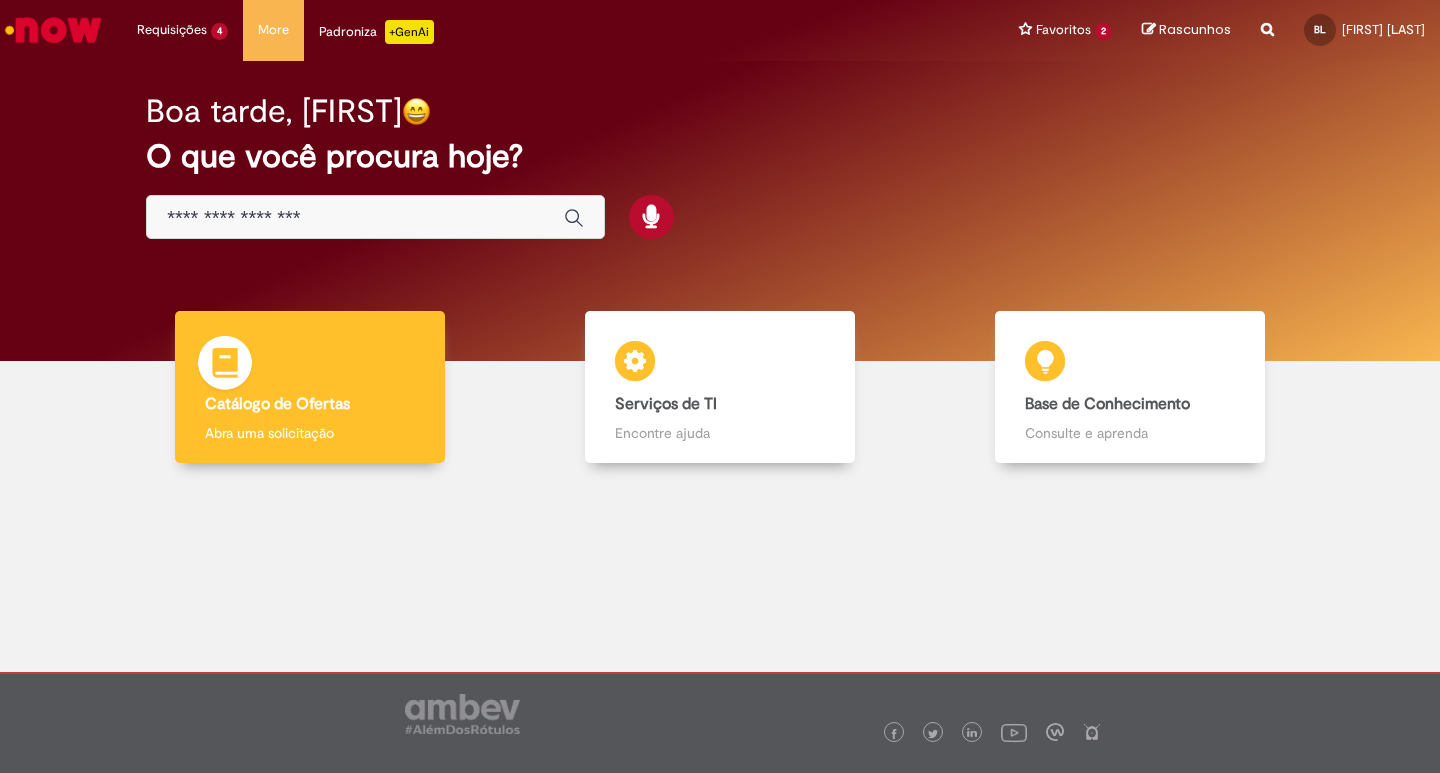 click on "Catálogo de Ofertas" at bounding box center (277, 404) 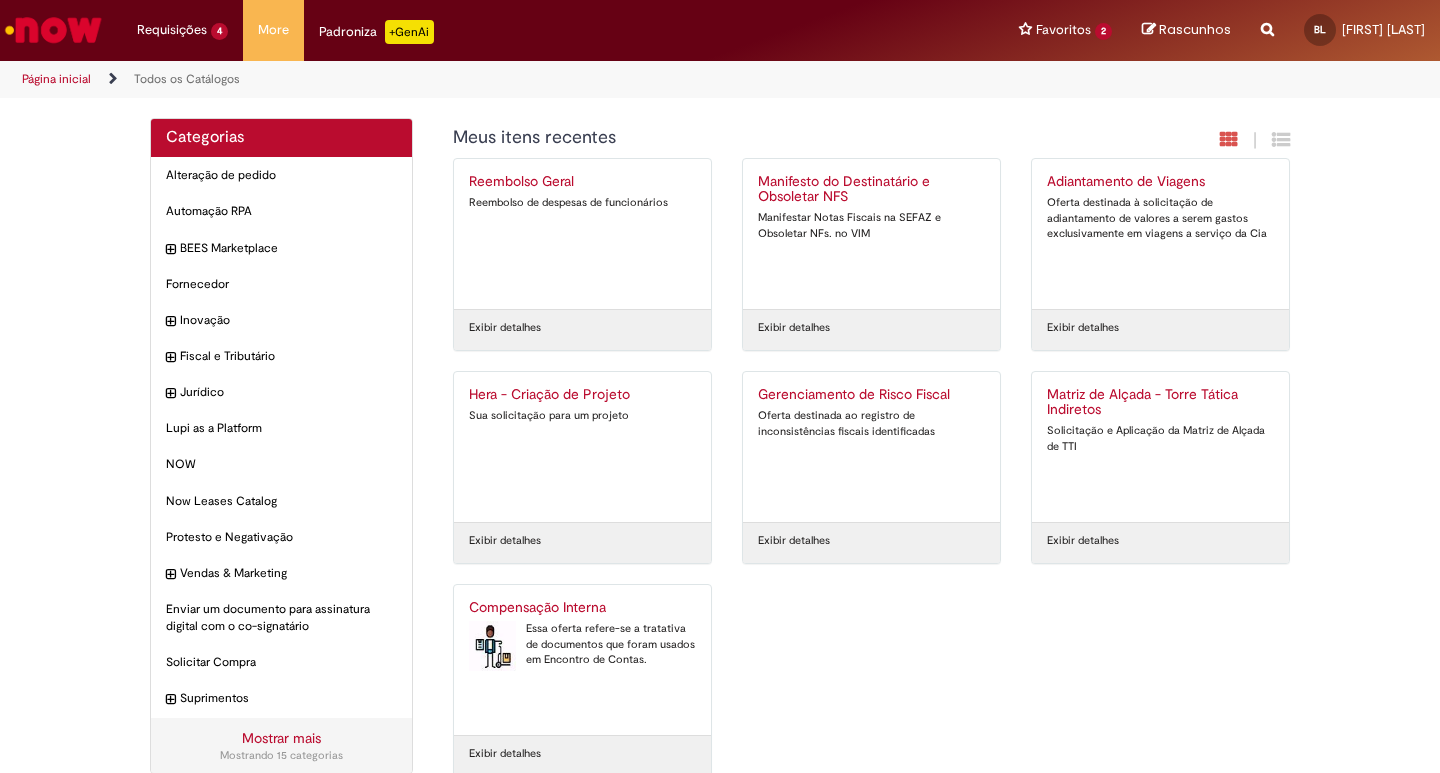 click on "Essa oferta refere-se a tratativa de documentos que foram usados em Encontro de Contas." at bounding box center (582, 644) 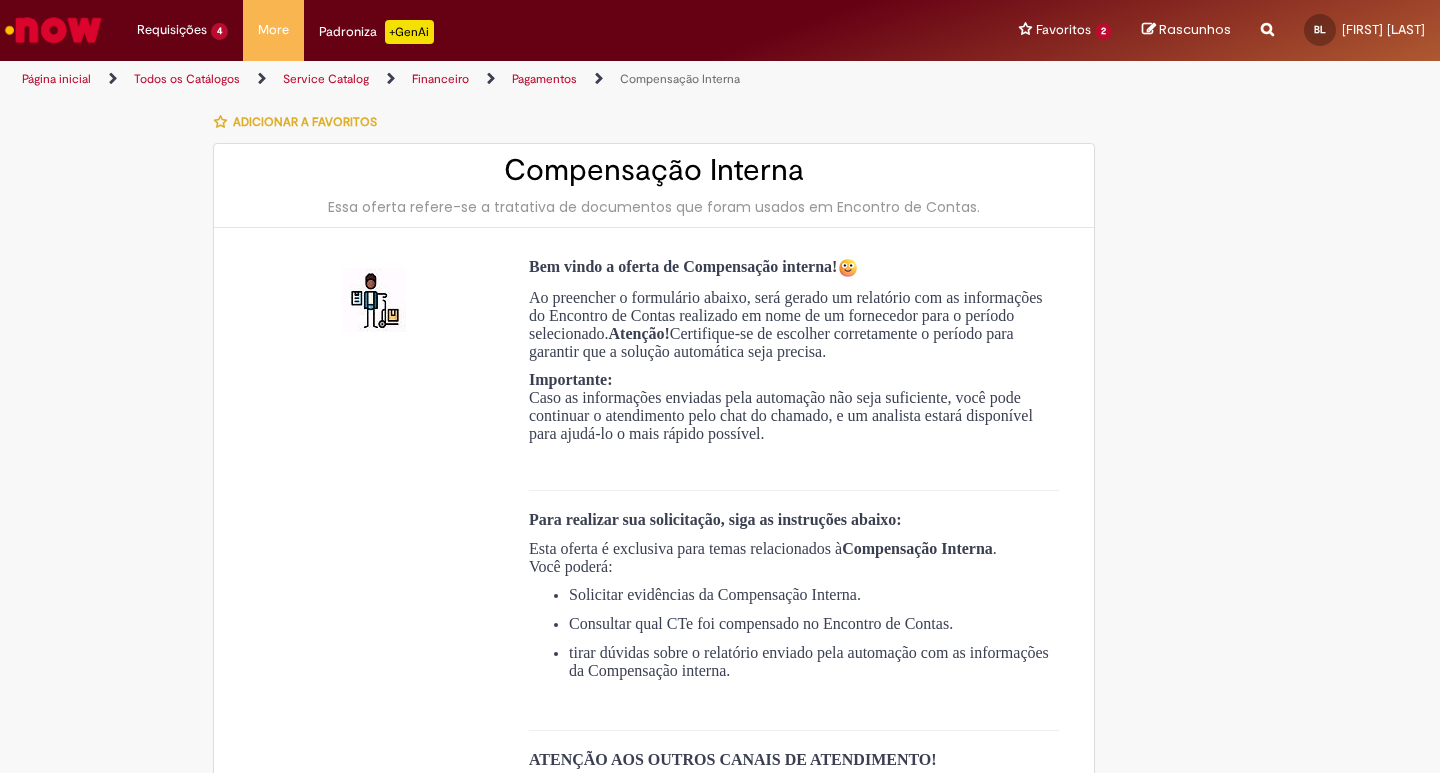 type on "**********" 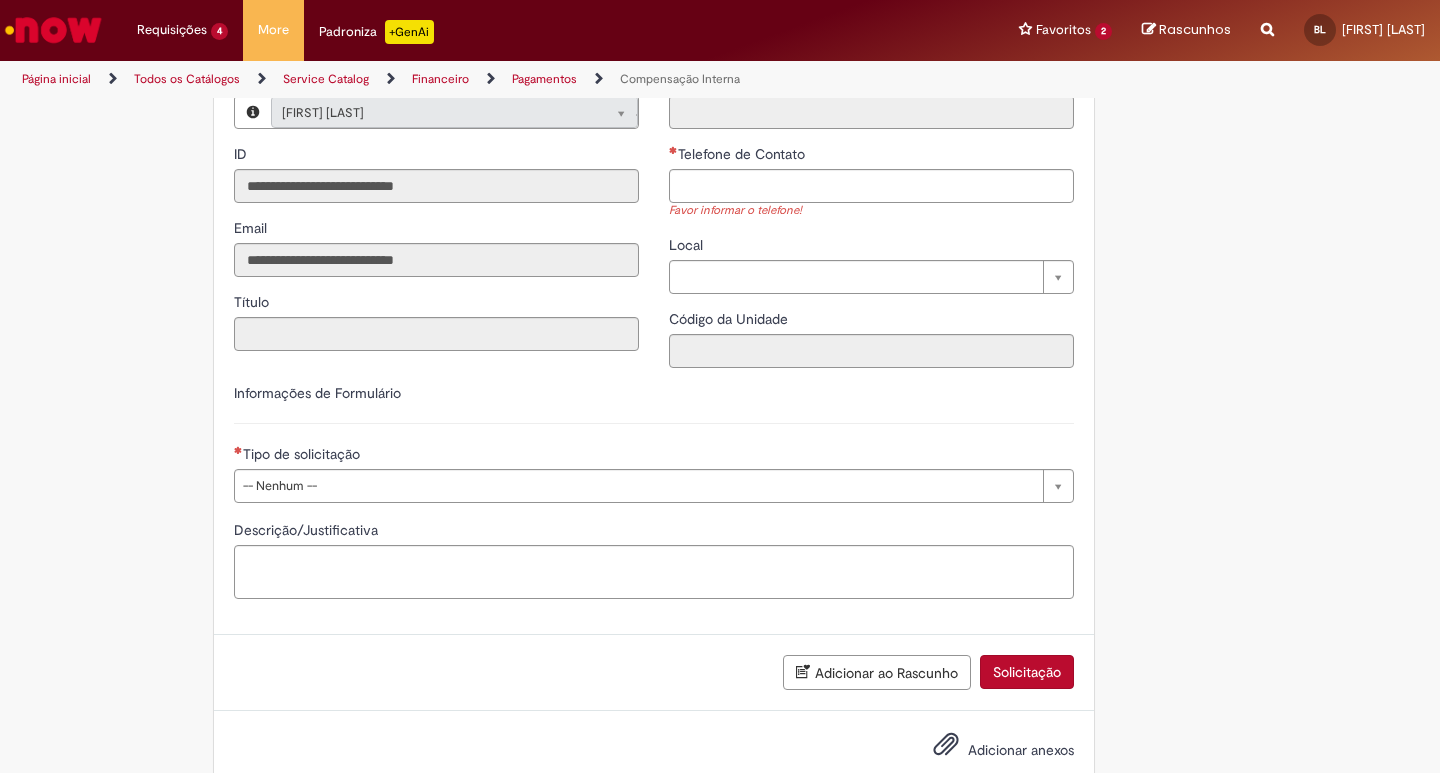 scroll, scrollTop: 900, scrollLeft: 0, axis: vertical 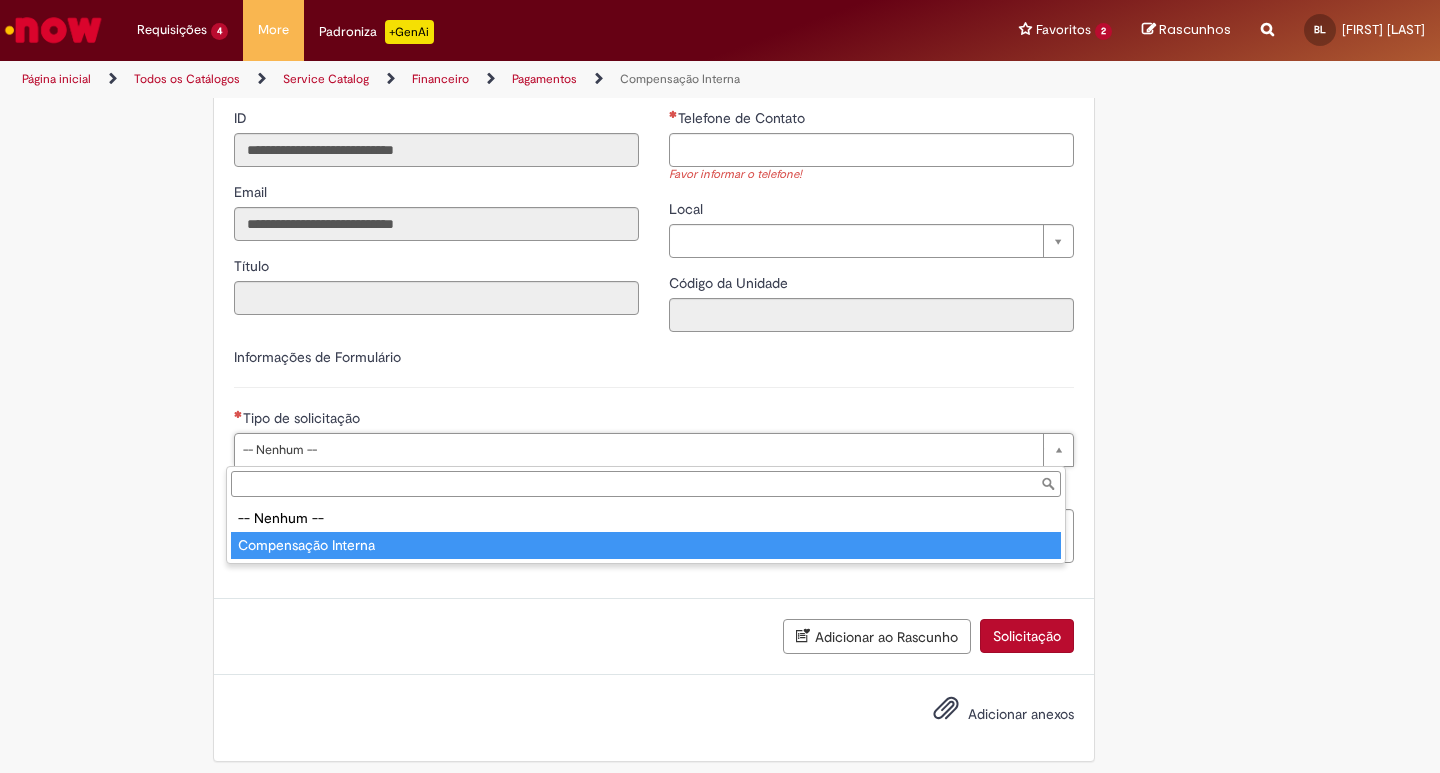 type on "**********" 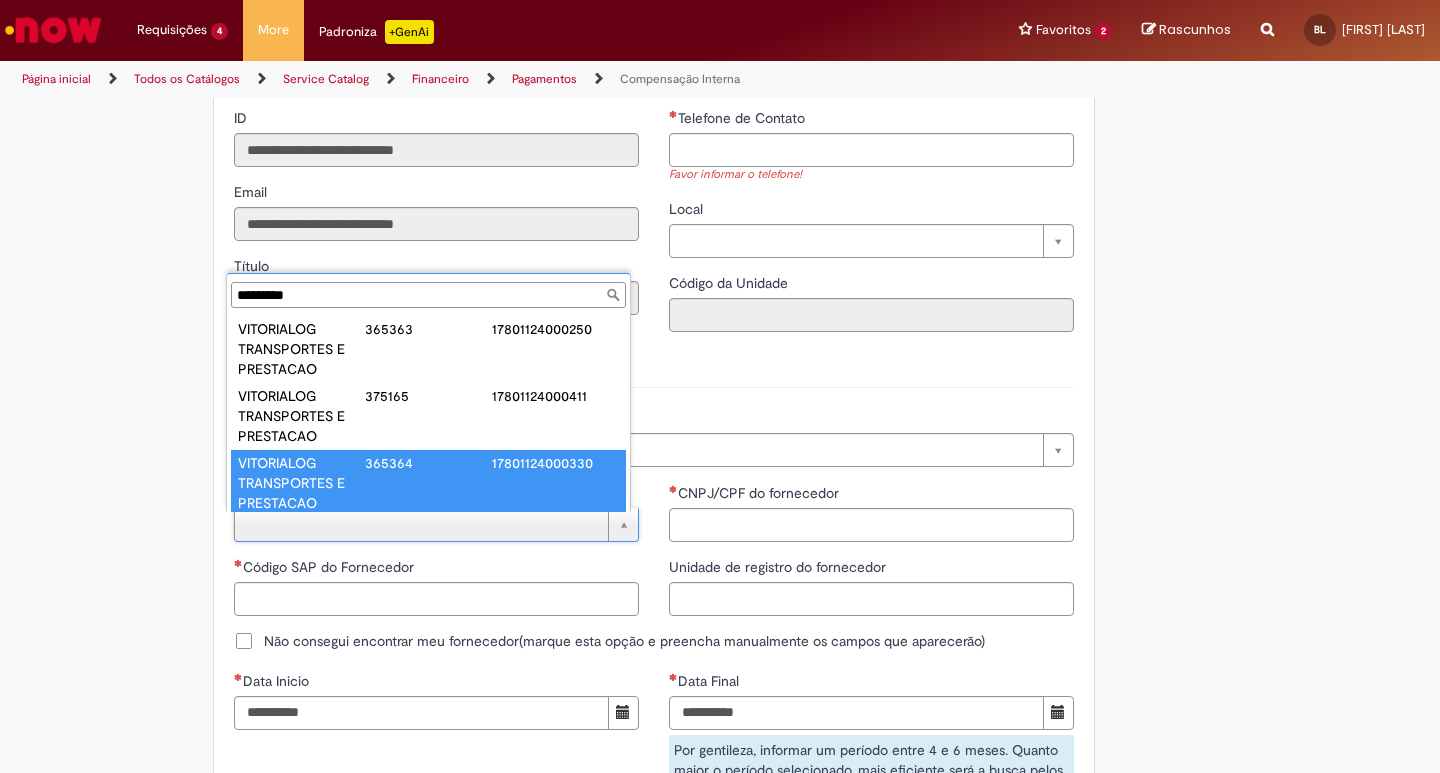 scroll, scrollTop: 202, scrollLeft: 0, axis: vertical 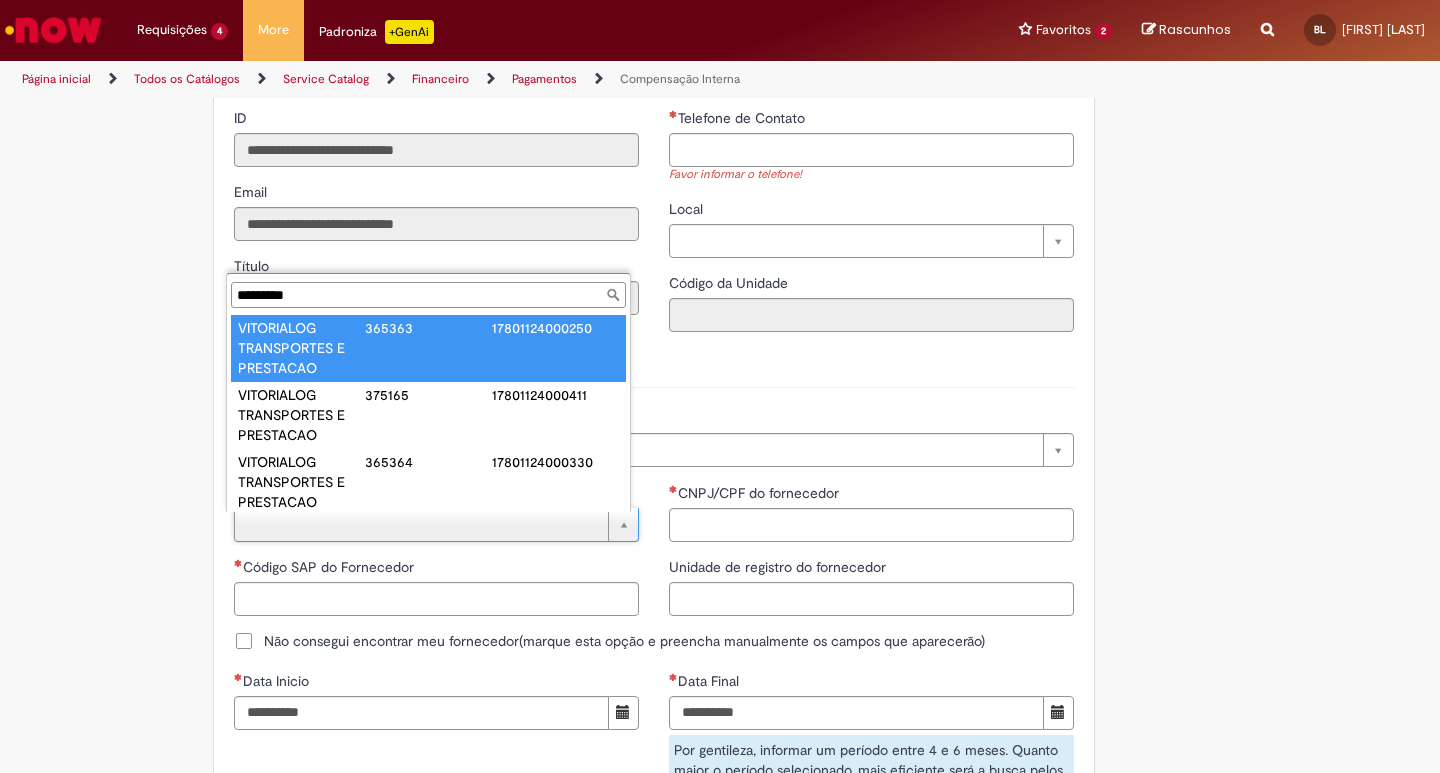 type on "*********" 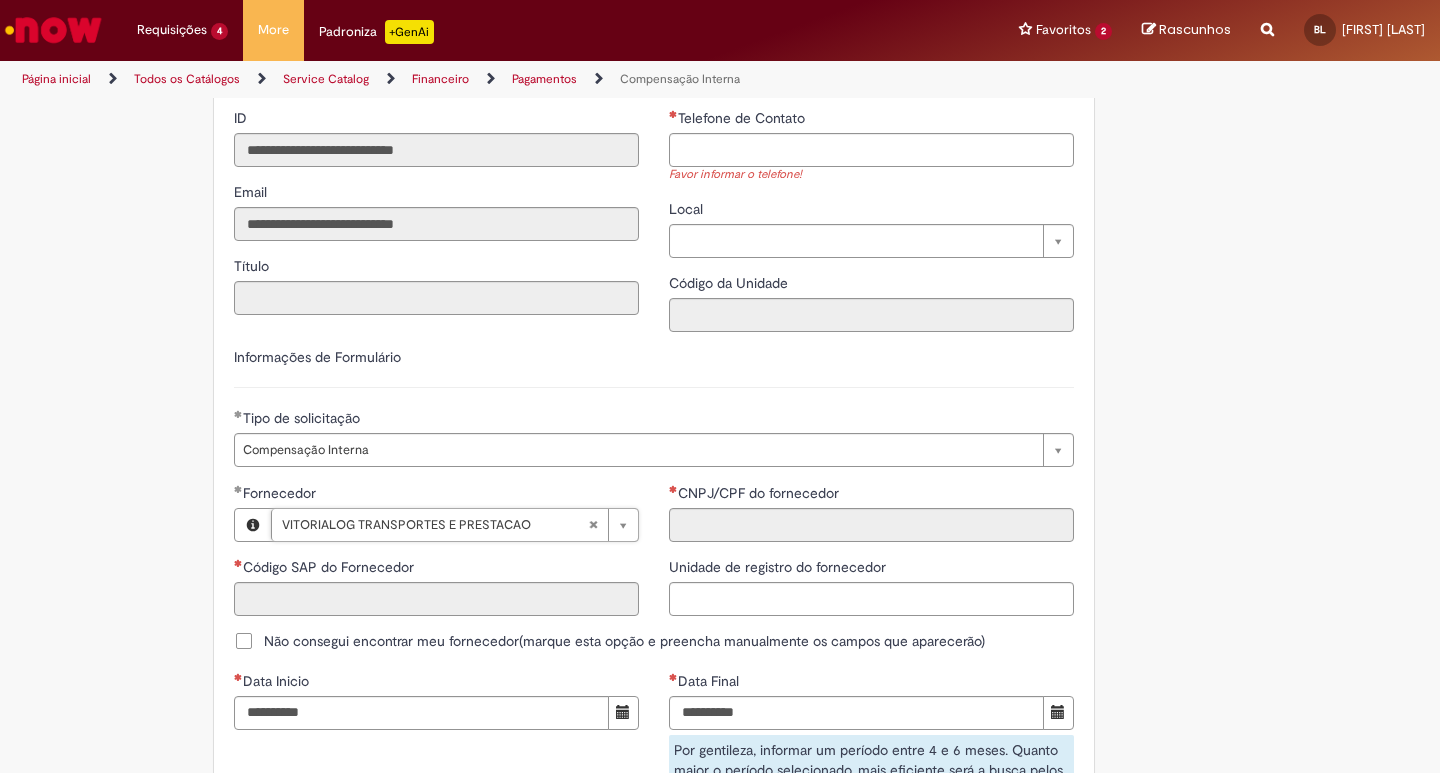 type on "******" 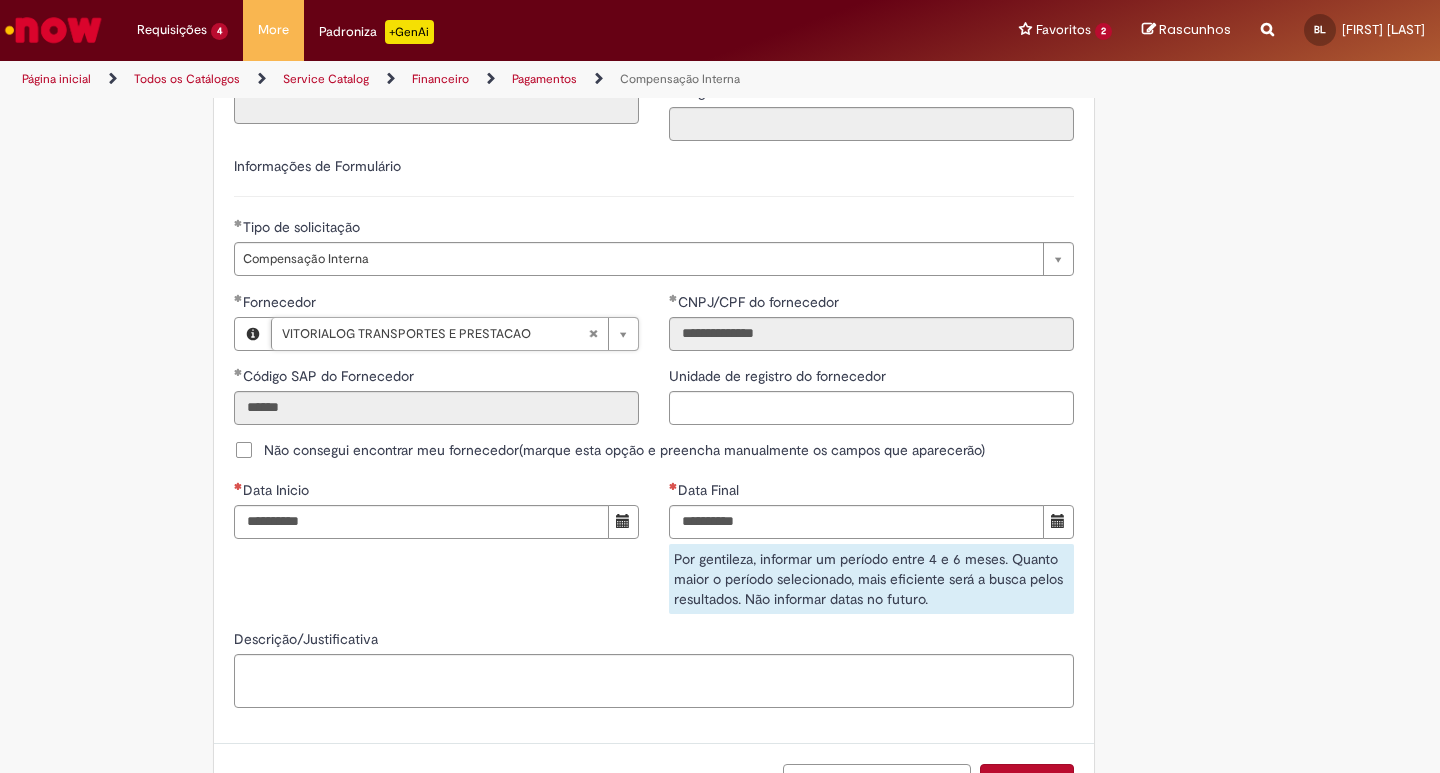 scroll, scrollTop: 1100, scrollLeft: 0, axis: vertical 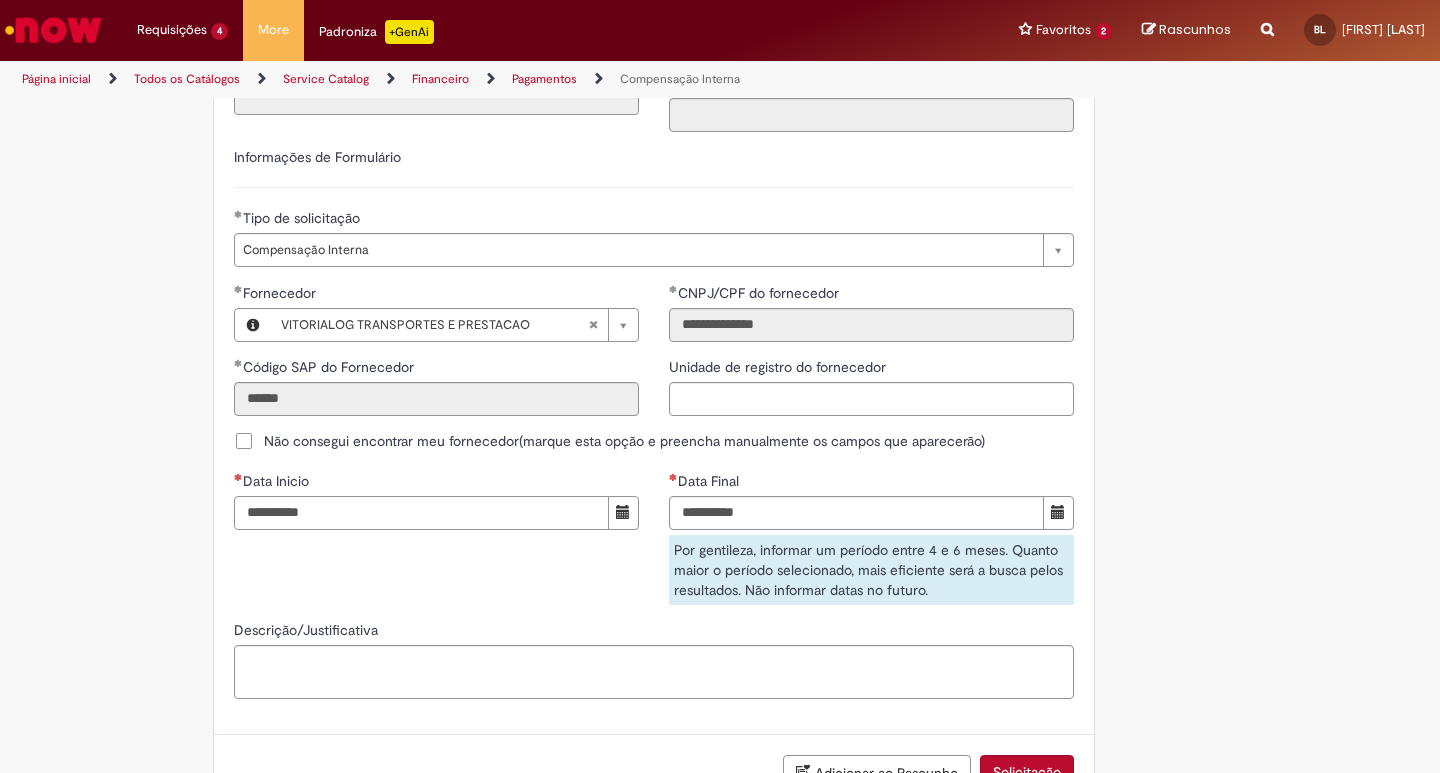 click on "Data Inicio" at bounding box center [421, 513] 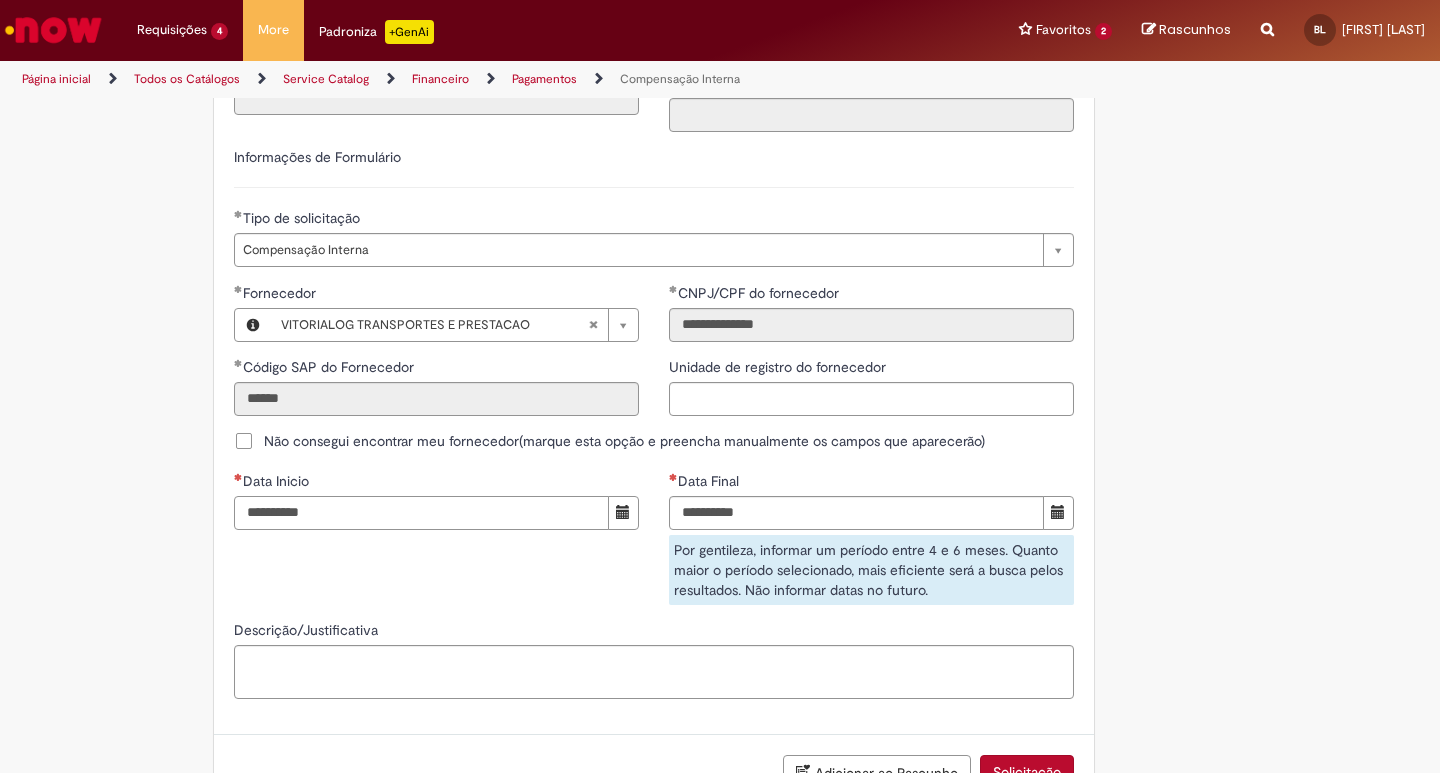 type on "**********" 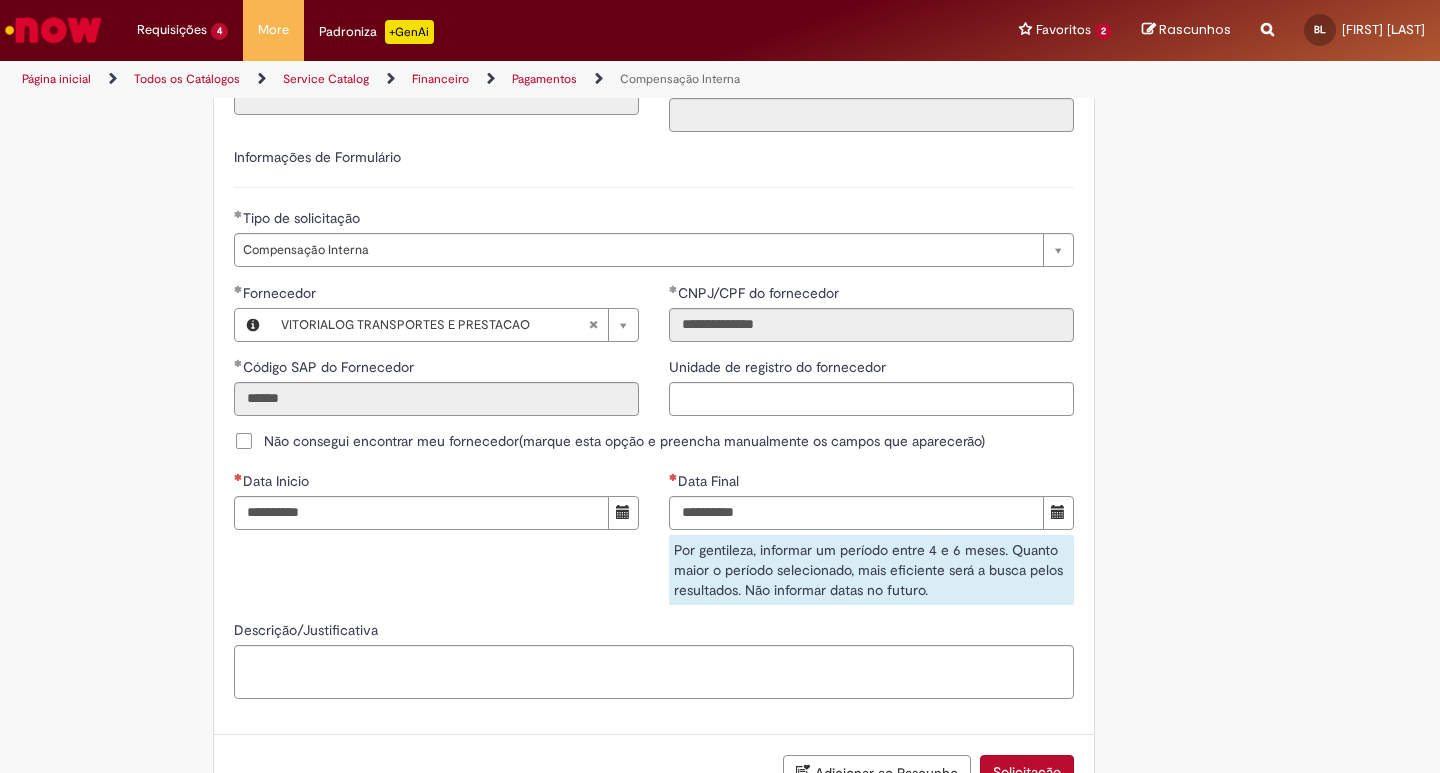 type 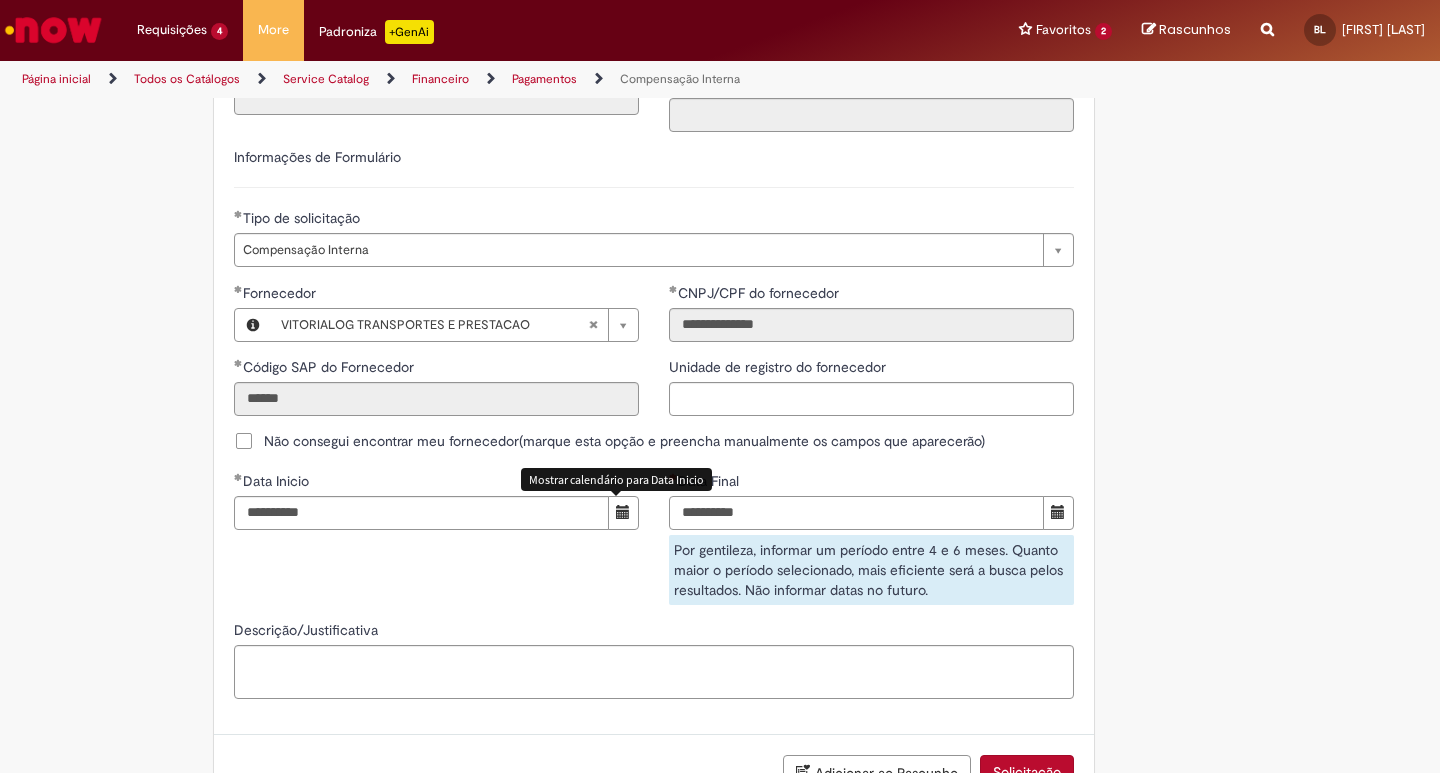 click on "Data Final" at bounding box center (856, 513) 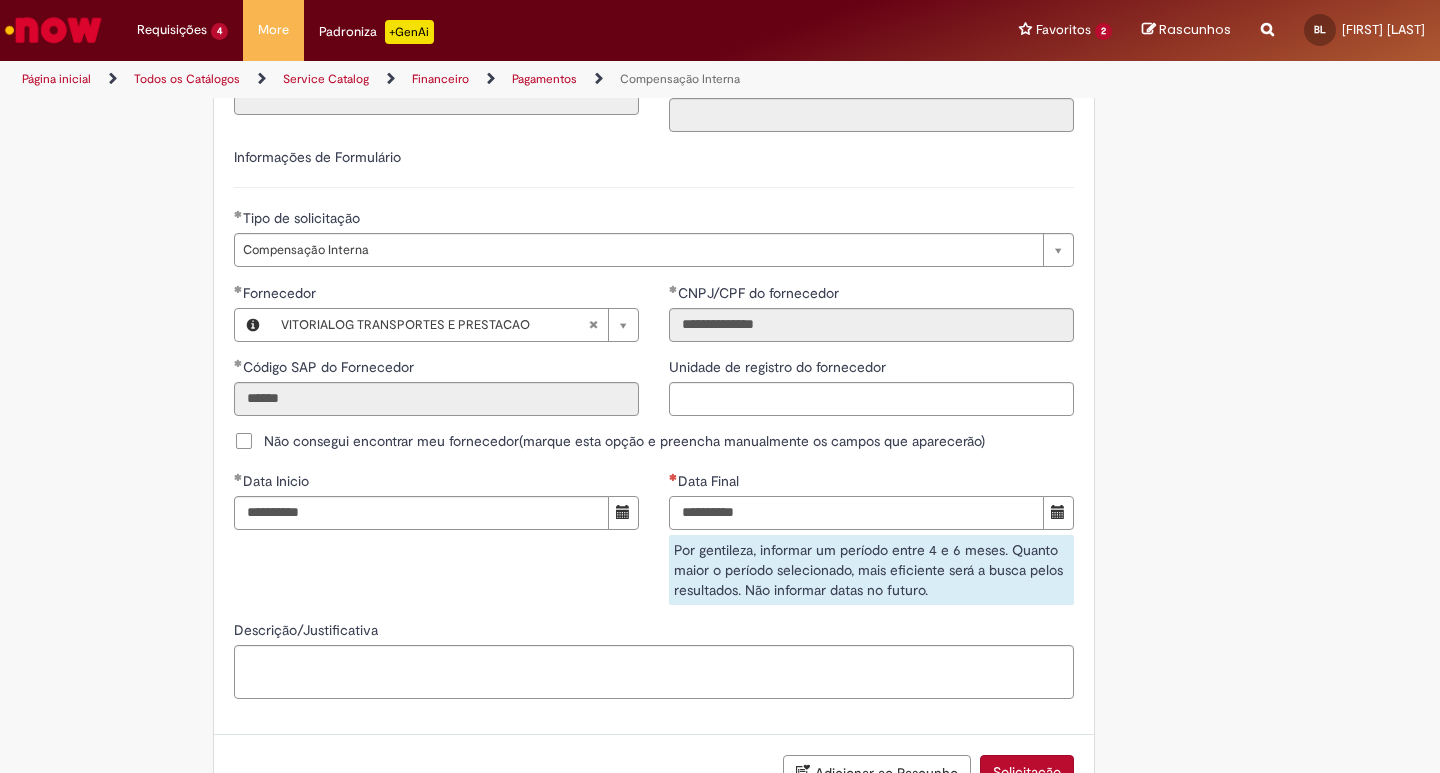 type on "**********" 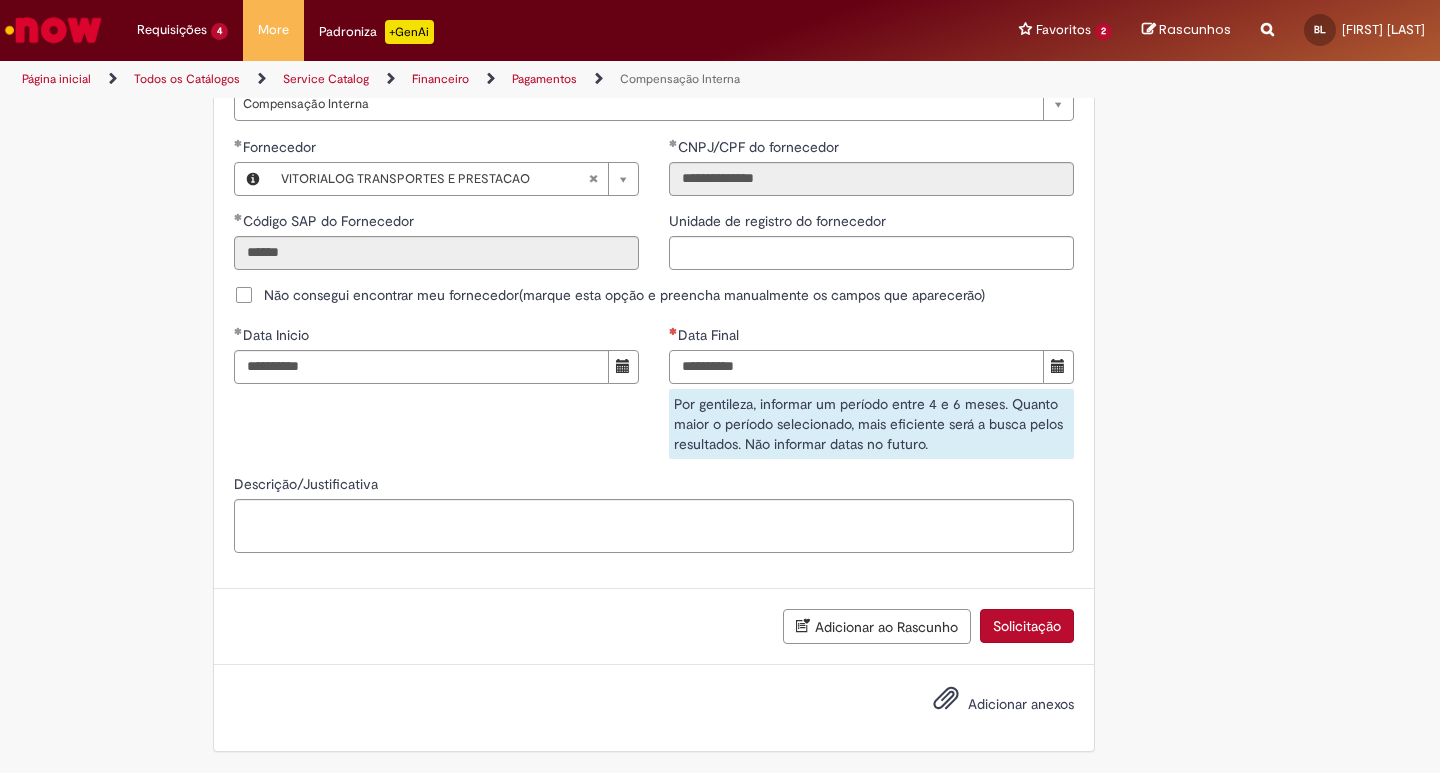 scroll, scrollTop: 1250, scrollLeft: 0, axis: vertical 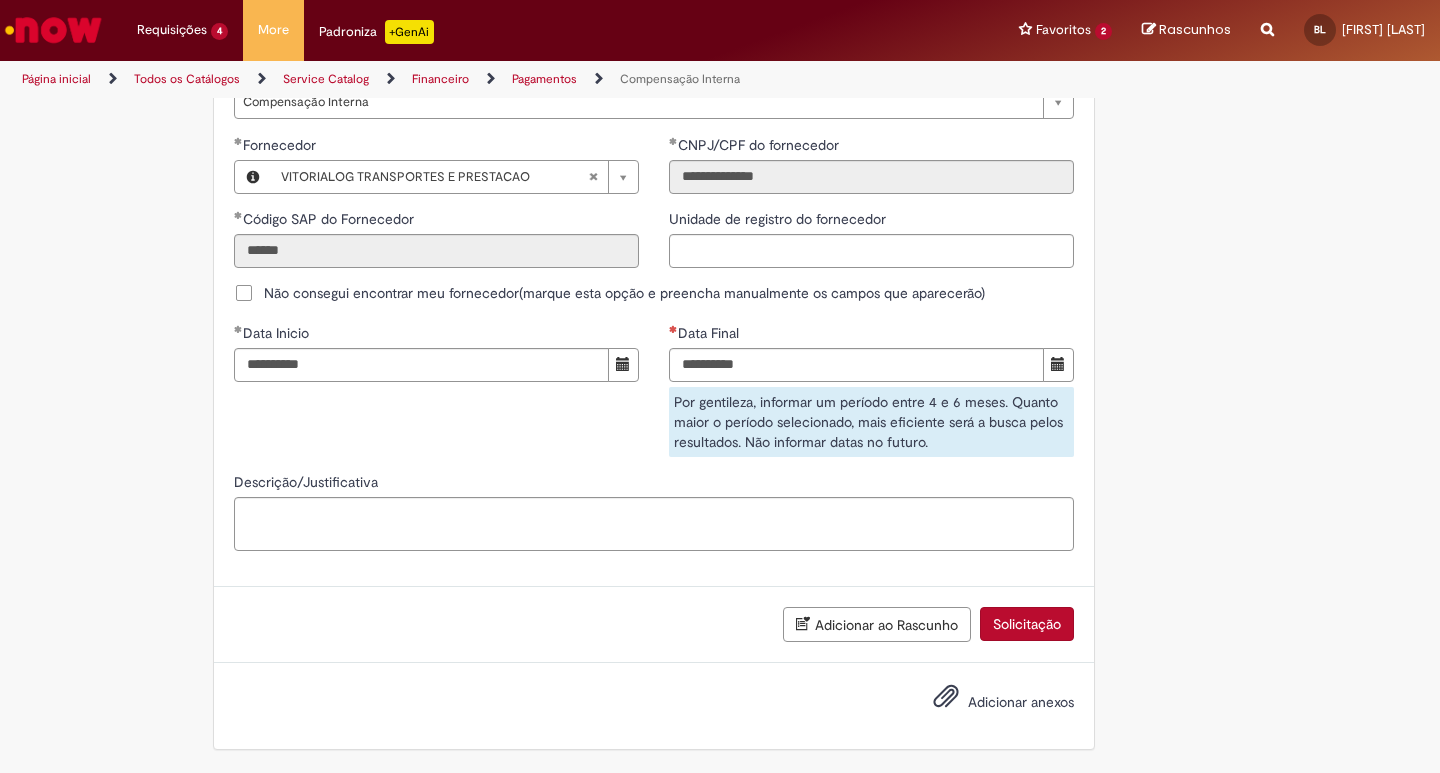 type 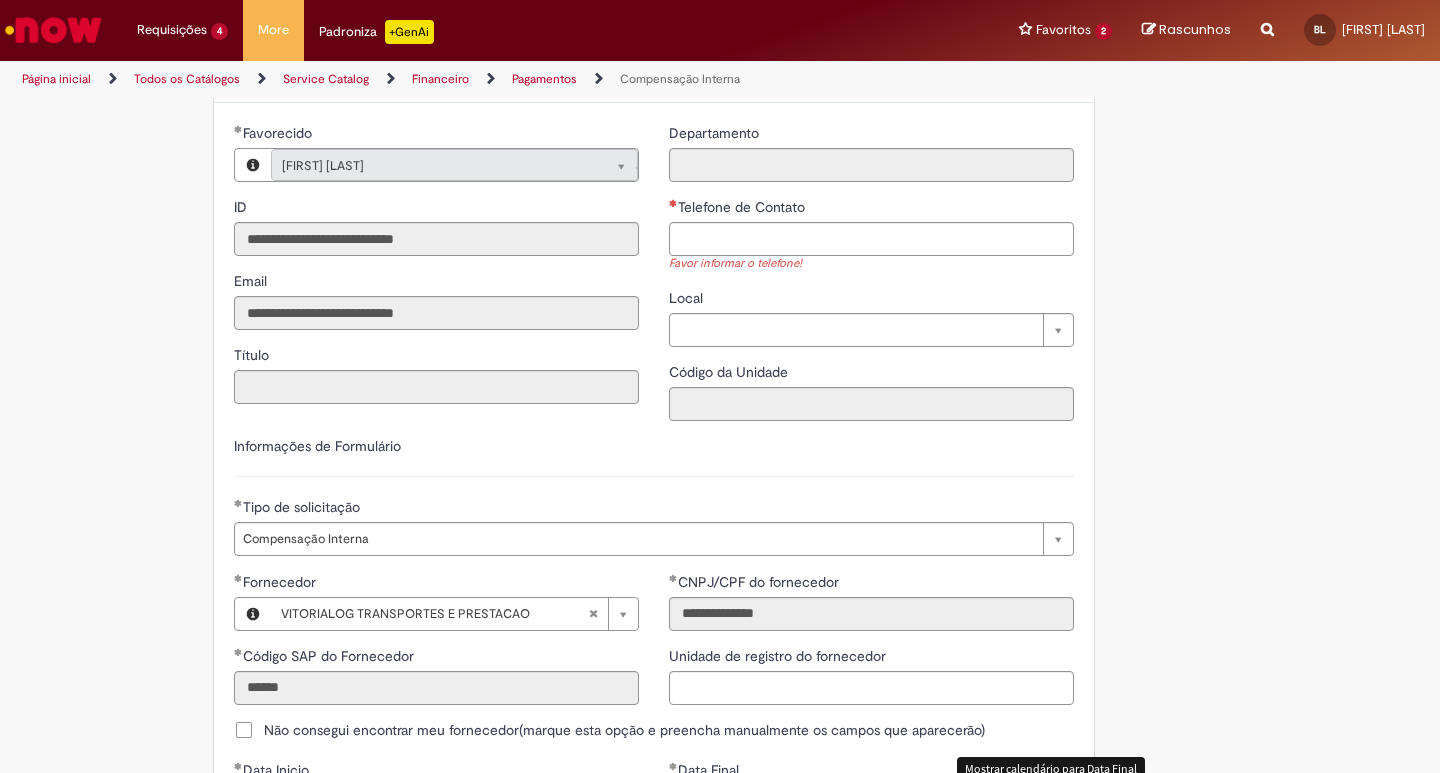 scroll, scrollTop: 775, scrollLeft: 0, axis: vertical 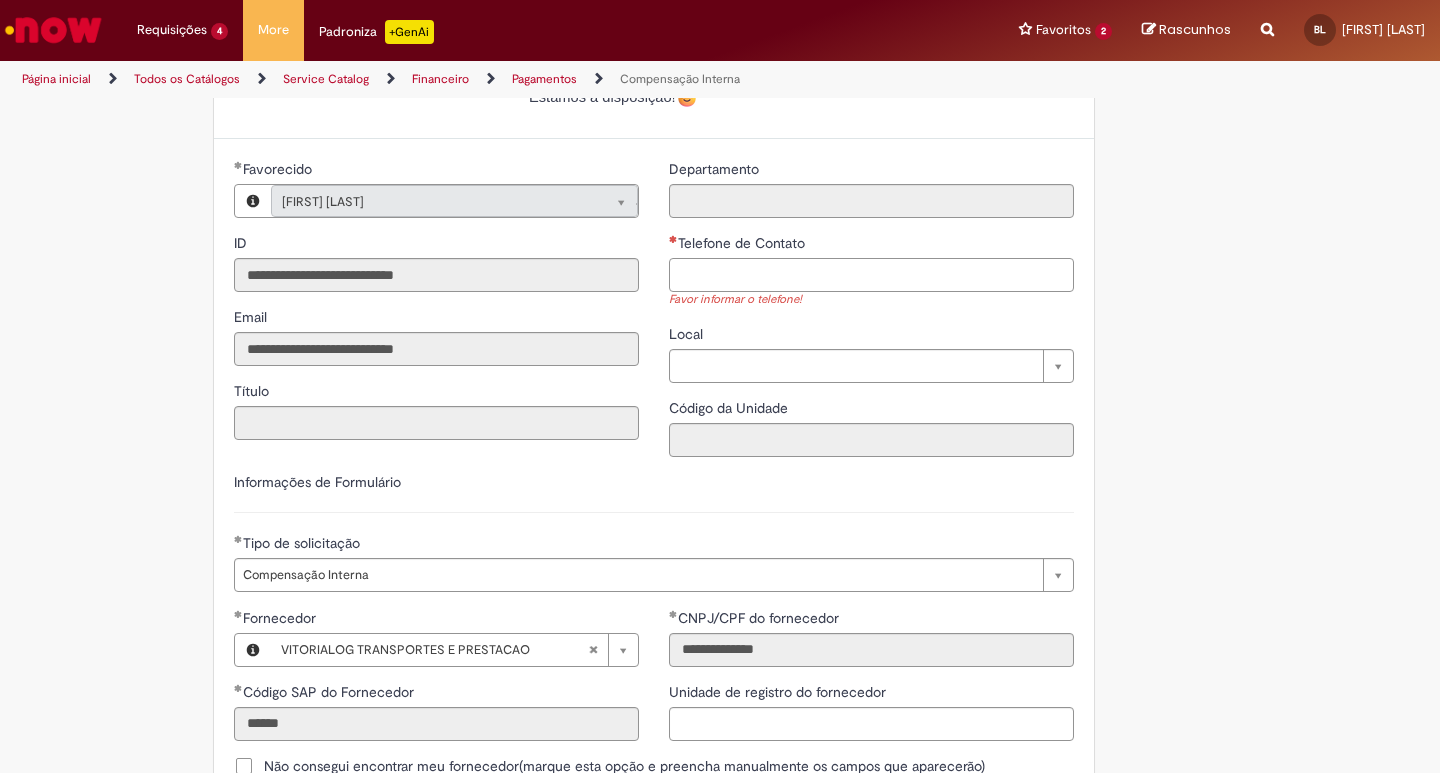 click on "Telefone de Contato" at bounding box center (871, 275) 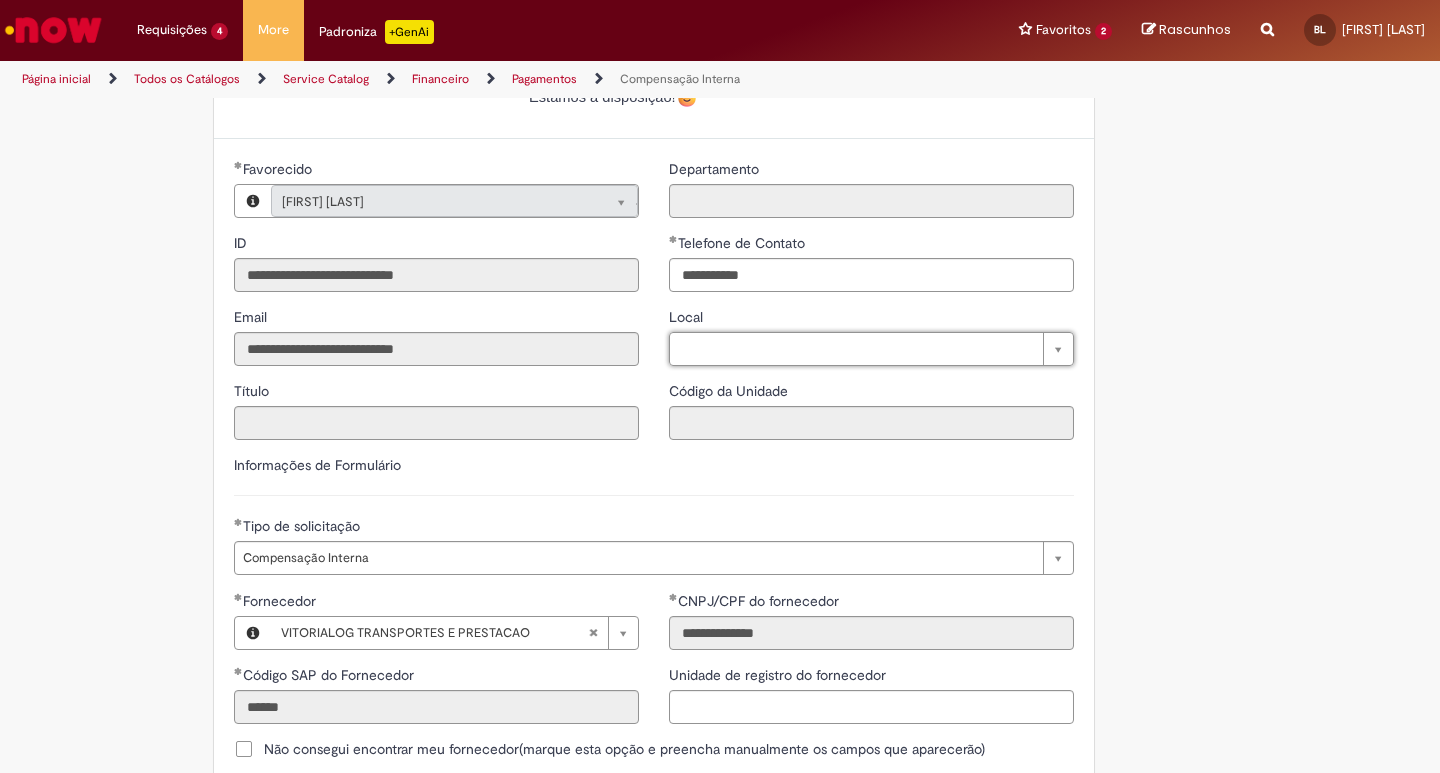 type on "**********" 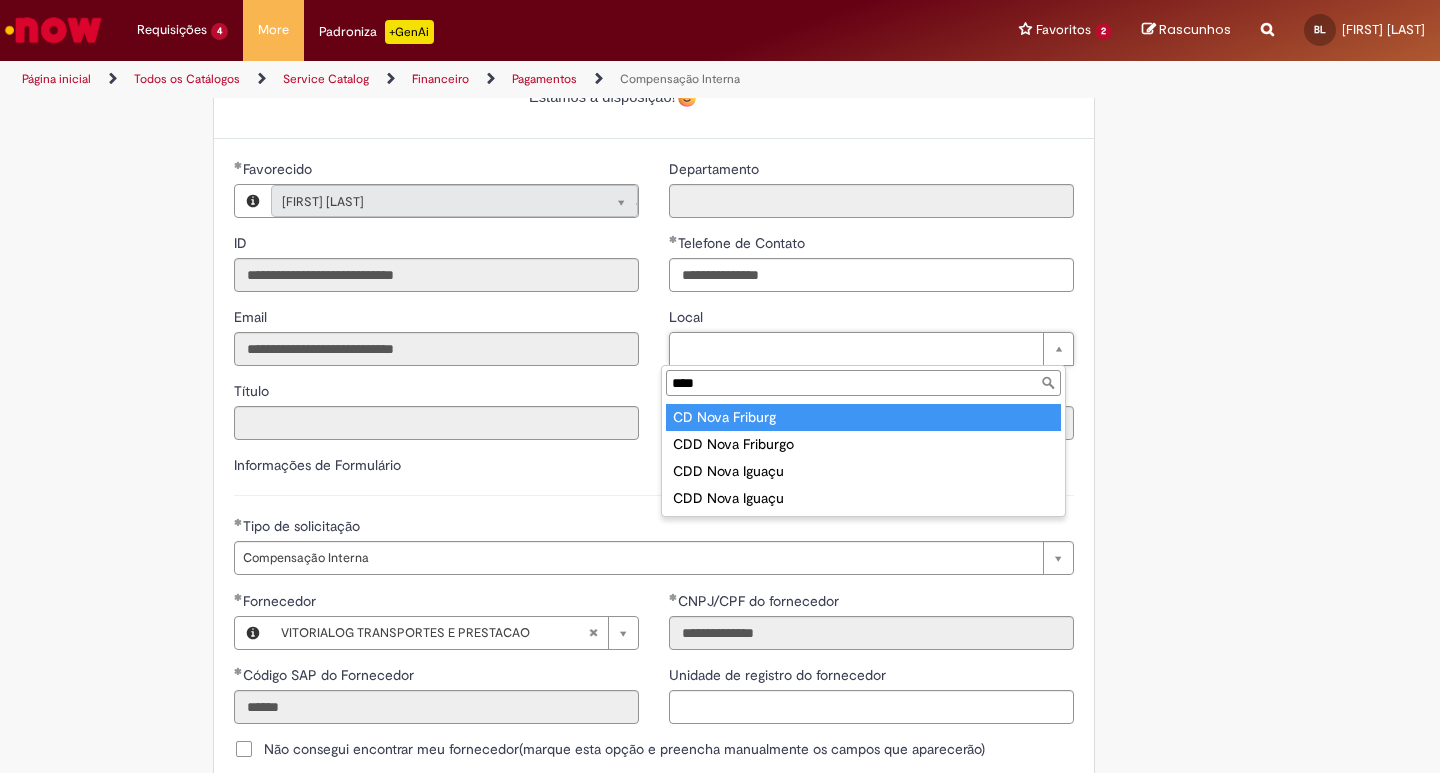 type on "****" 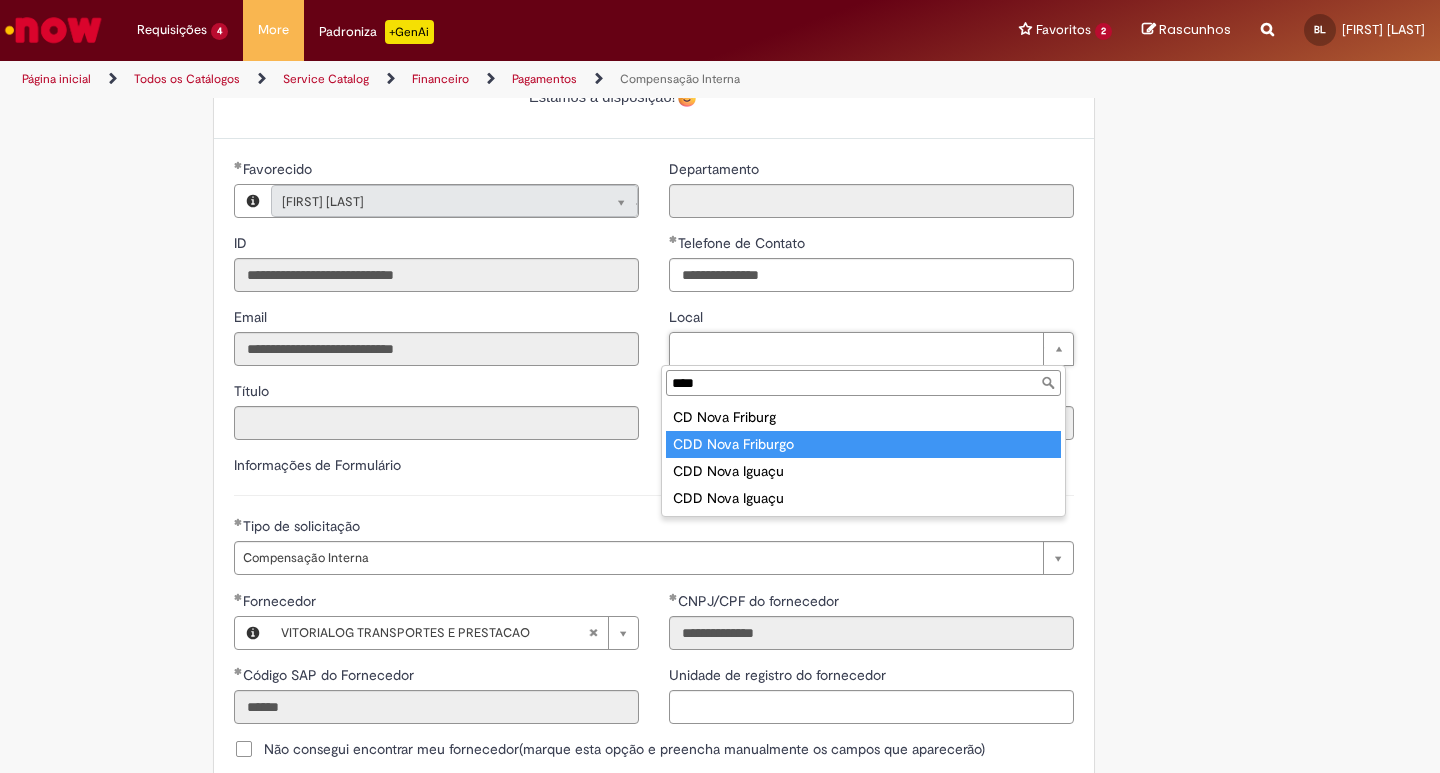 type on "**********" 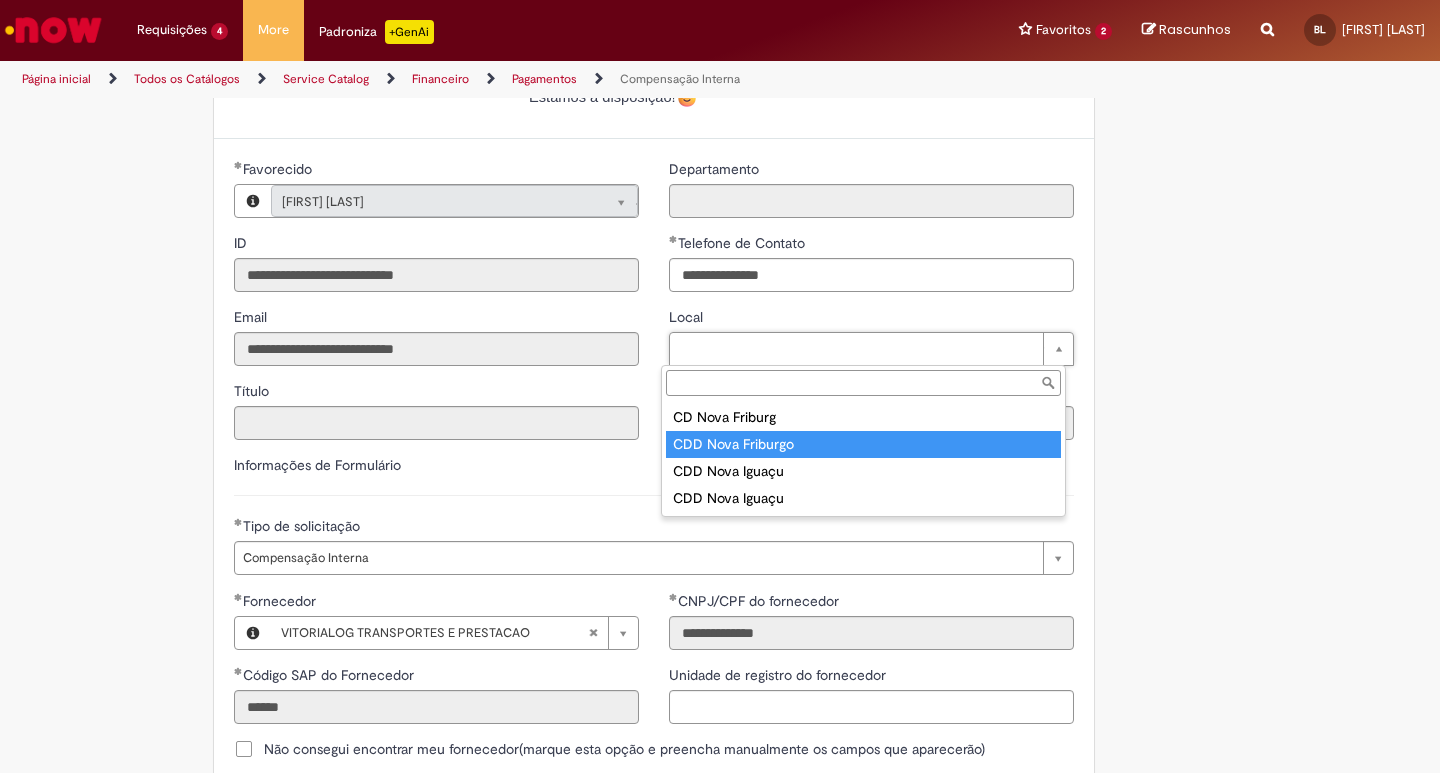 type on "****" 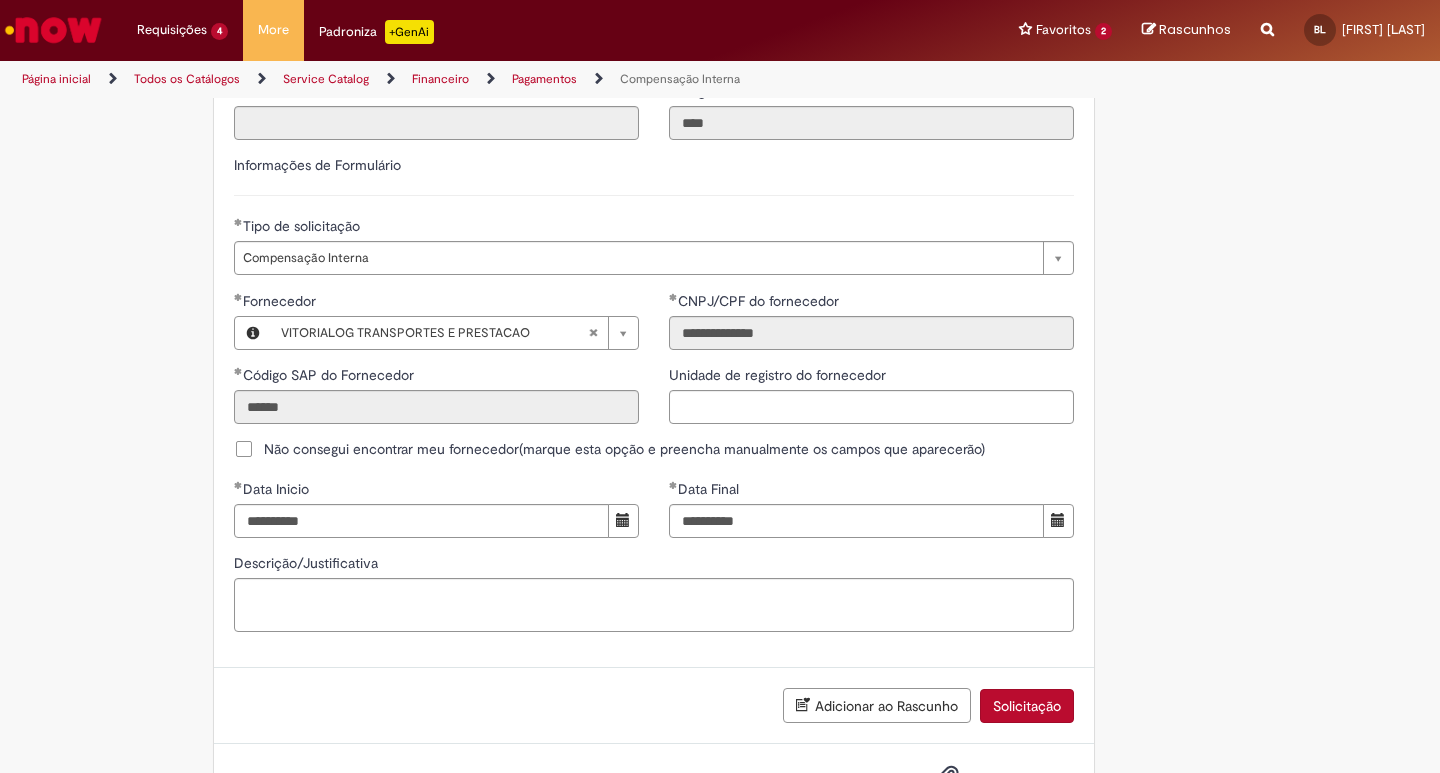 scroll, scrollTop: 1158, scrollLeft: 0, axis: vertical 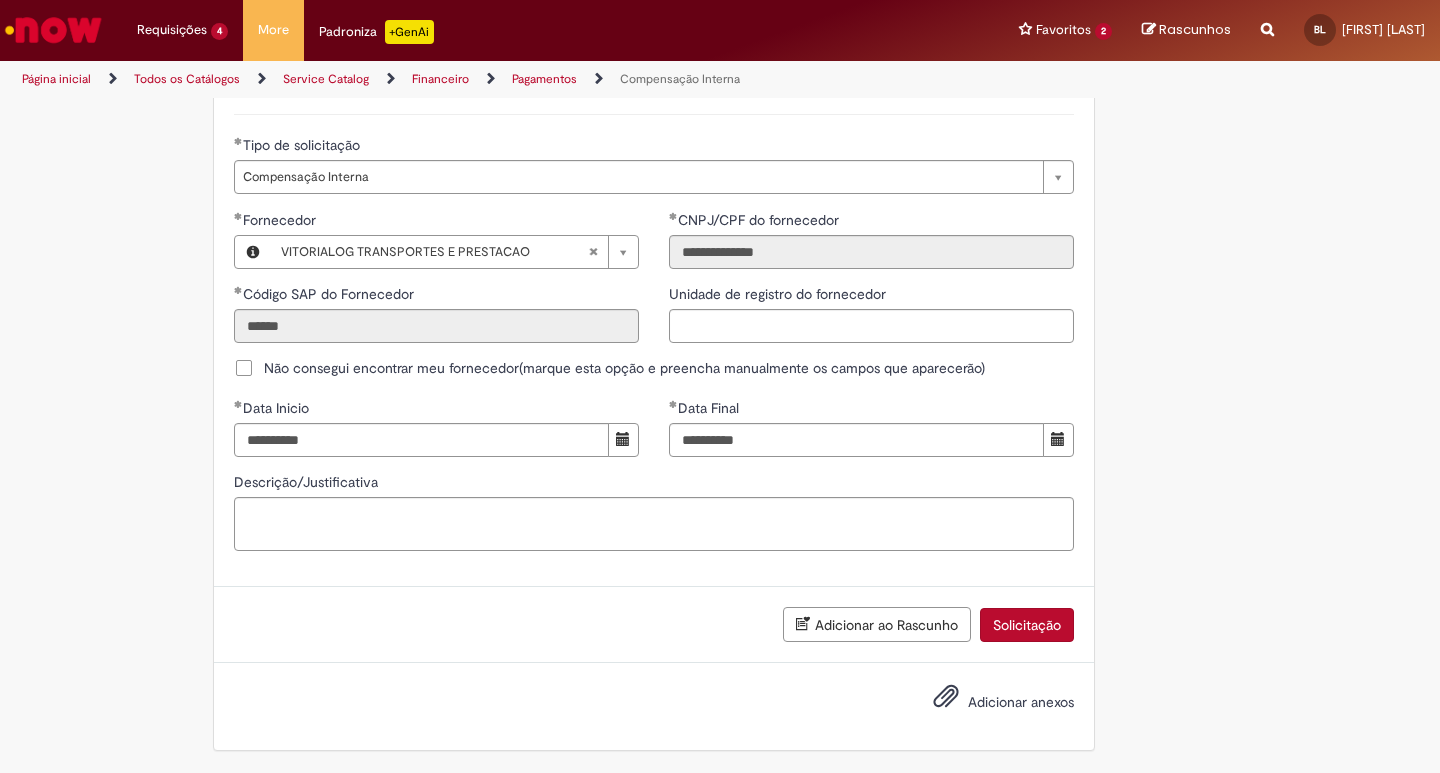 click on "Solicitação" at bounding box center (1027, 625) 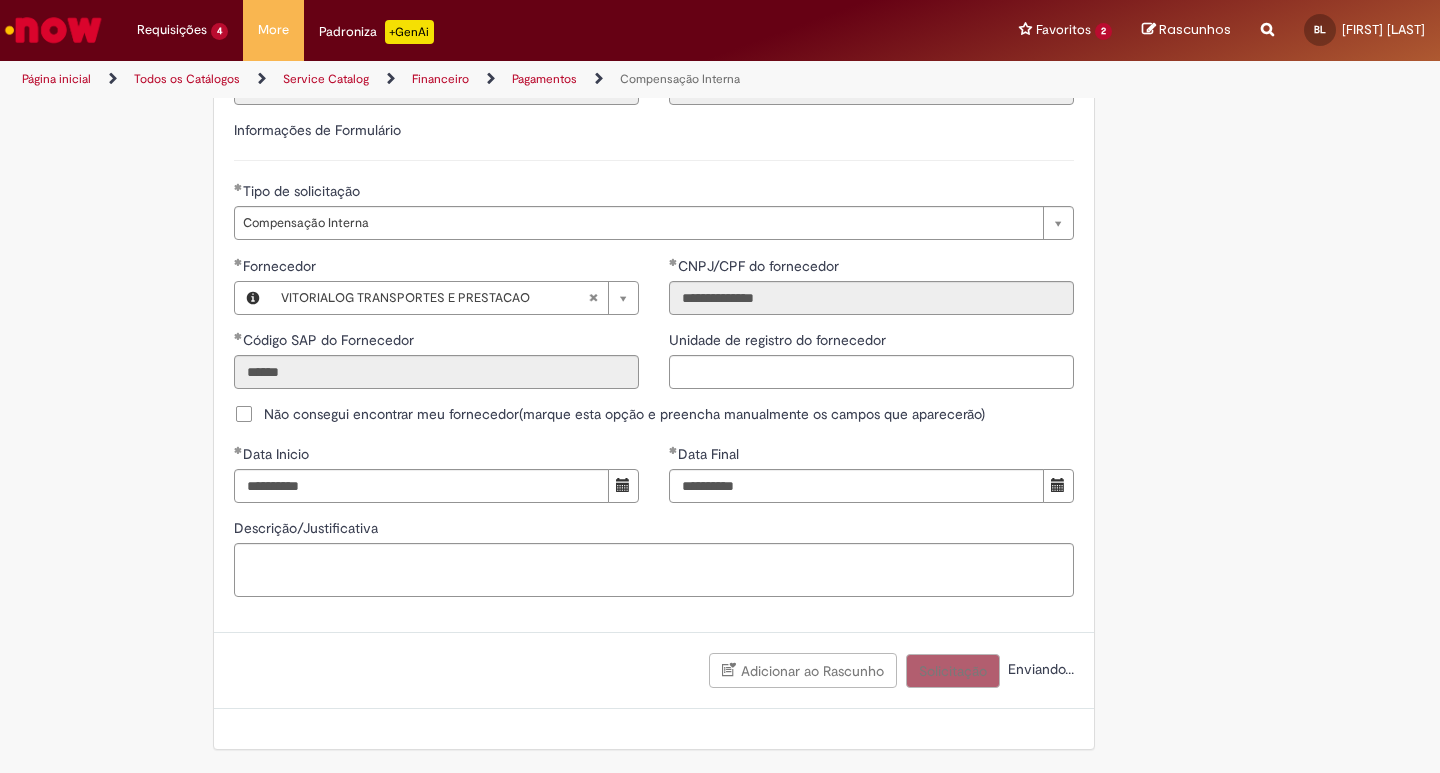 scroll, scrollTop: 1112, scrollLeft: 0, axis: vertical 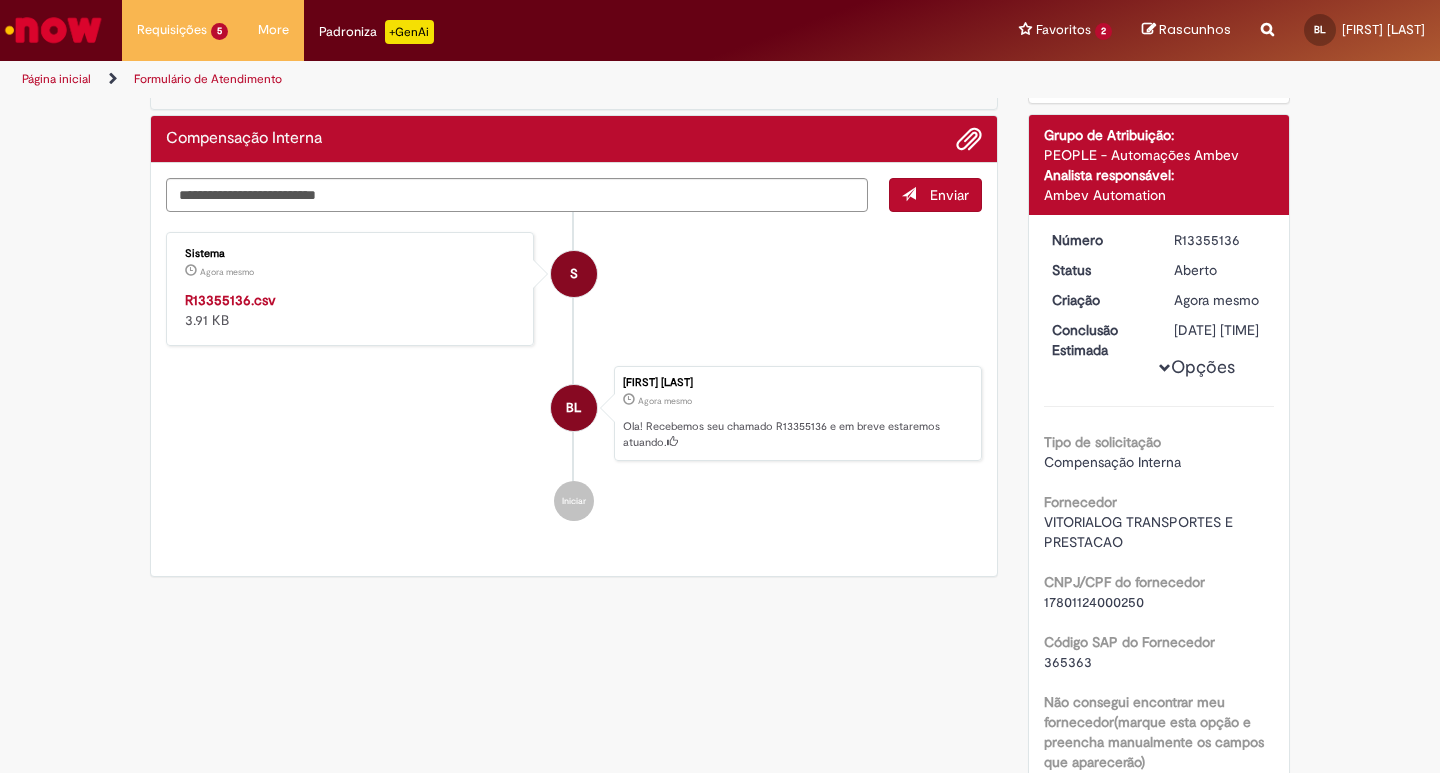 click on "R13355136.csv" at bounding box center [230, 300] 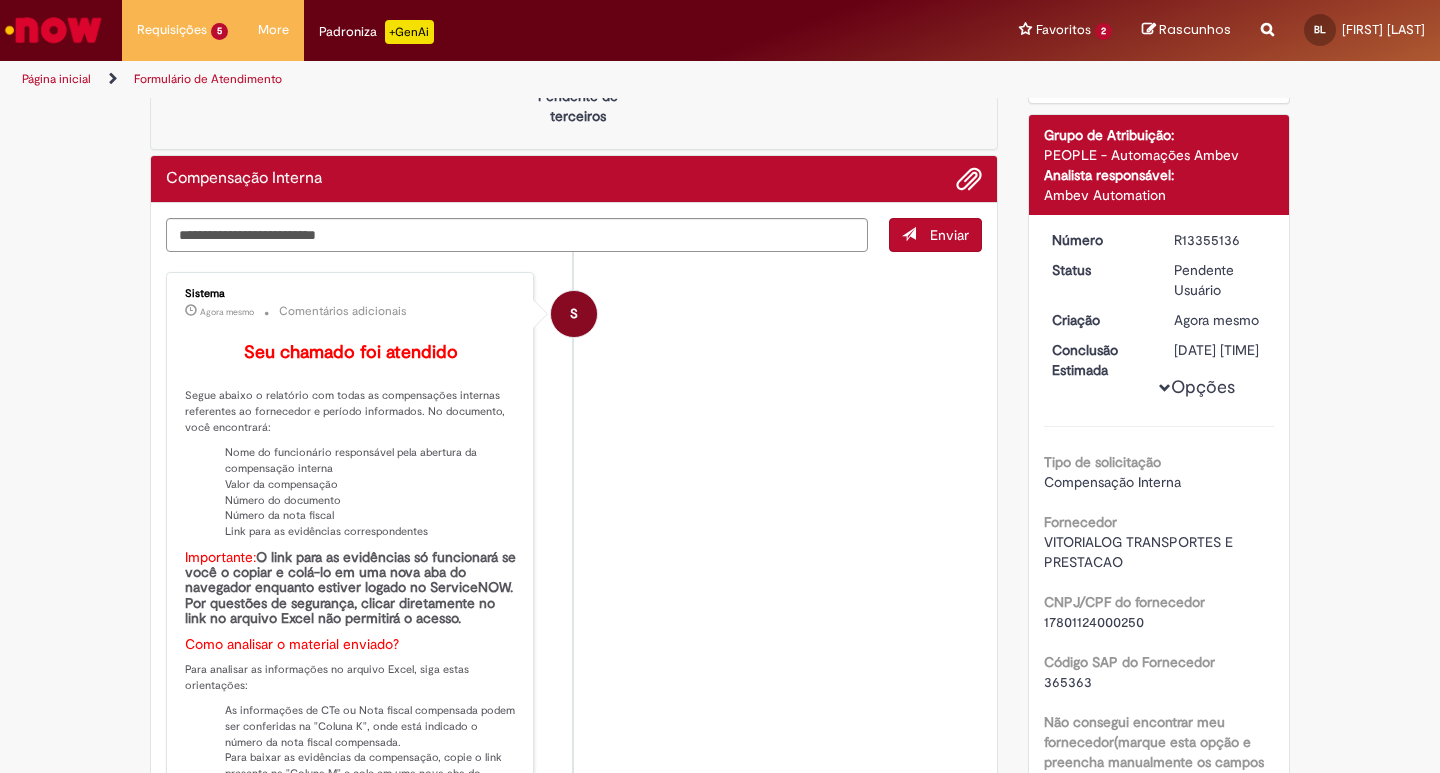 click at bounding box center [53, 30] 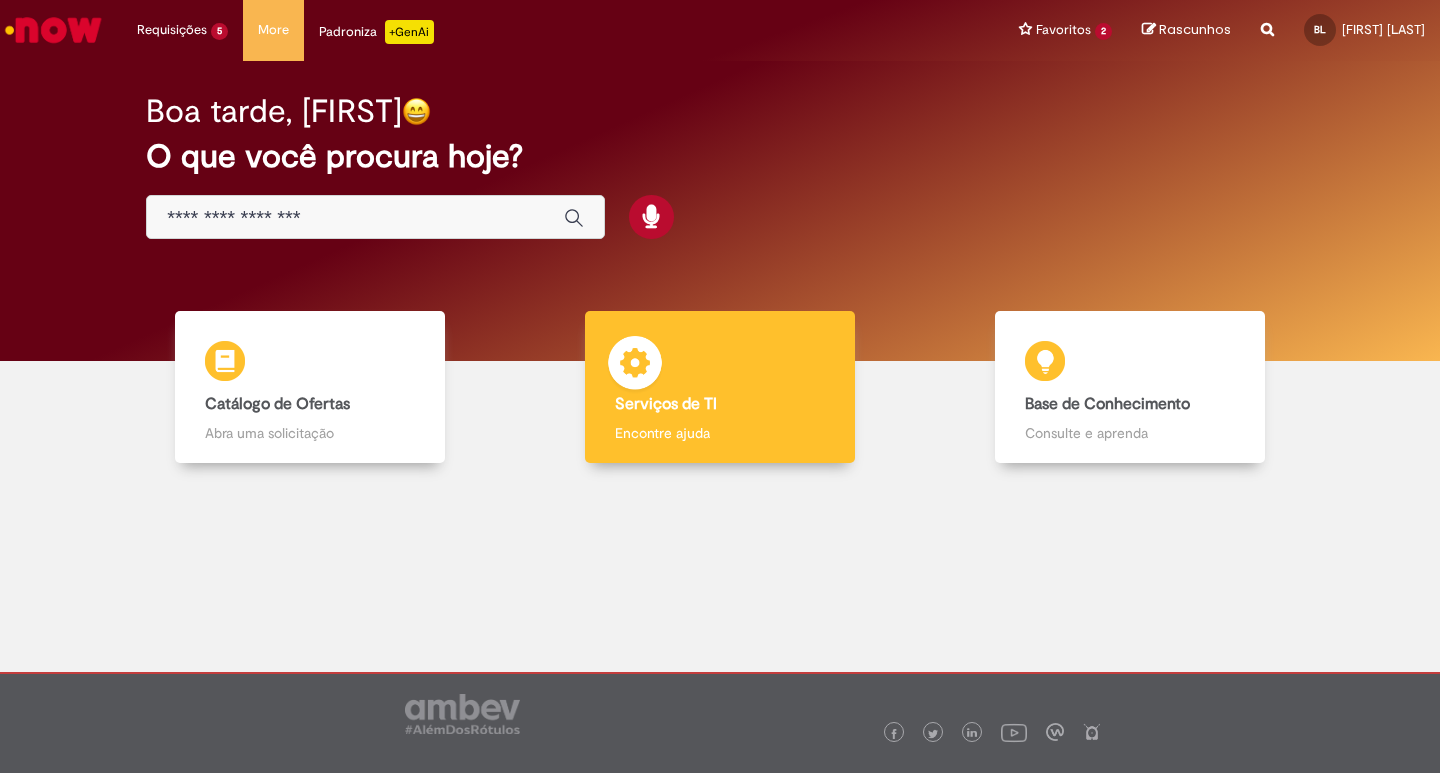 scroll, scrollTop: 0, scrollLeft: 0, axis: both 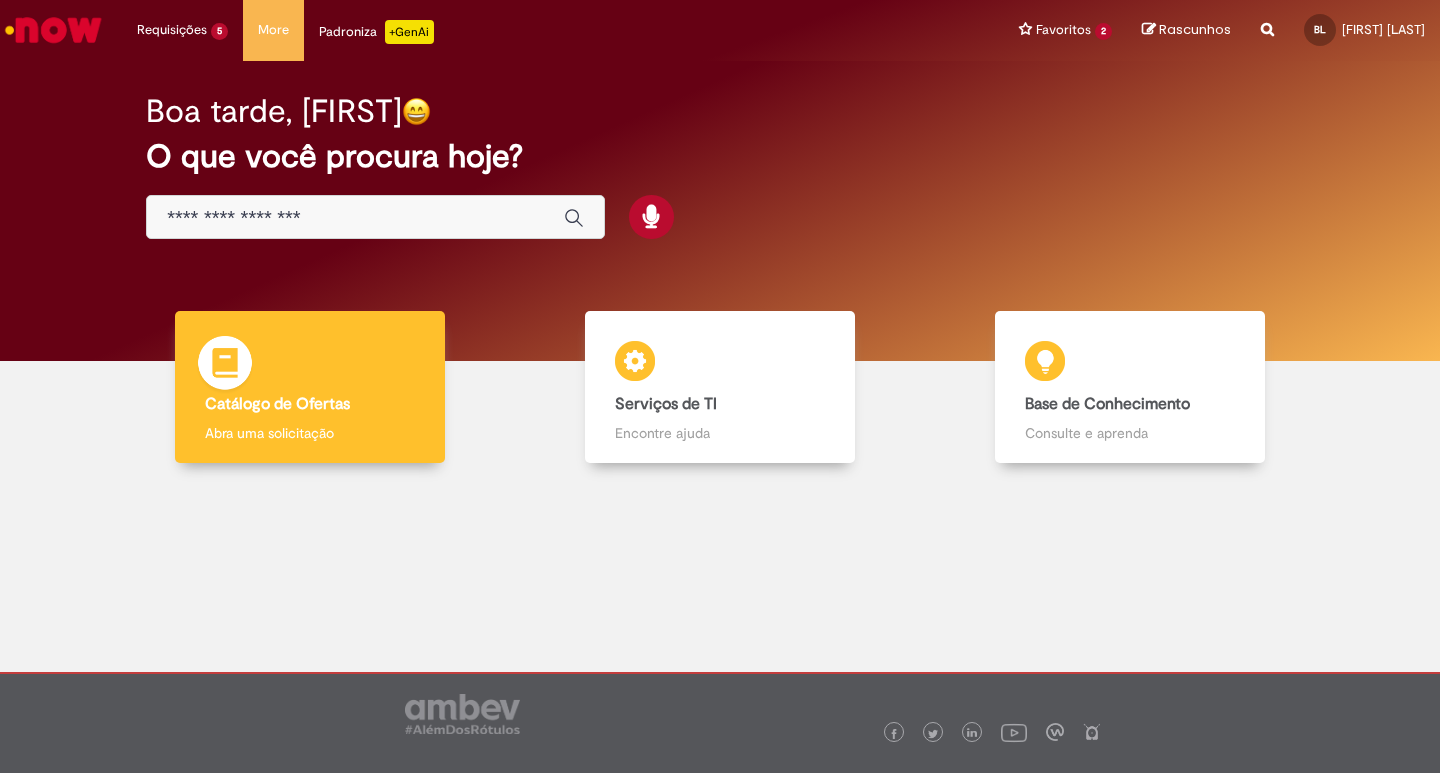 click on "Catálogo de Ofertas" at bounding box center (277, 404) 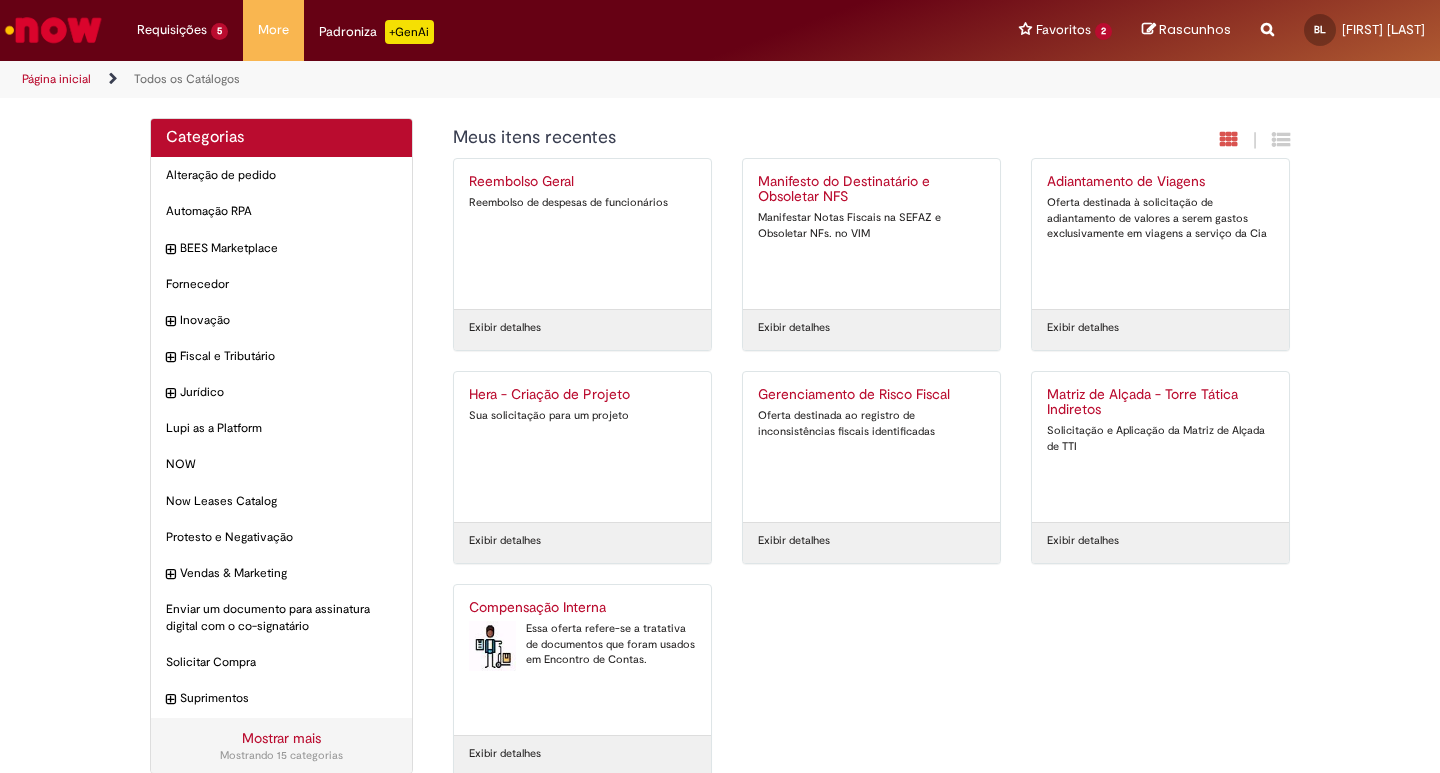 click at bounding box center (492, 646) 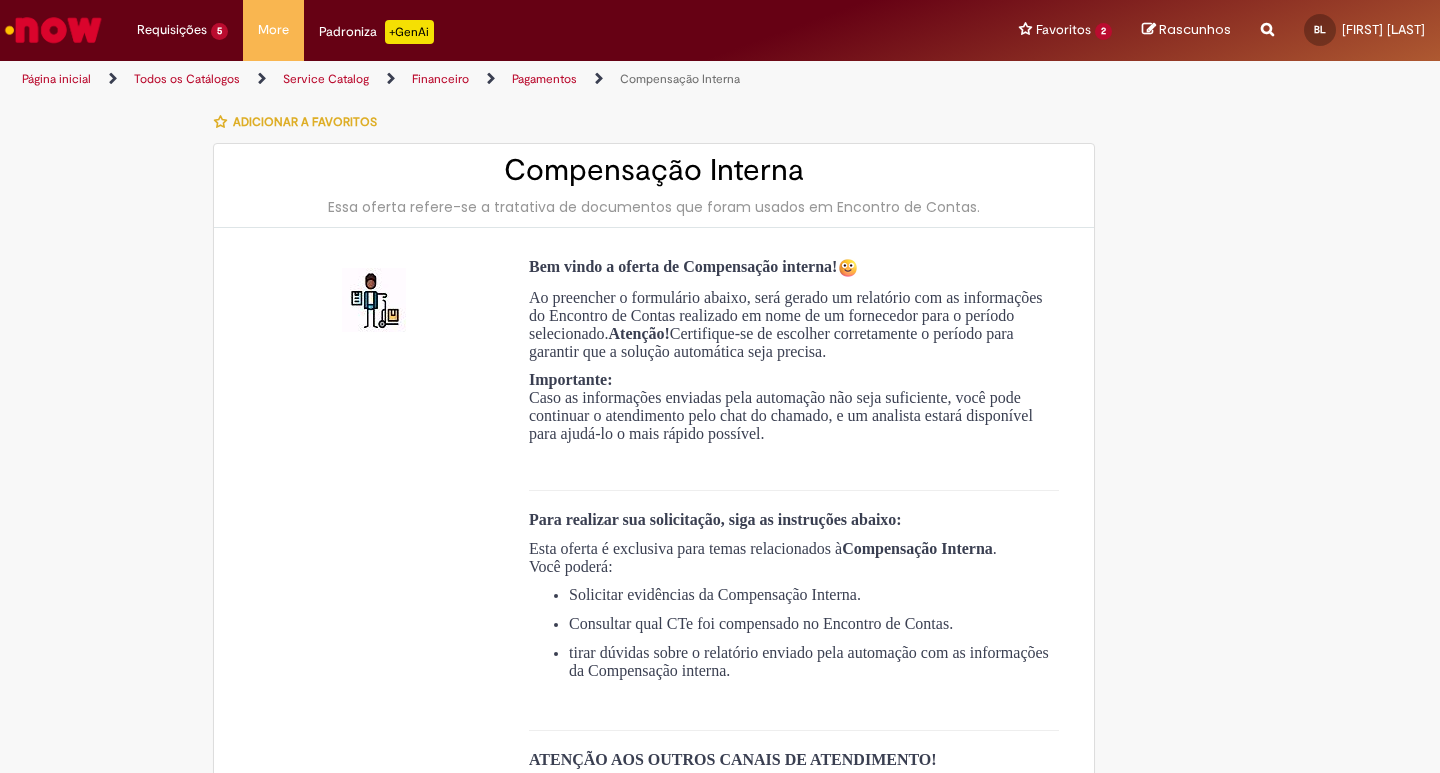 type on "**********" 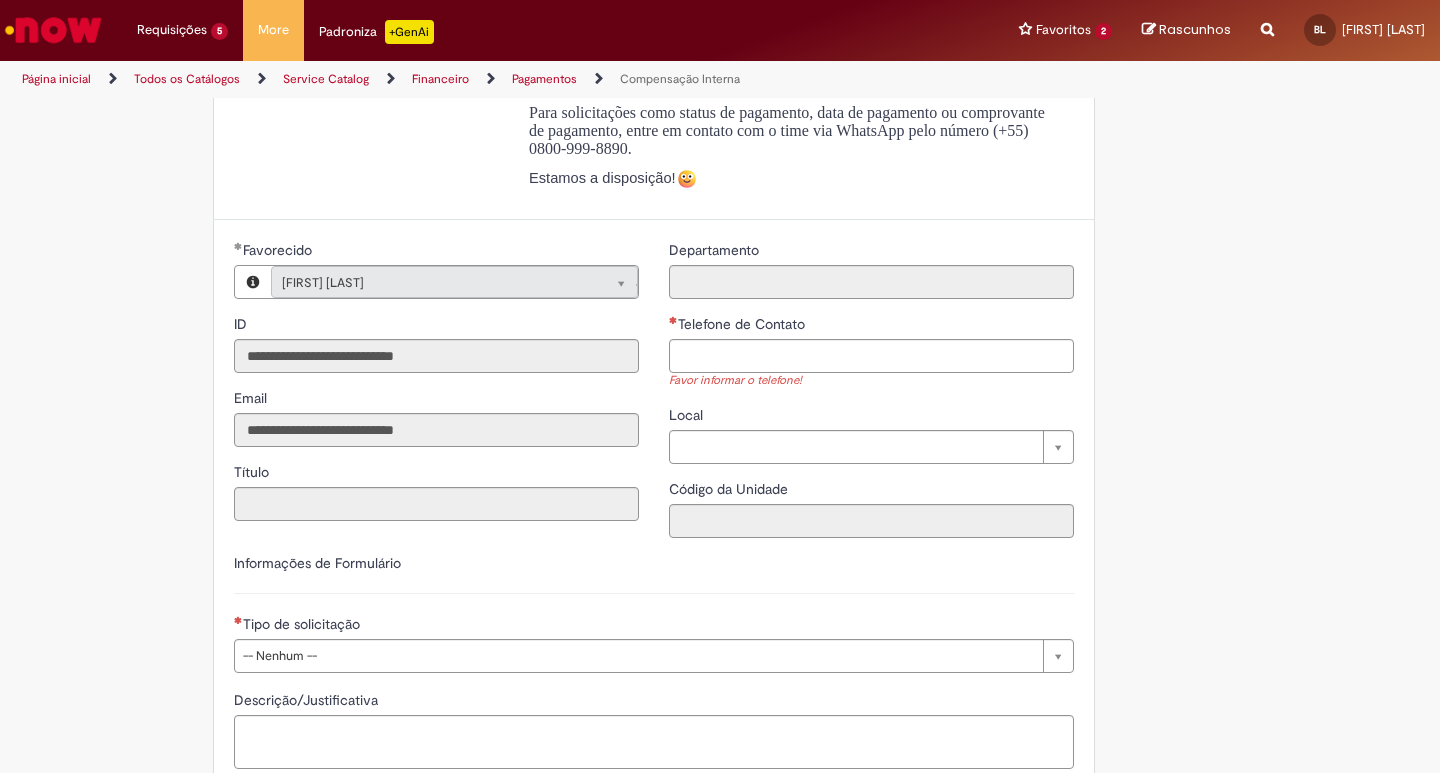 scroll, scrollTop: 700, scrollLeft: 0, axis: vertical 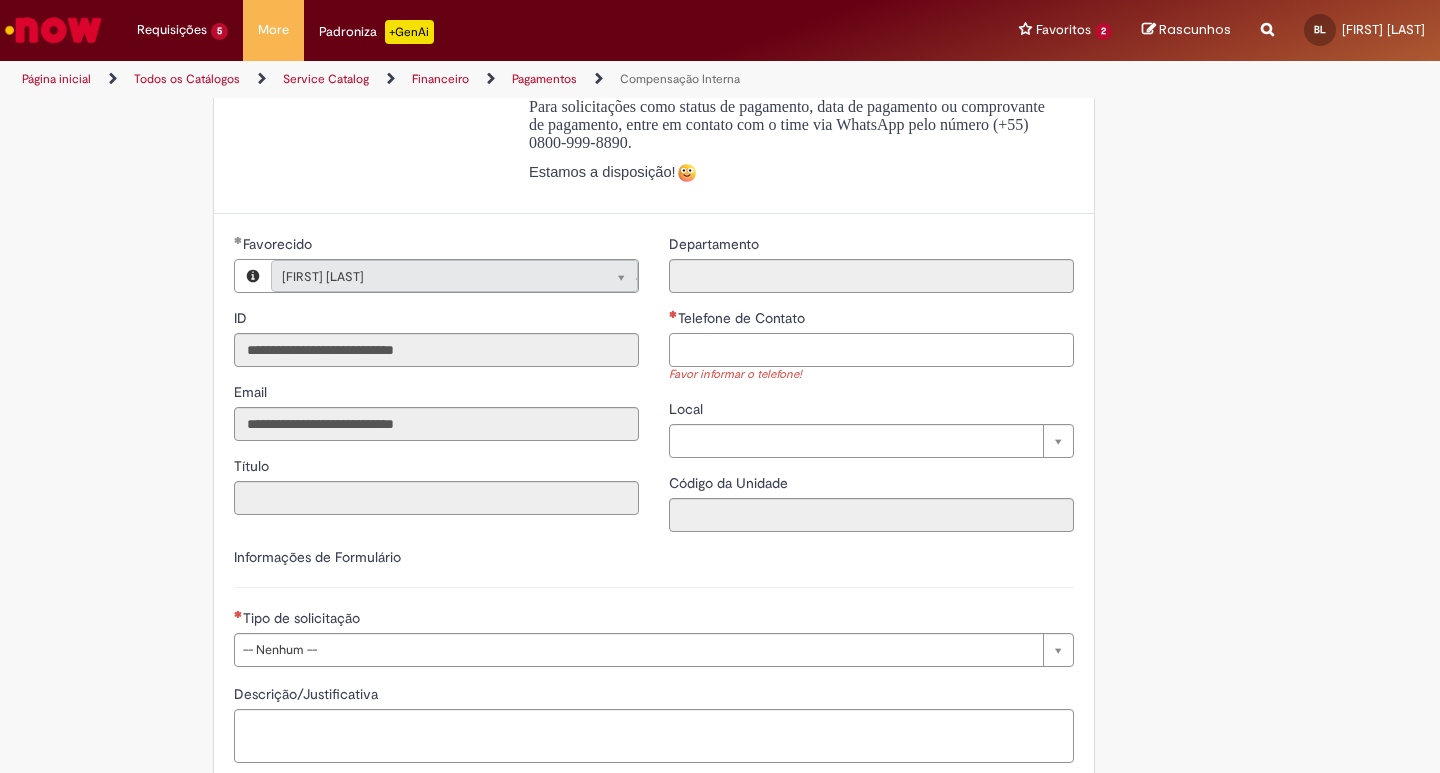 click on "Telefone de Contato" at bounding box center [871, 350] 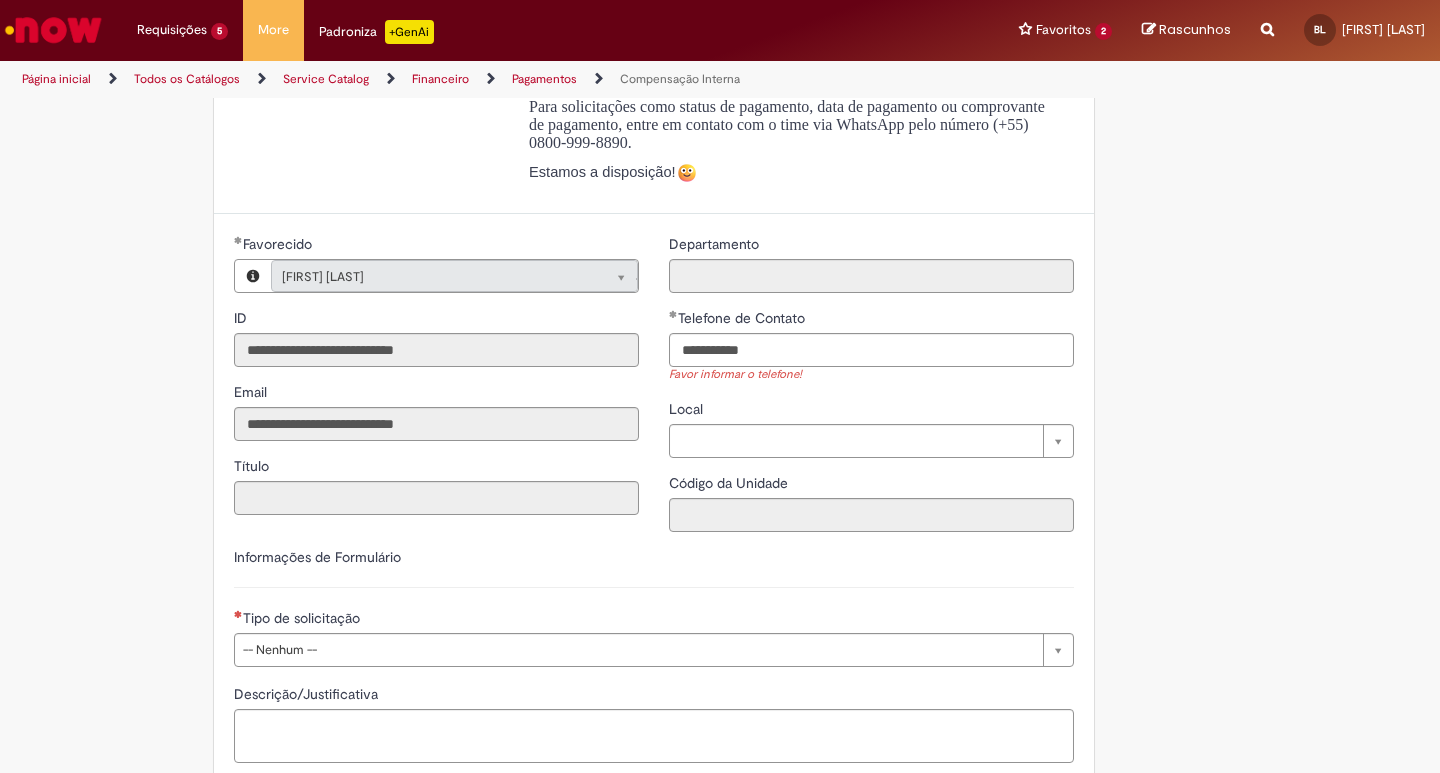 type on "**********" 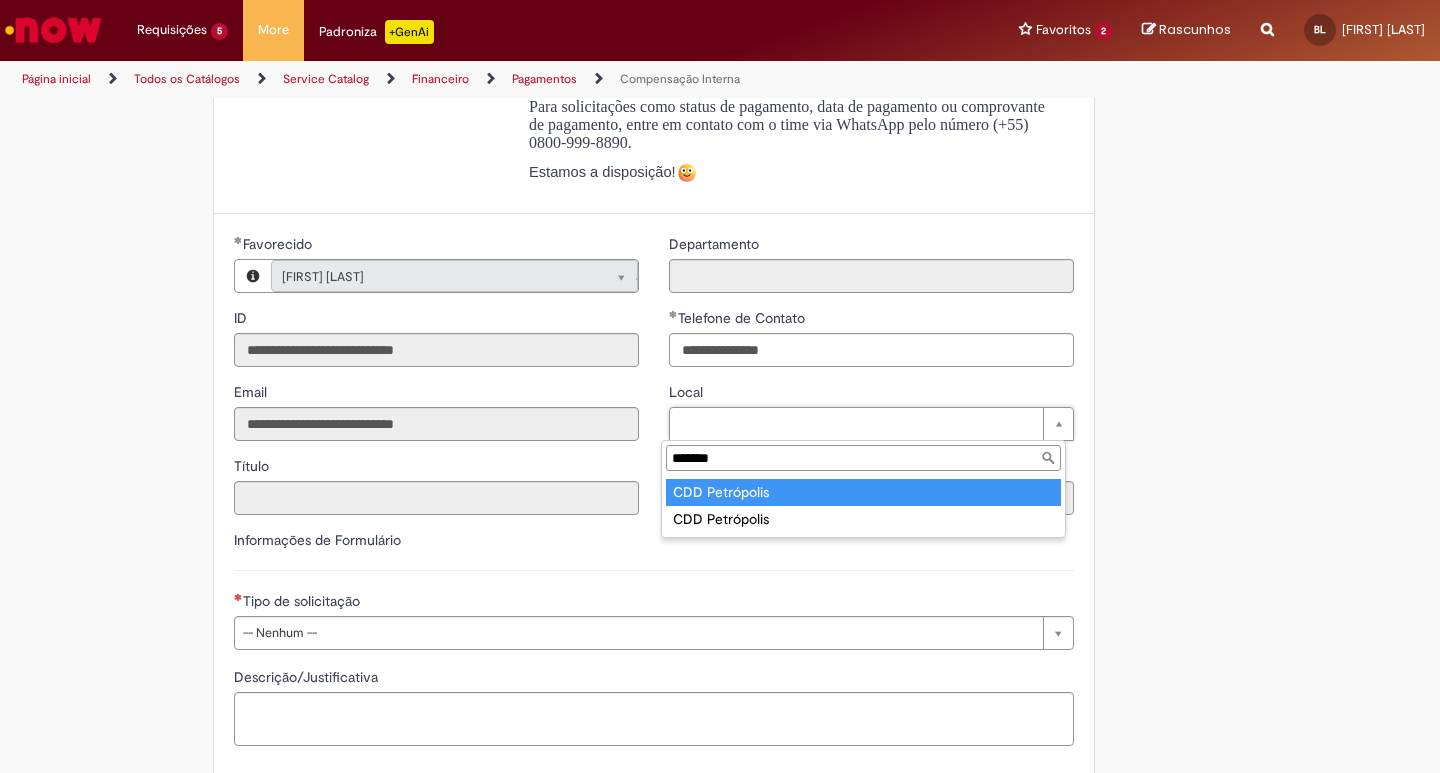 type on "*******" 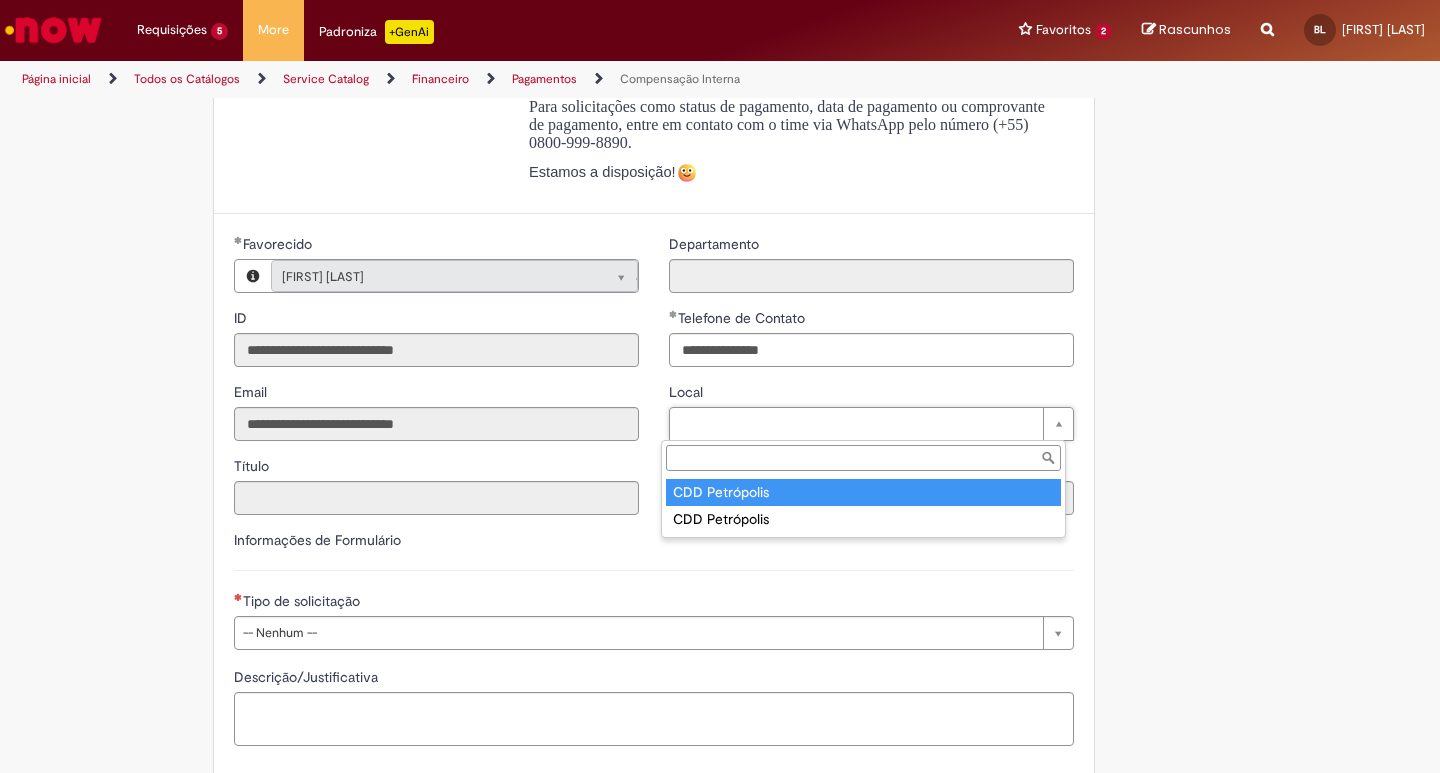 type on "****" 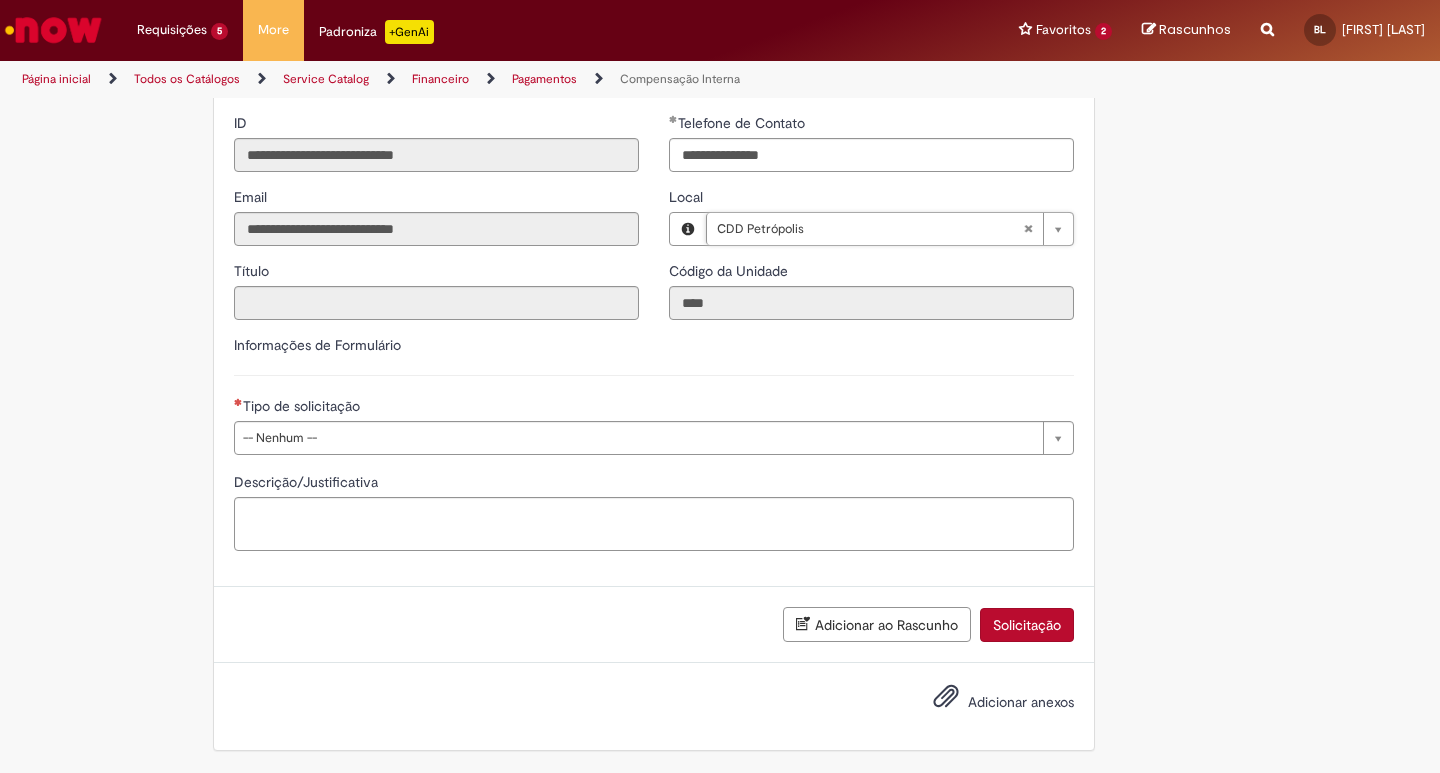 scroll, scrollTop: 897, scrollLeft: 0, axis: vertical 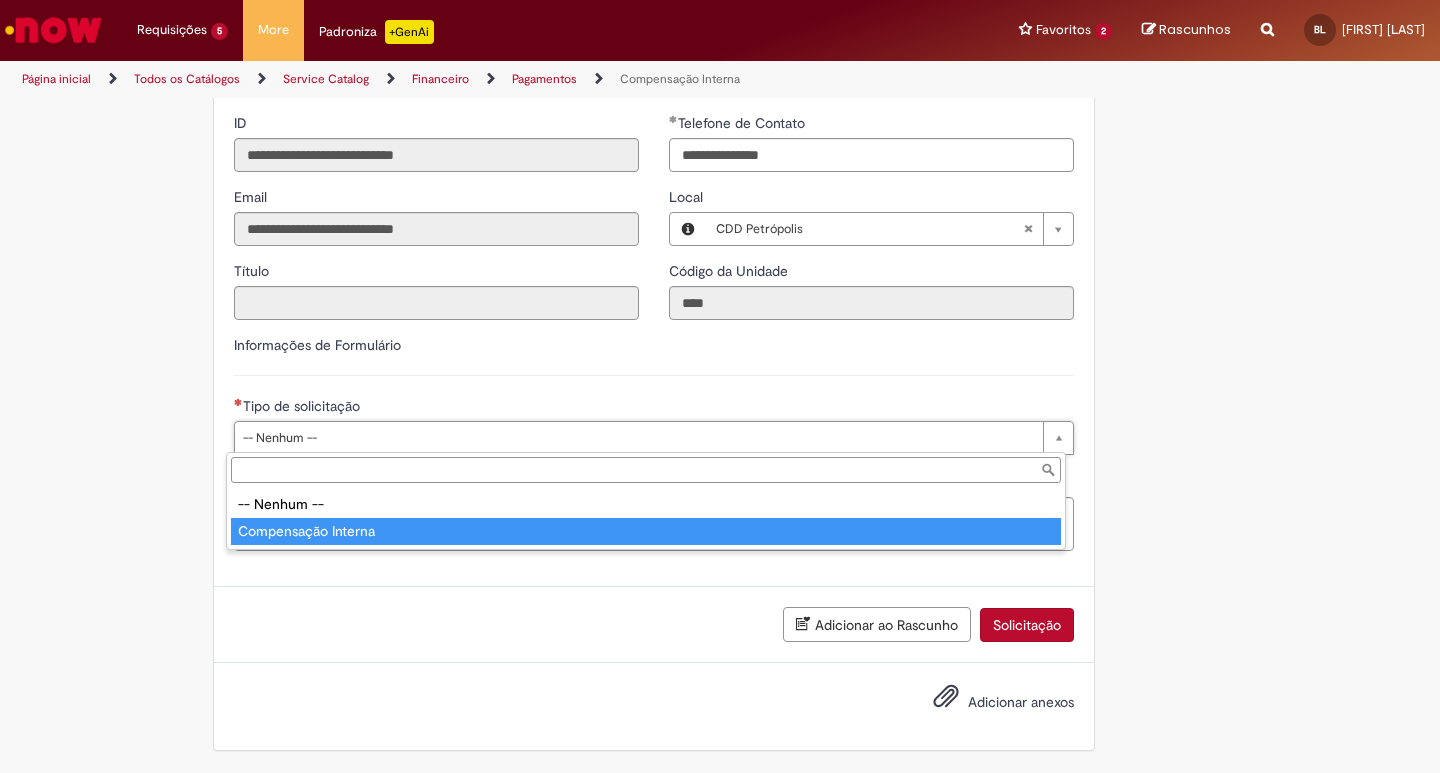 type on "**********" 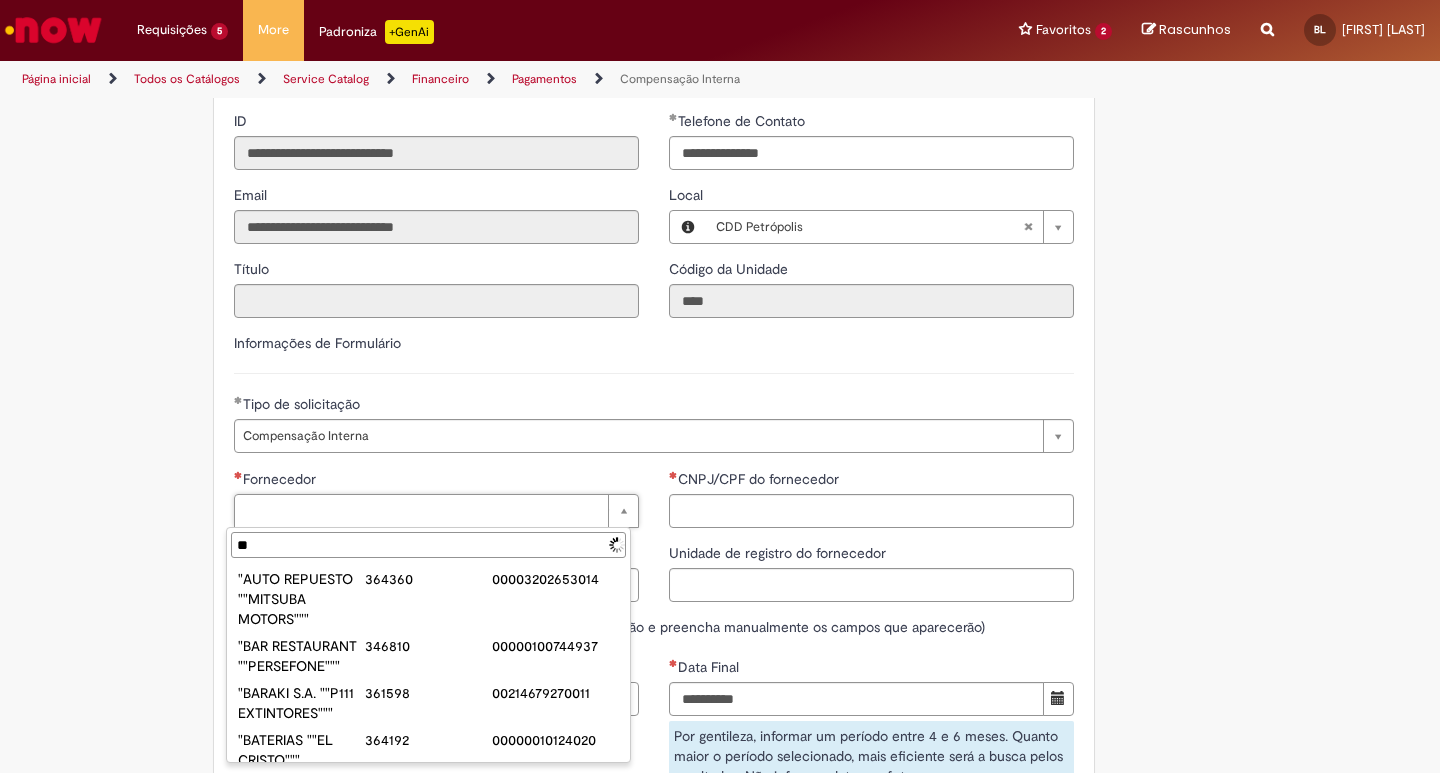 type on "*" 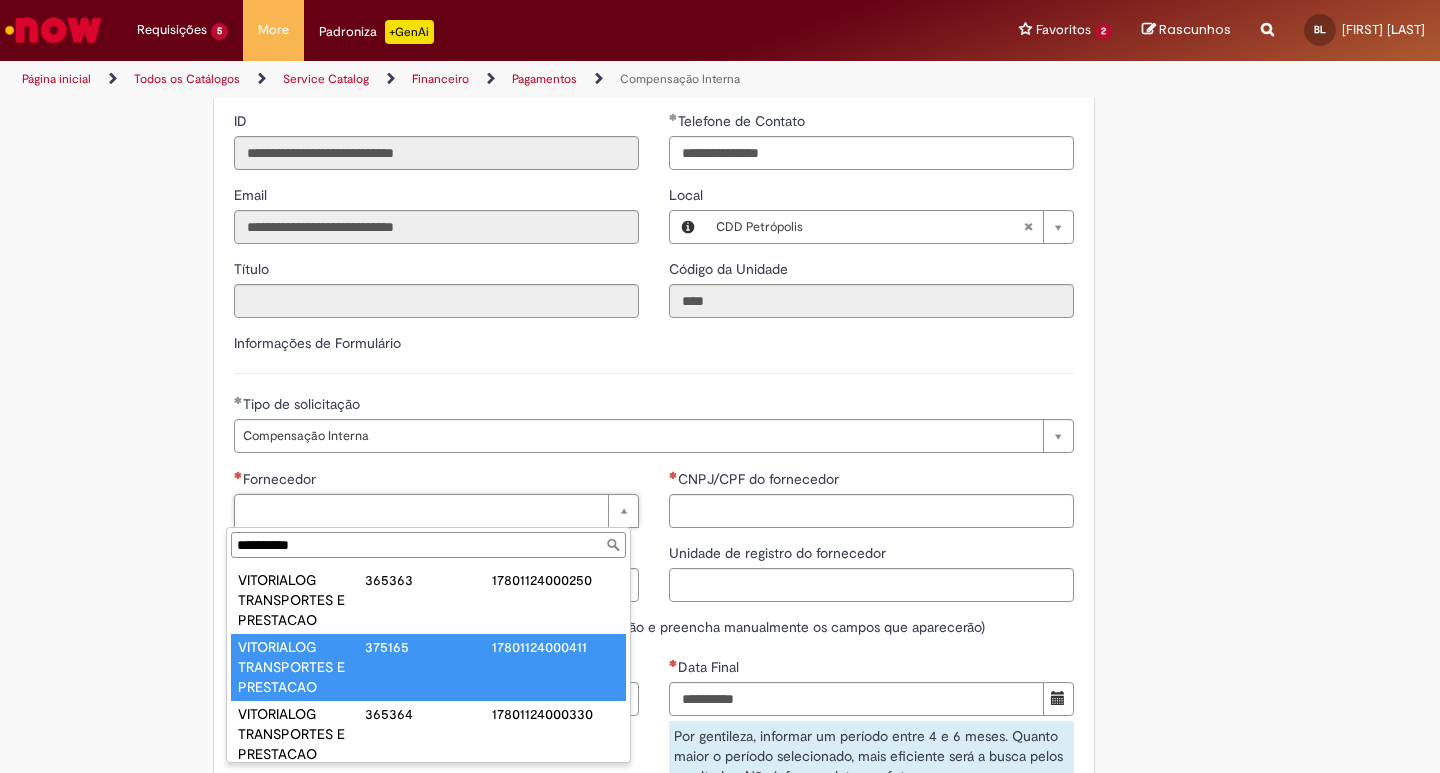 scroll, scrollTop: 202, scrollLeft: 0, axis: vertical 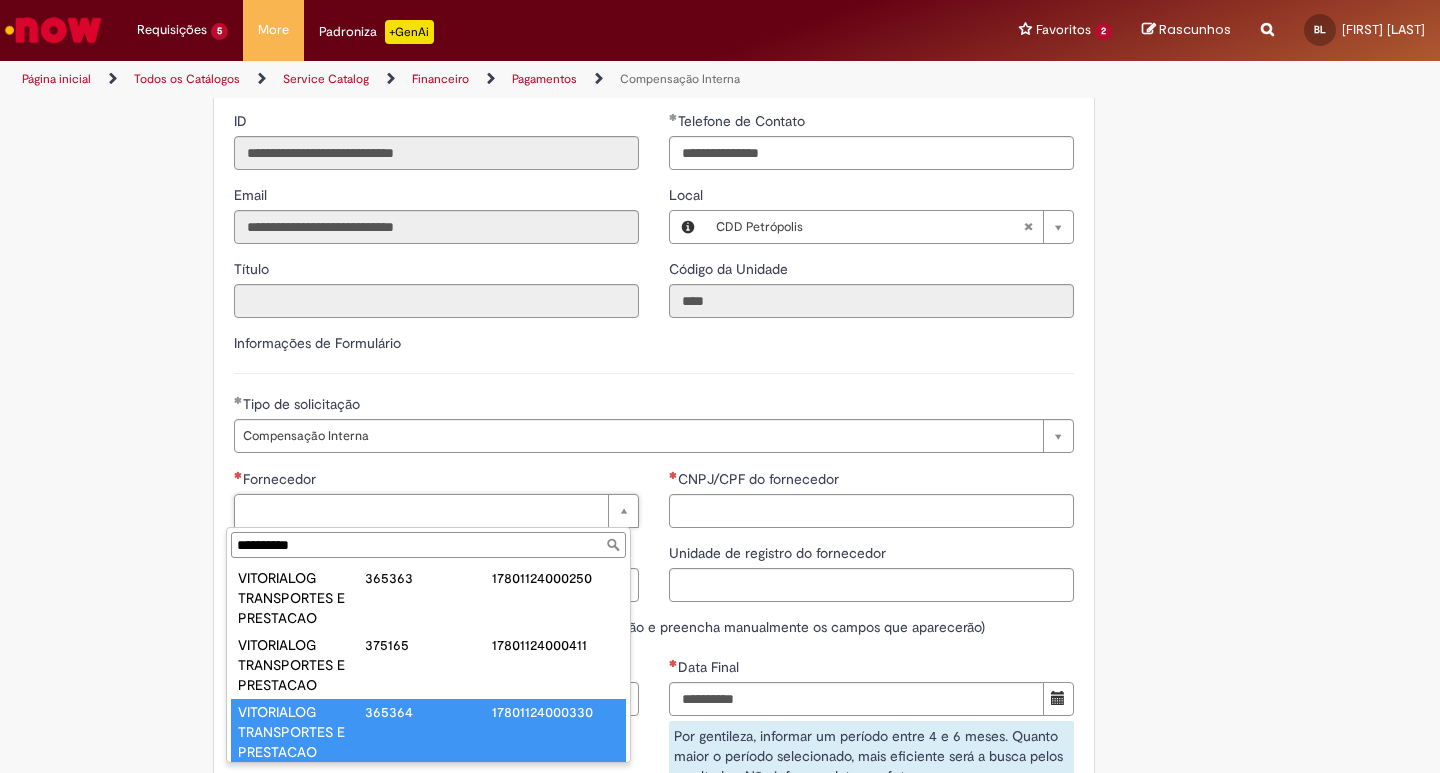 type on "**********" 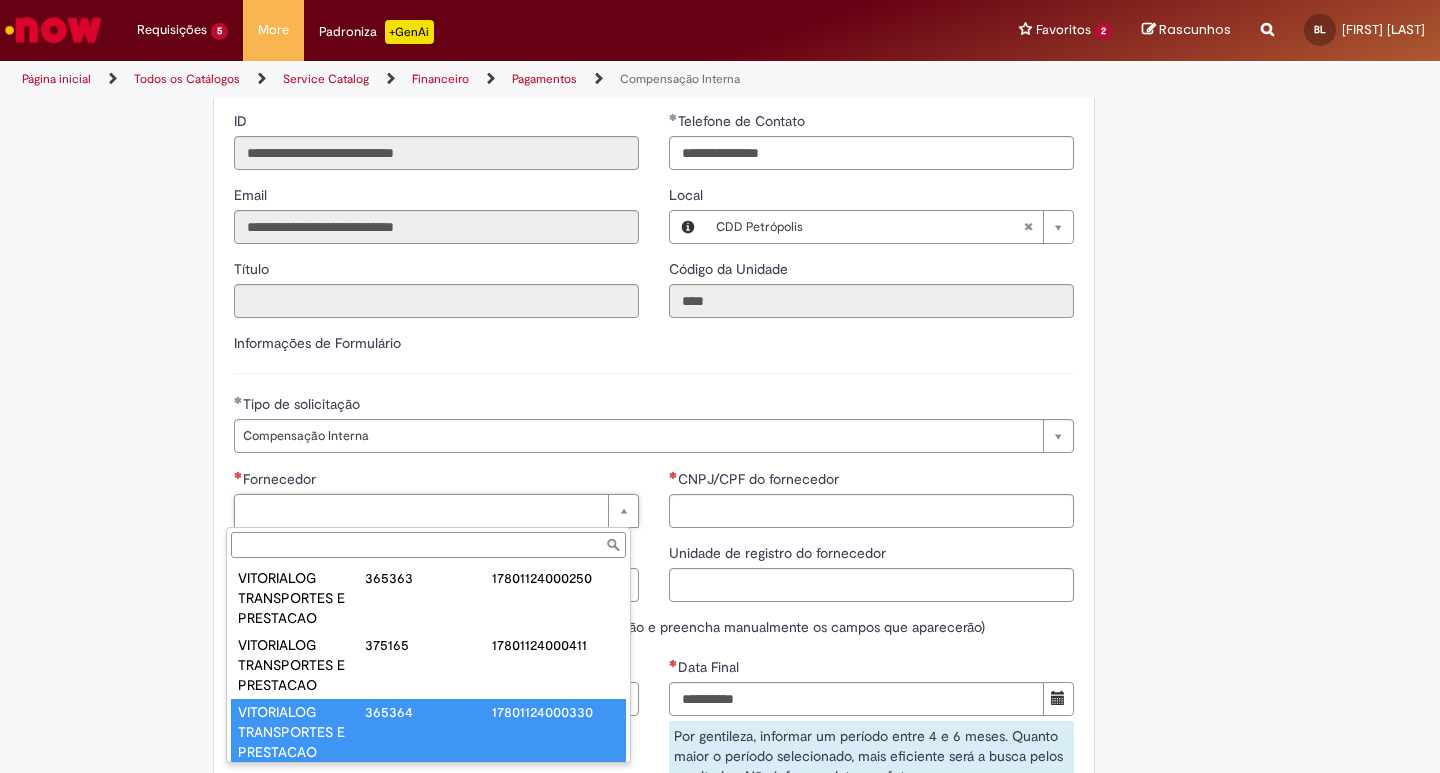 type on "******" 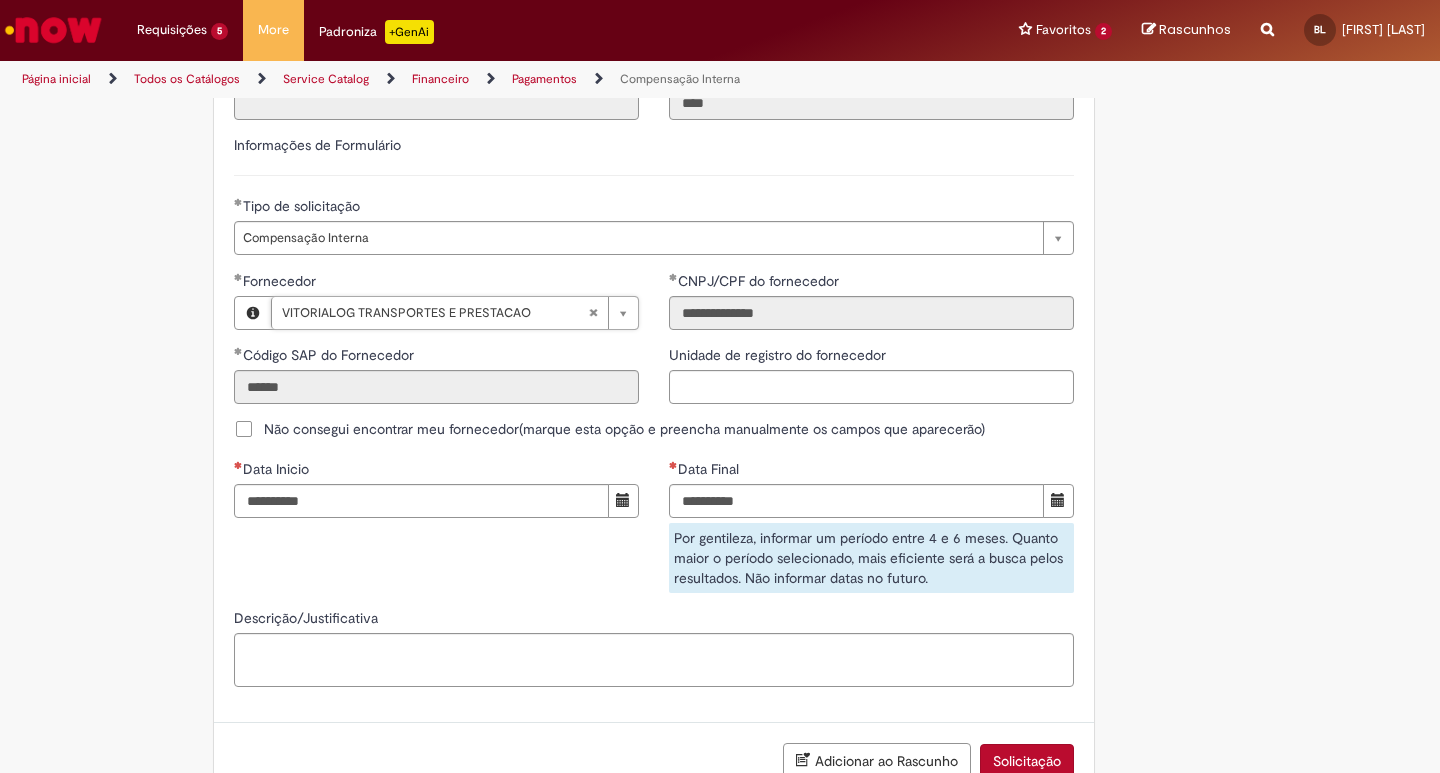 scroll, scrollTop: 1097, scrollLeft: 0, axis: vertical 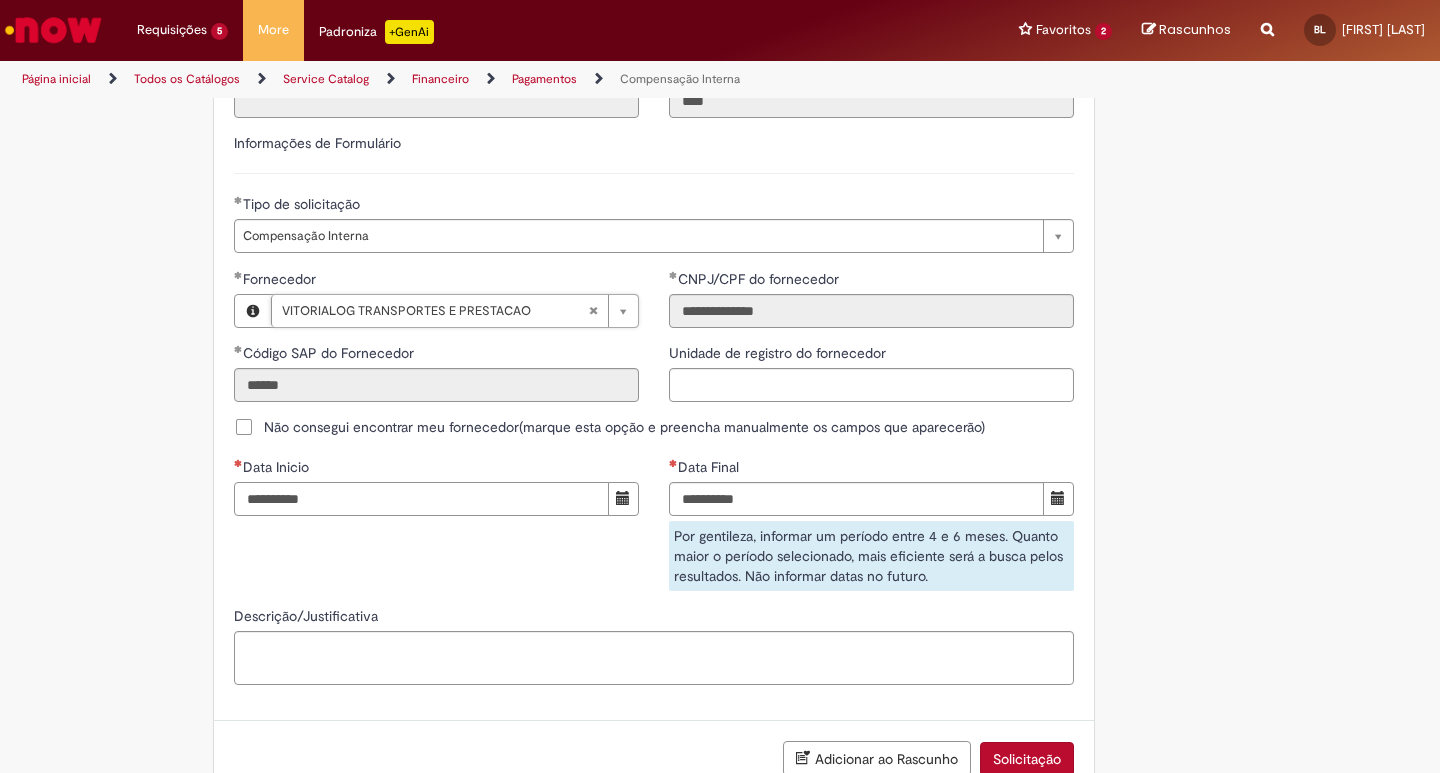 click on "Data Inicio" at bounding box center (421, 499) 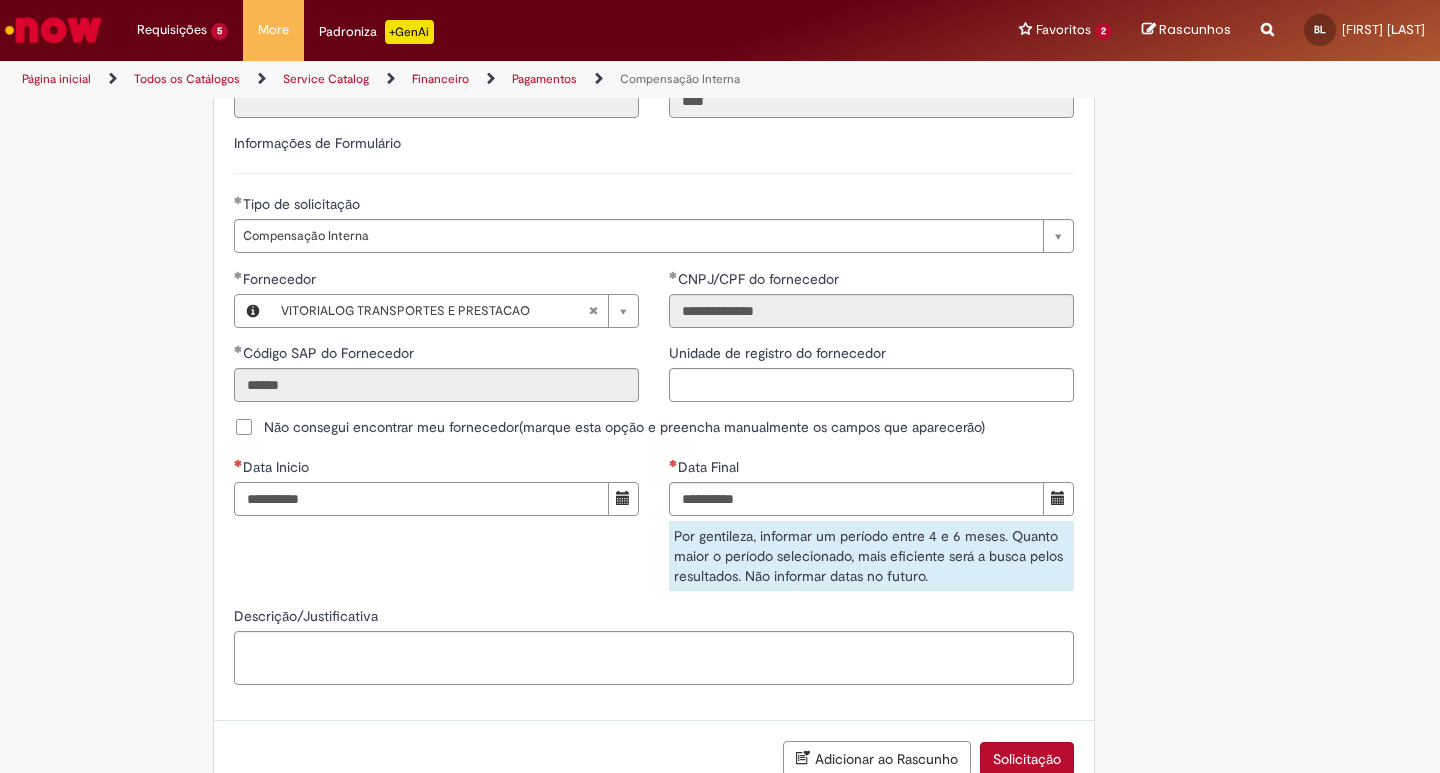 type on "**********" 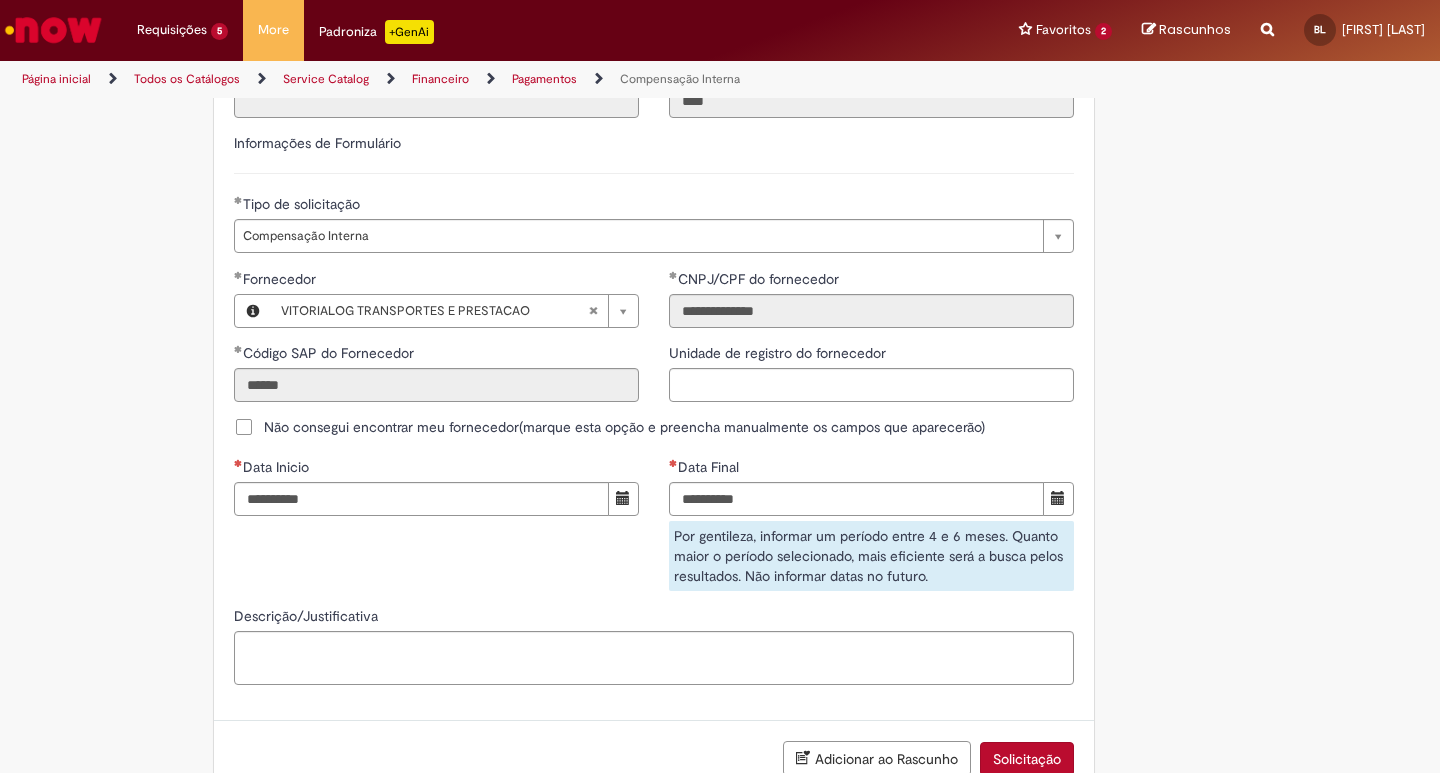 type 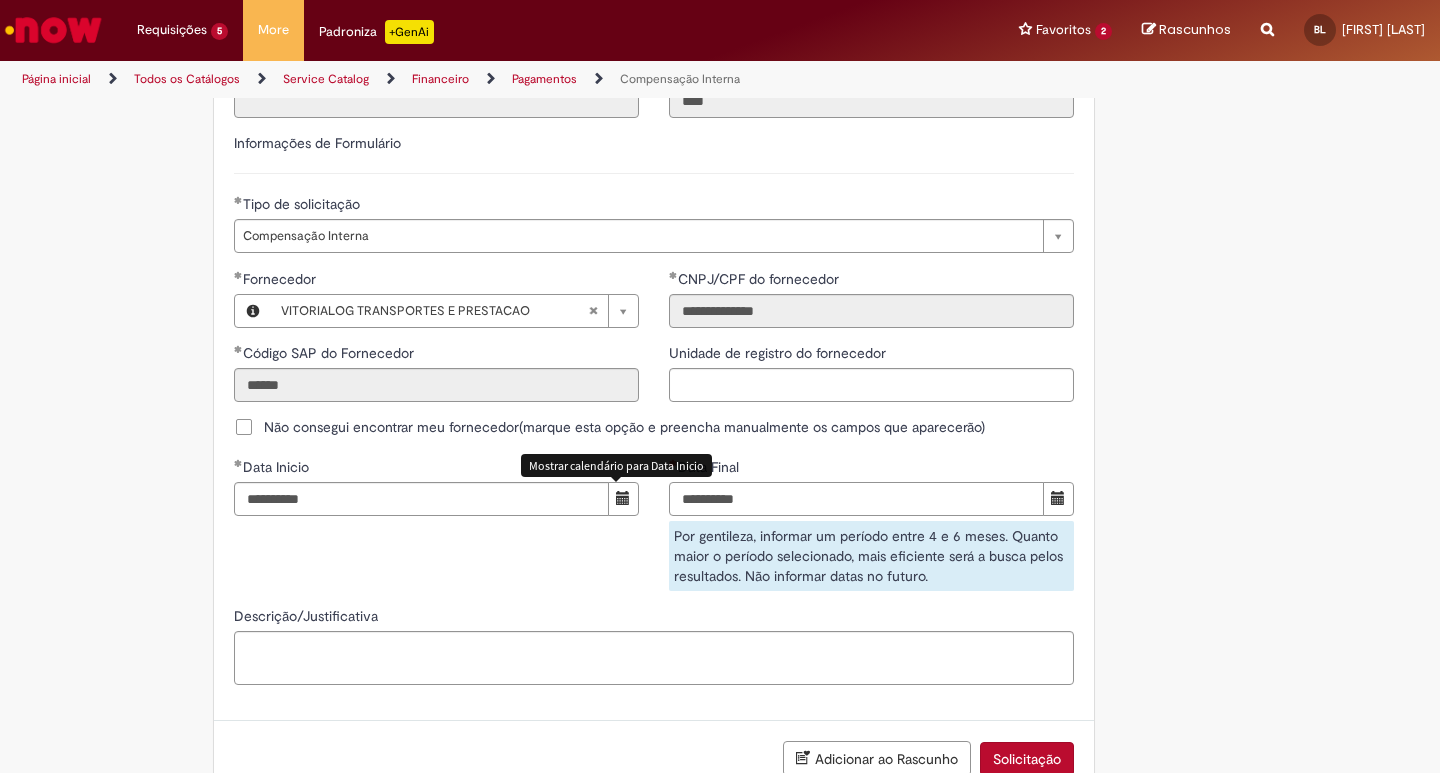 click on "Data Final" at bounding box center [856, 499] 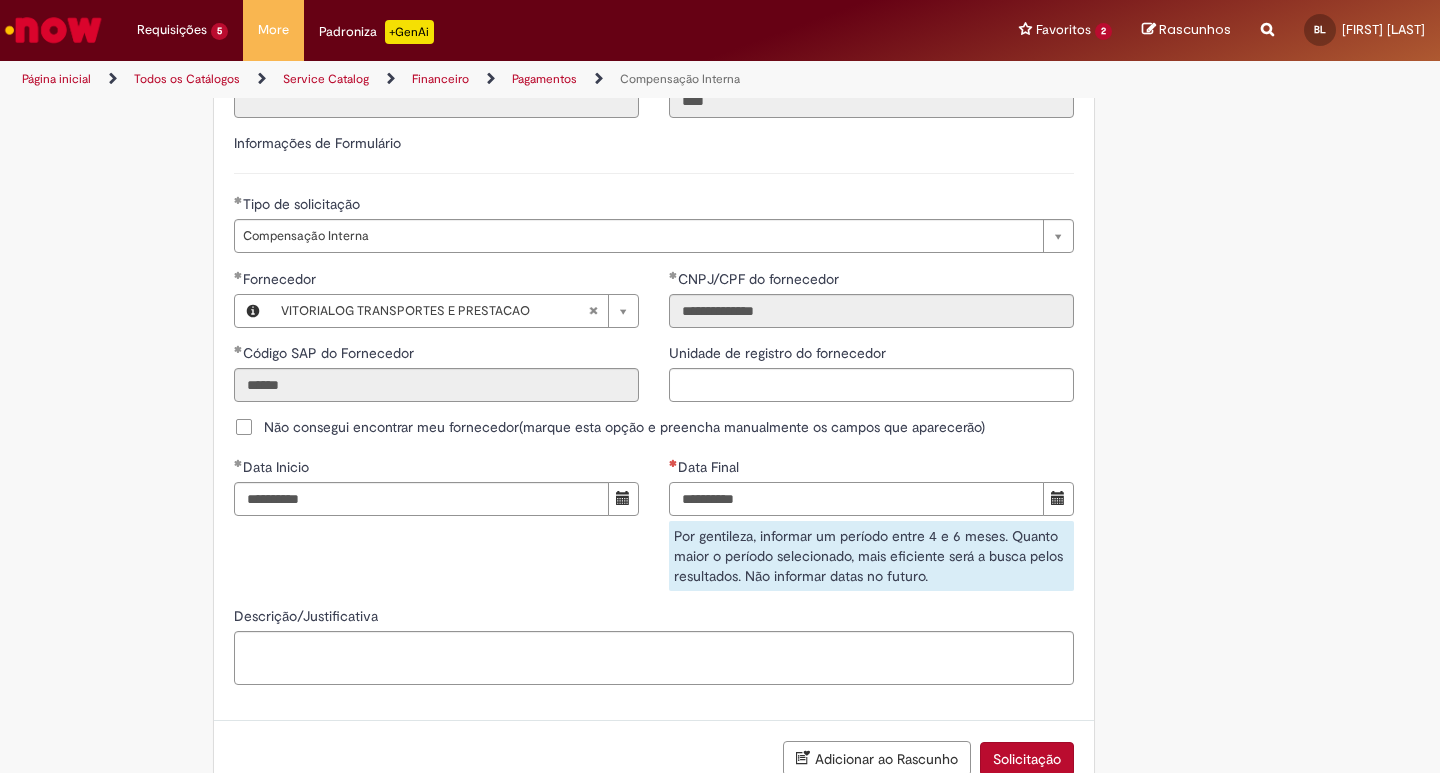 type on "**********" 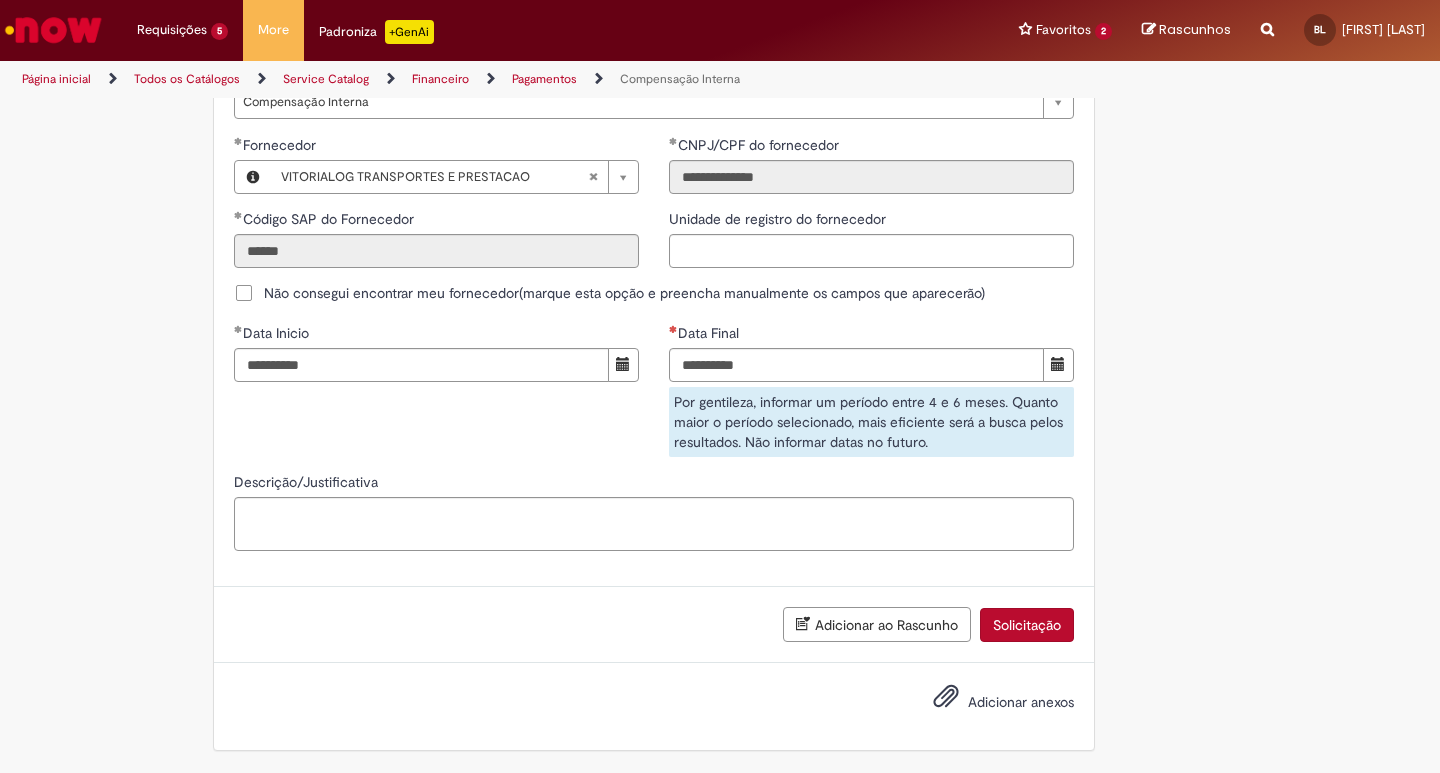click on "Solicitação" at bounding box center (1027, 625) 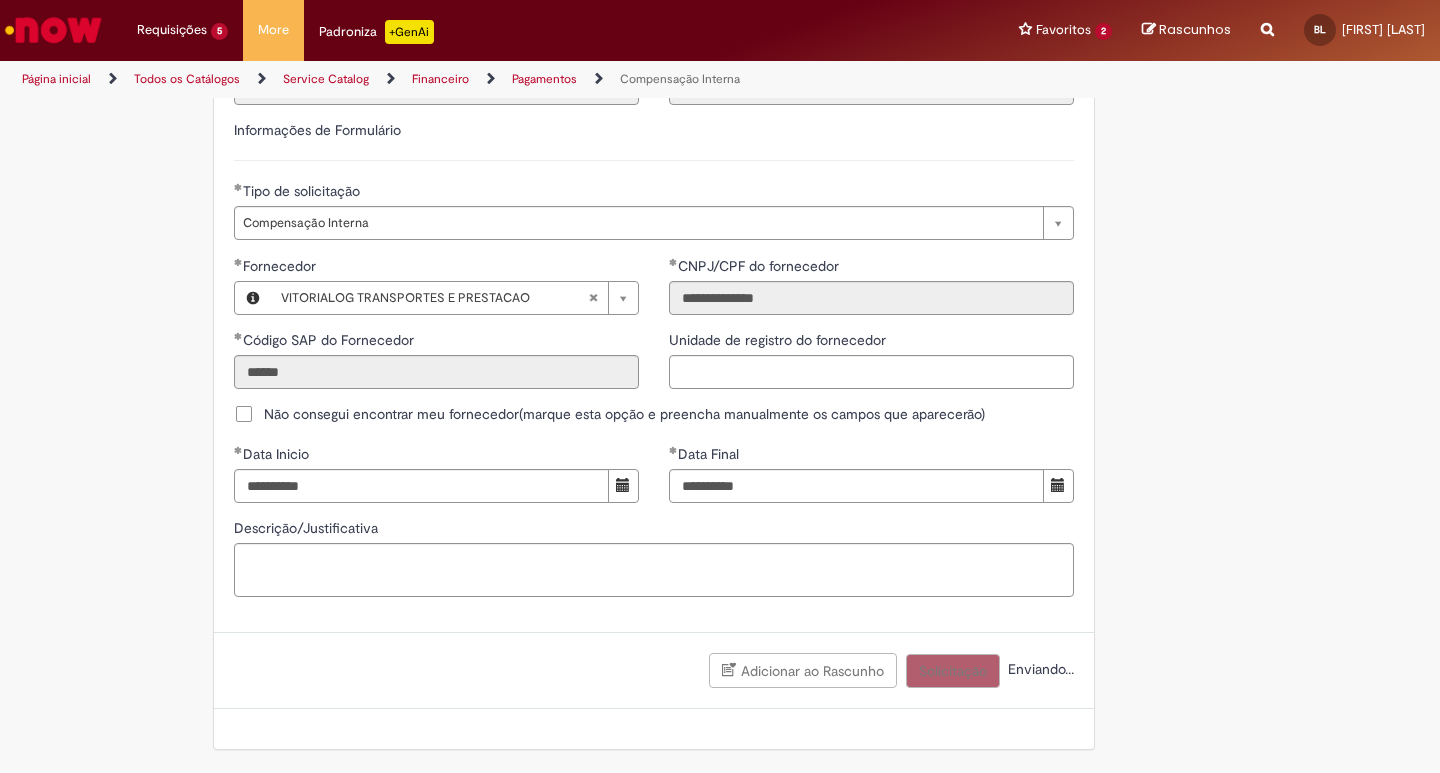 scroll, scrollTop: 1112, scrollLeft: 0, axis: vertical 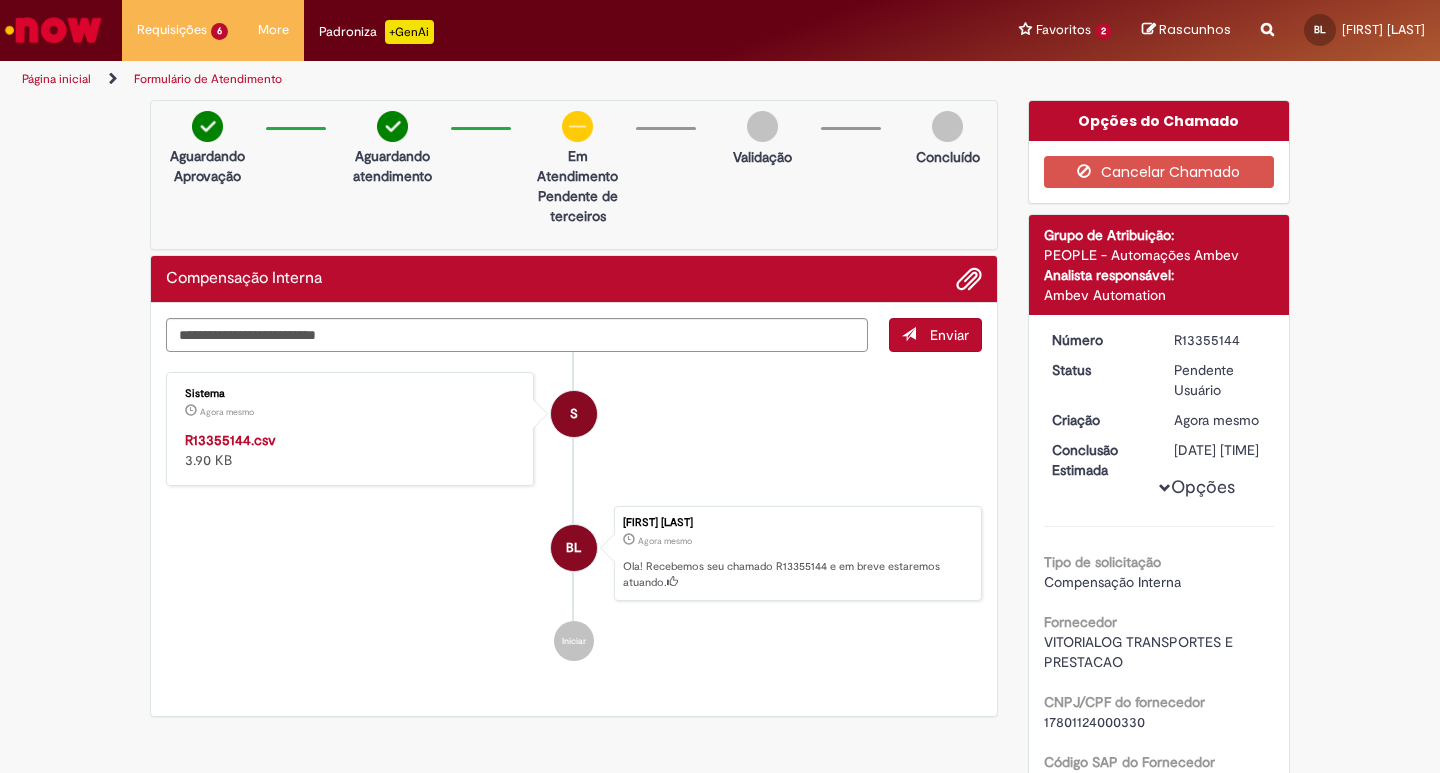 click on "Agora mesmo Agora mesmo" at bounding box center [351, 410] 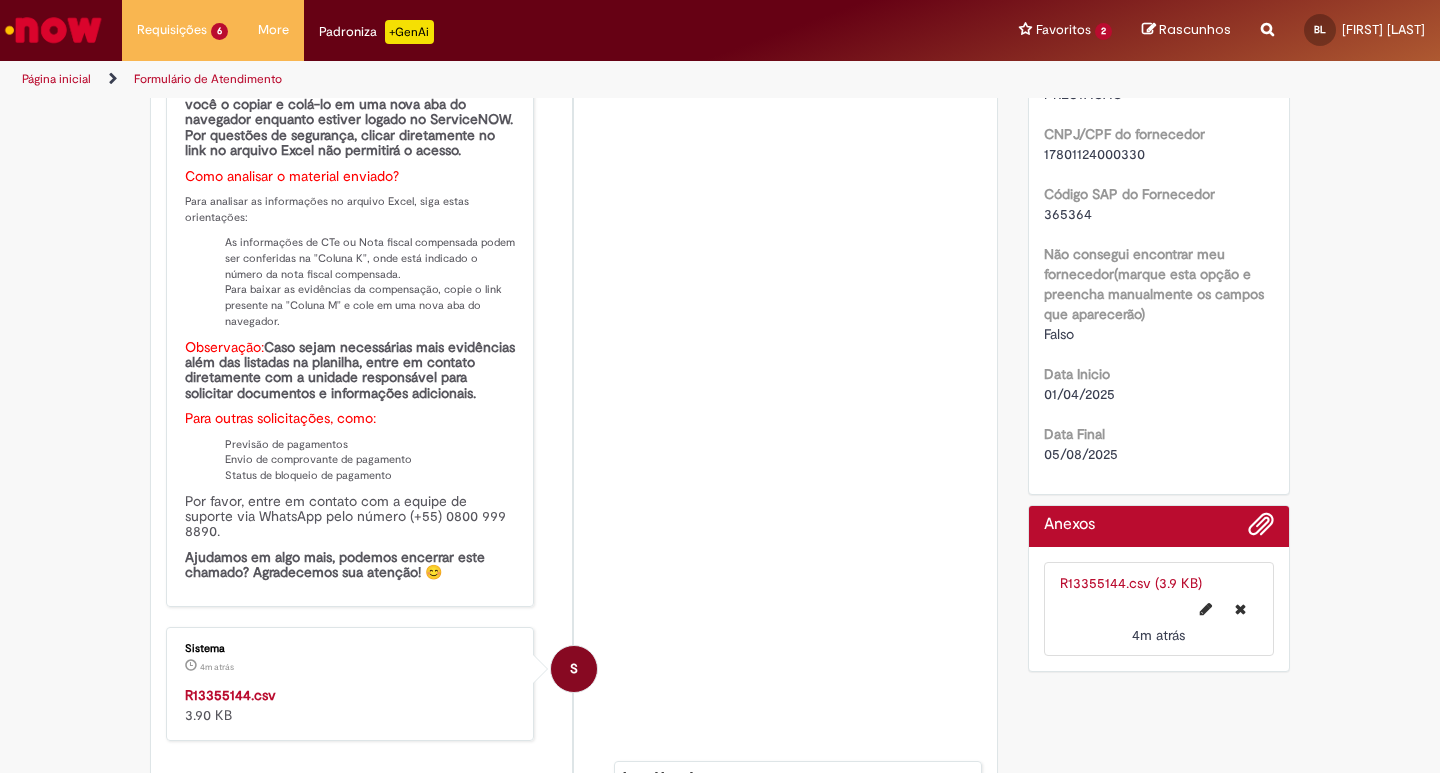 scroll, scrollTop: 600, scrollLeft: 0, axis: vertical 